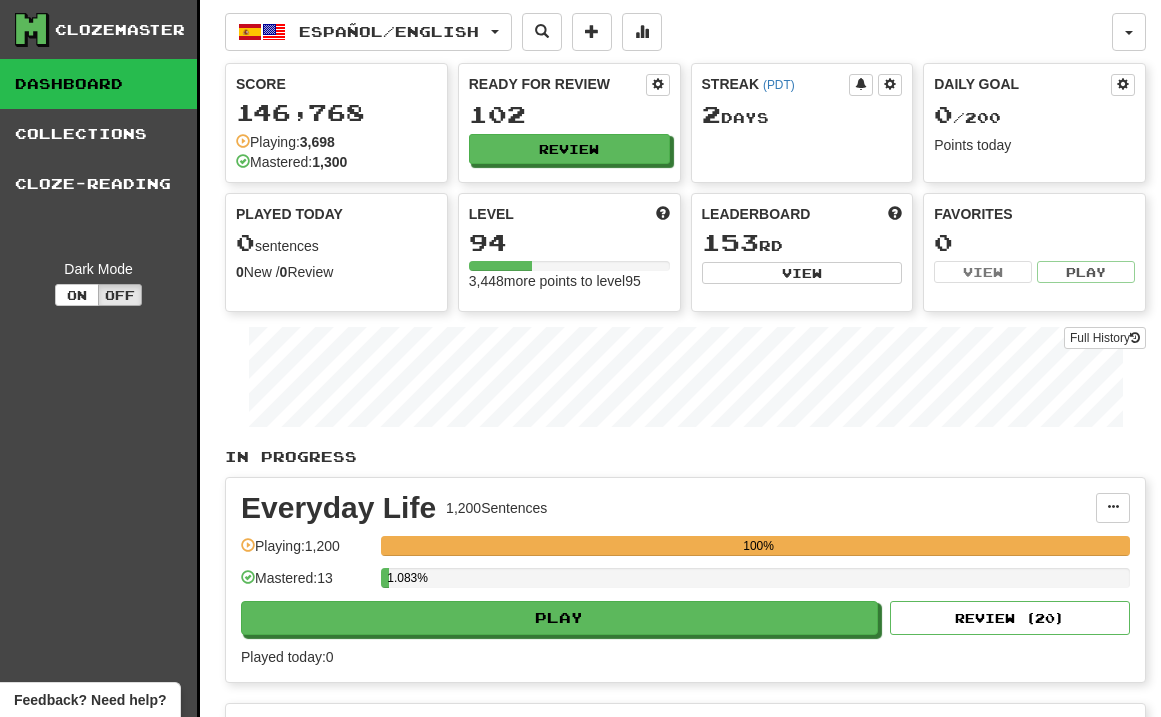 scroll, scrollTop: 0, scrollLeft: 0, axis: both 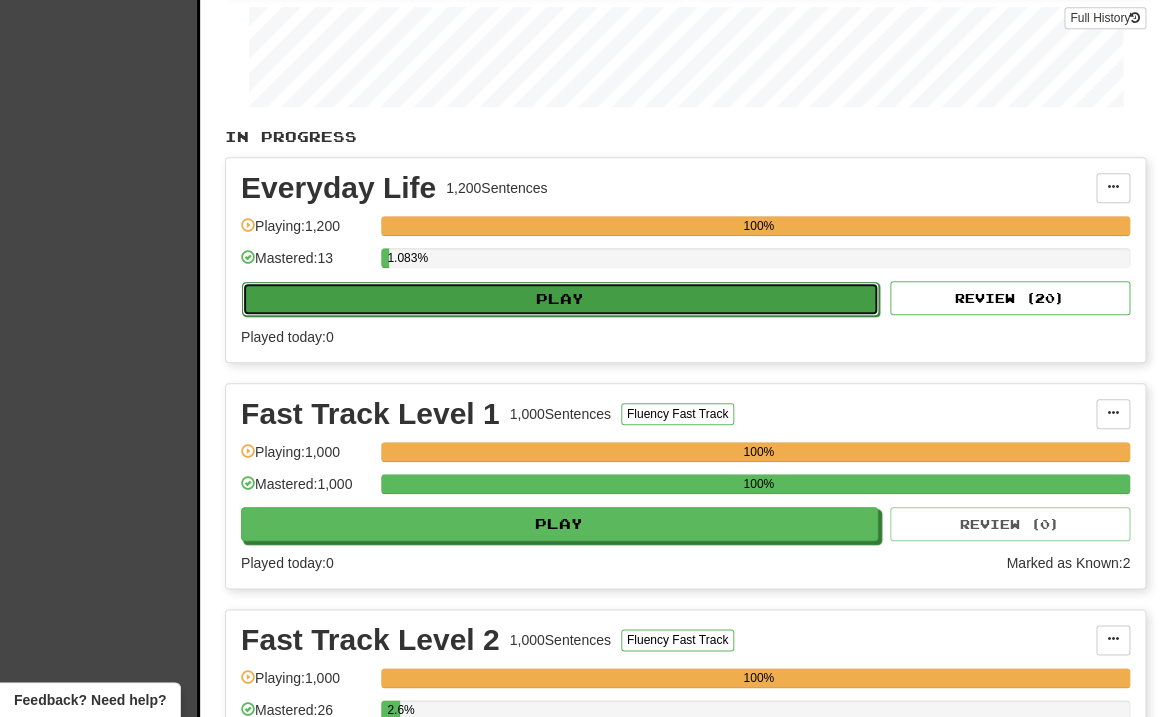 click on "Play" at bounding box center [560, 299] 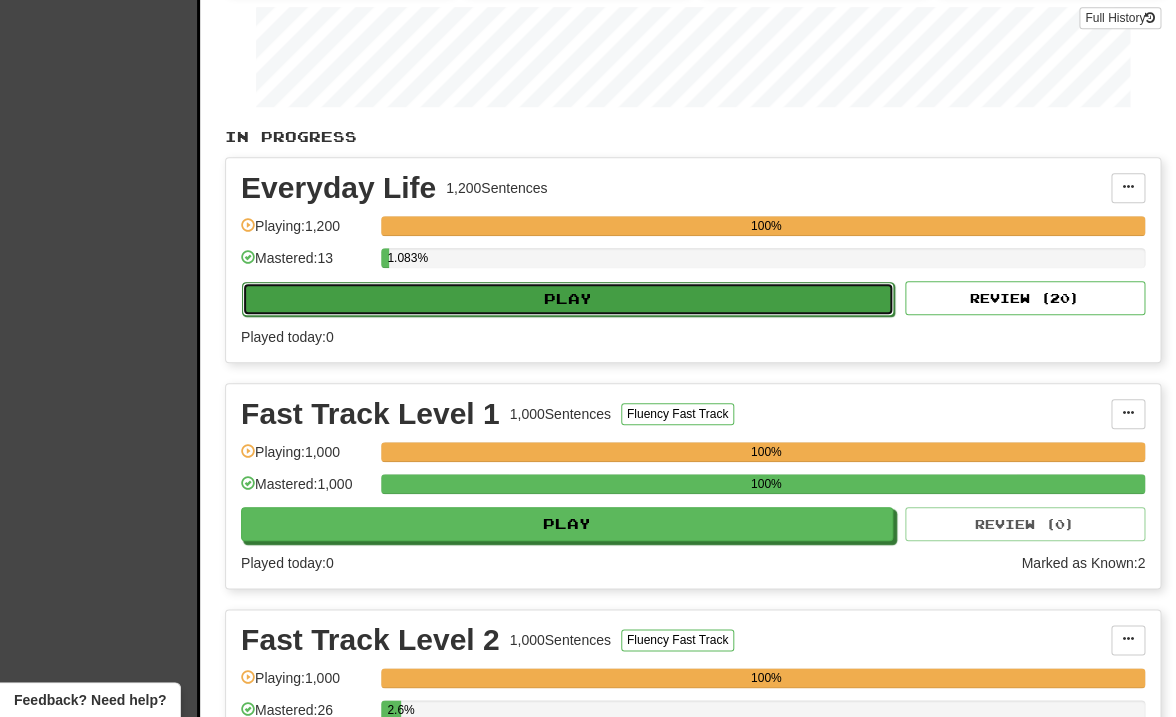 select on "**" 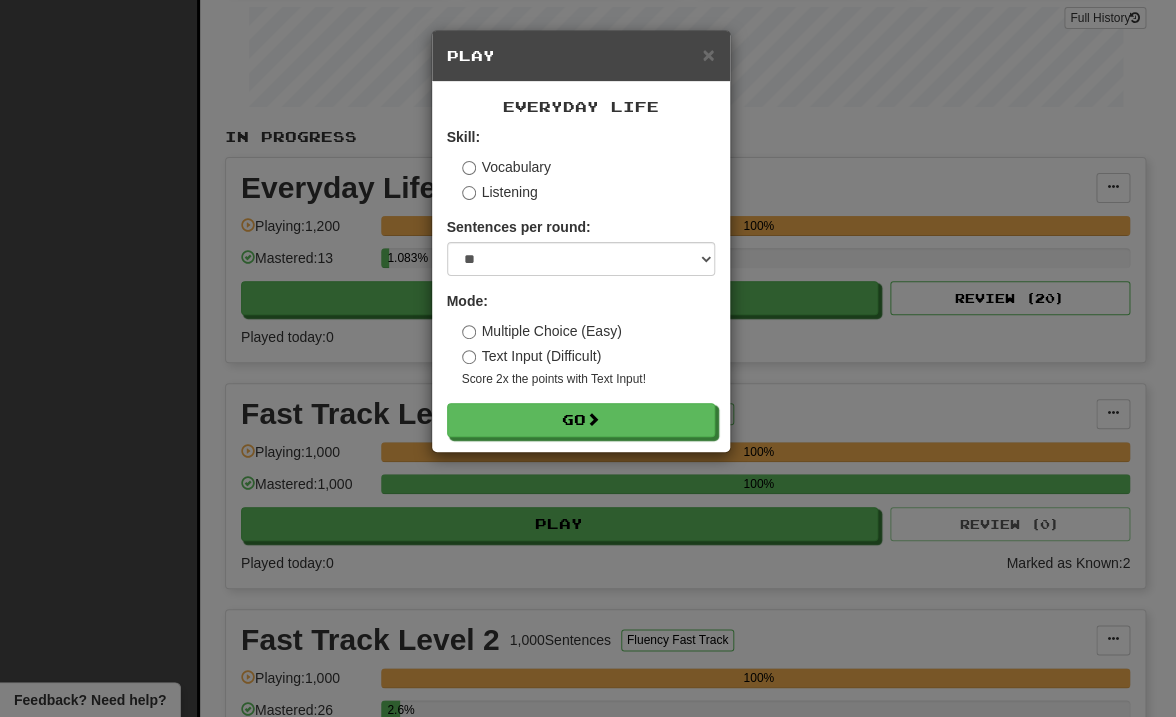 click on "Everyday Life Skill: Vocabulary Listening Sentences per round: * ** ** ** ** ** *** ******** Mode: Multiple Choice (Easy) Text Input (Difficult) Score 2x the points with Text Input ! Go" at bounding box center (581, 267) 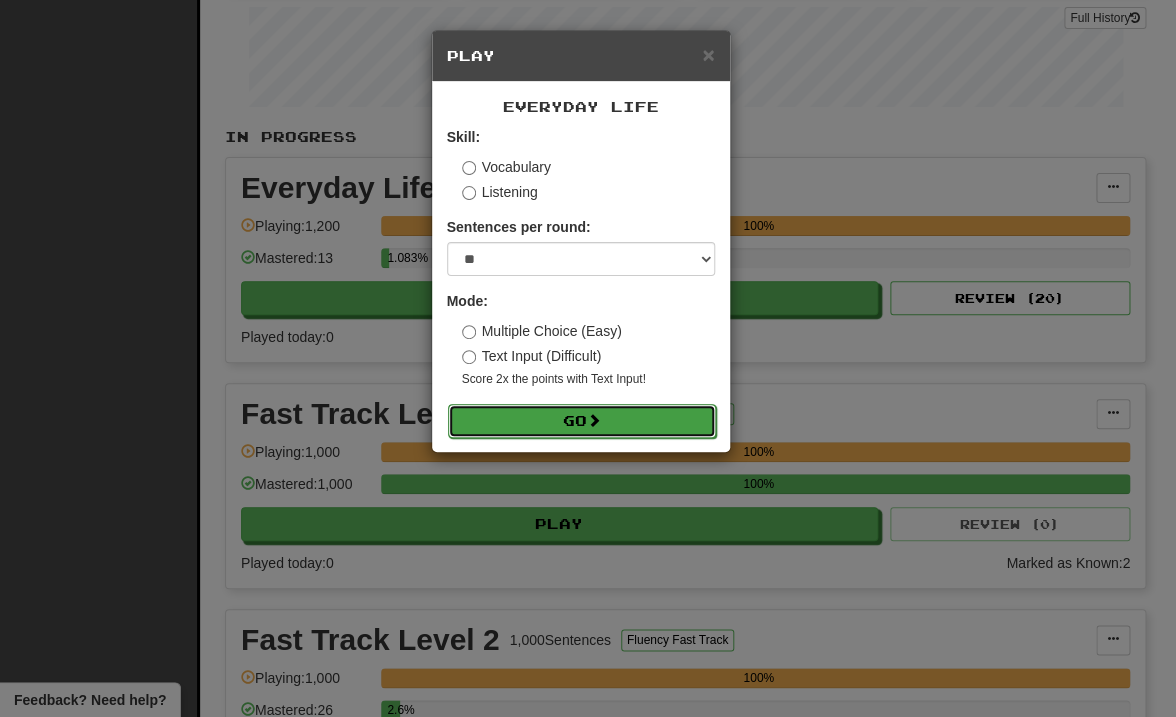 click on "Go" at bounding box center (582, 421) 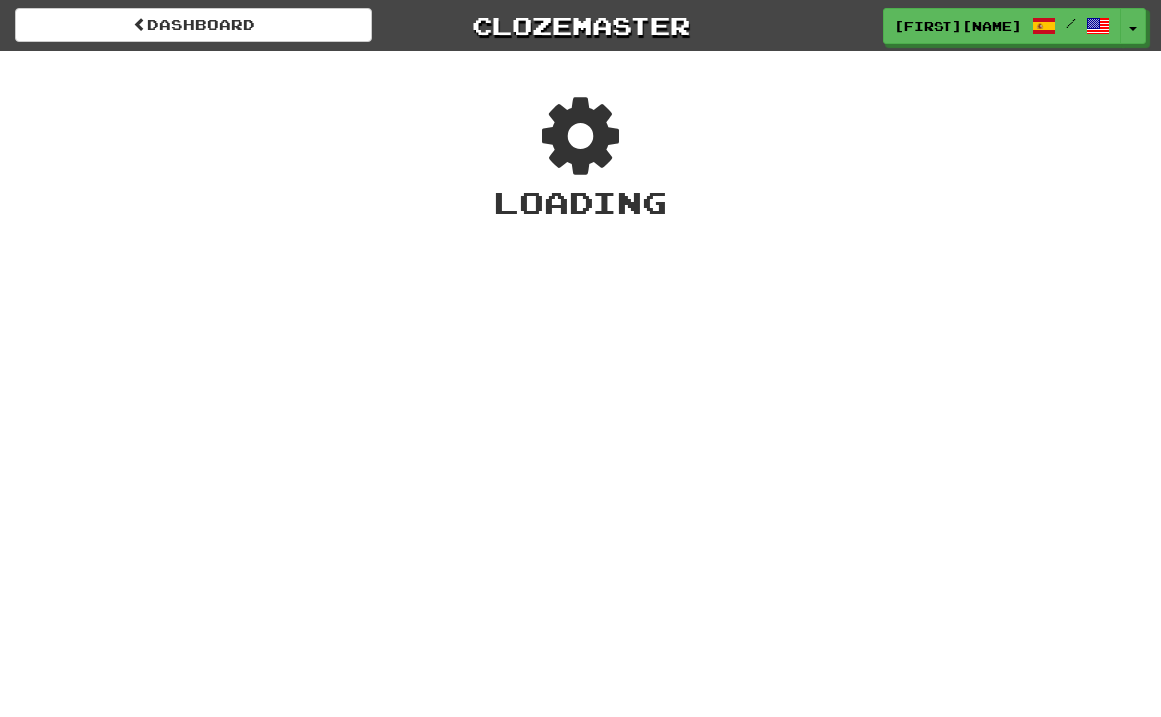 scroll, scrollTop: 0, scrollLeft: 0, axis: both 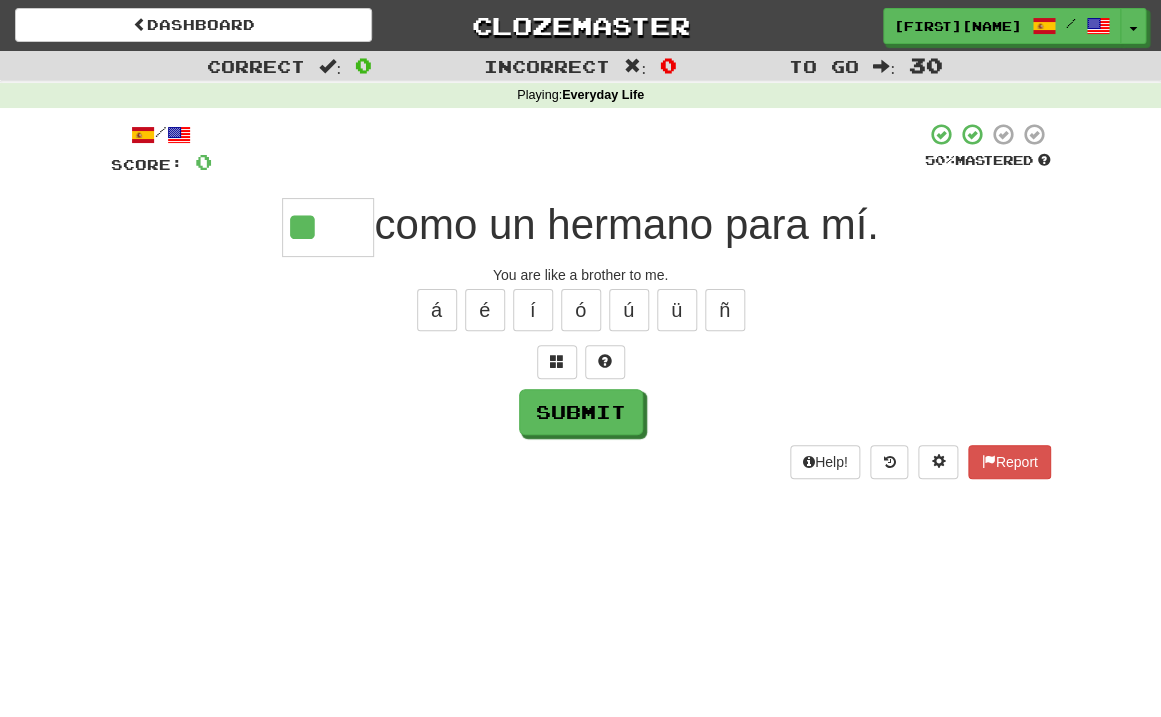 type on "*" 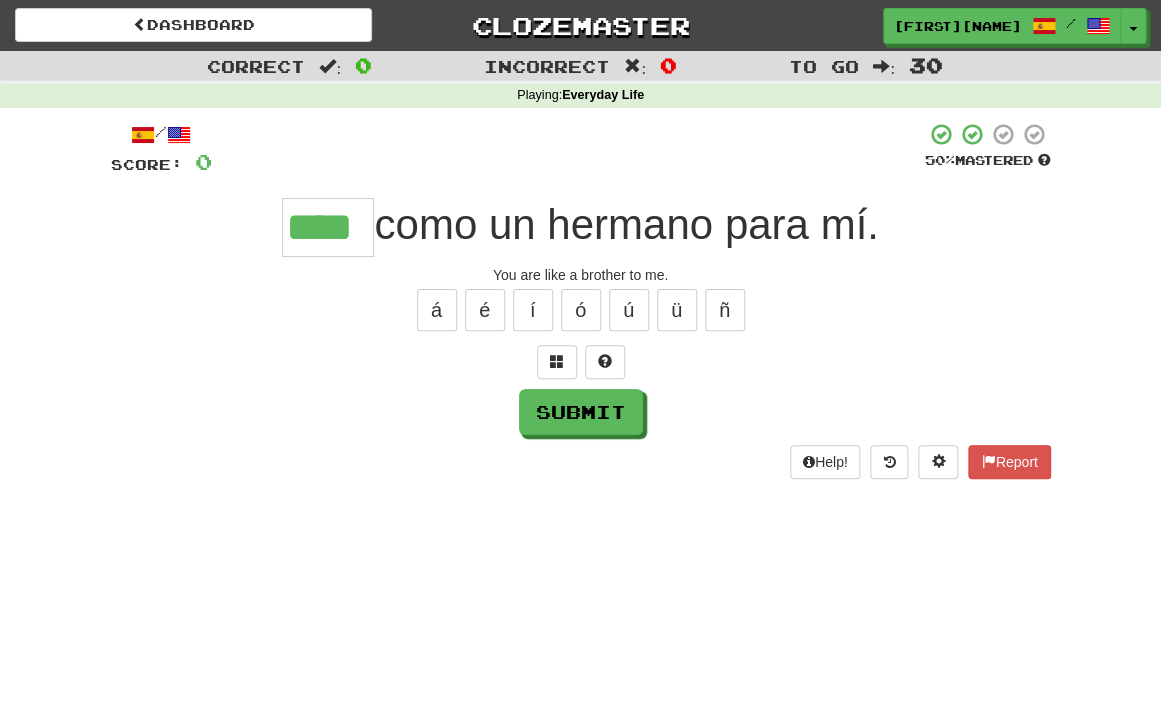 type on "****" 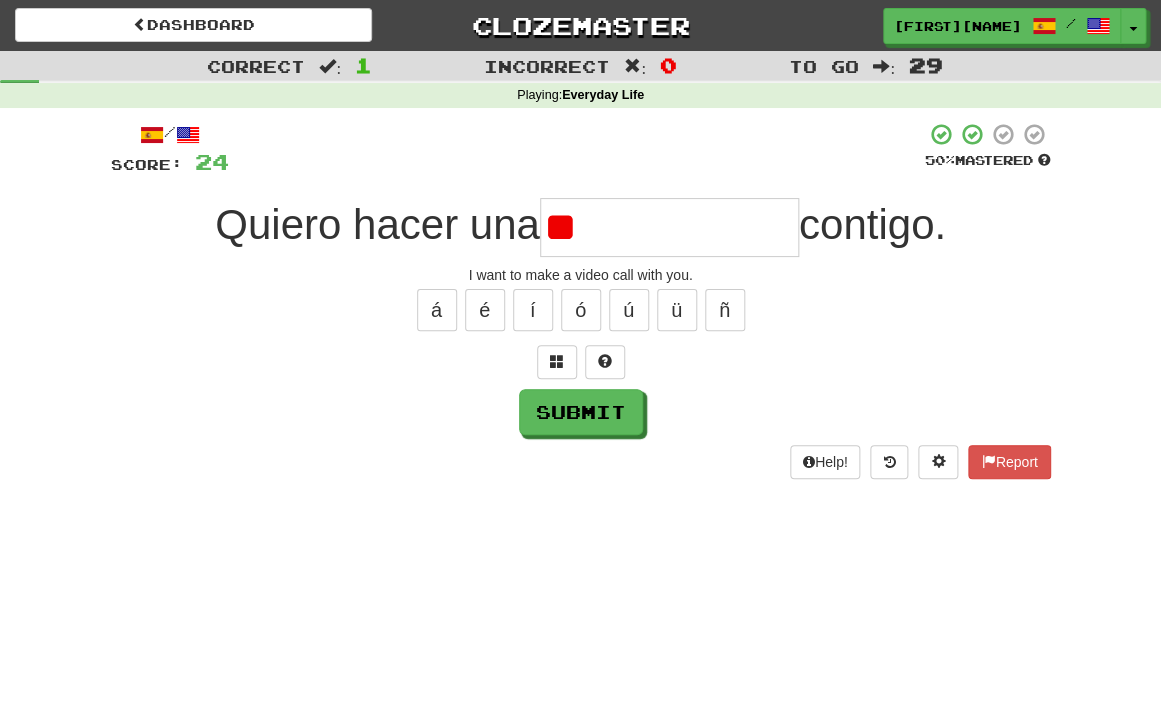 type on "*" 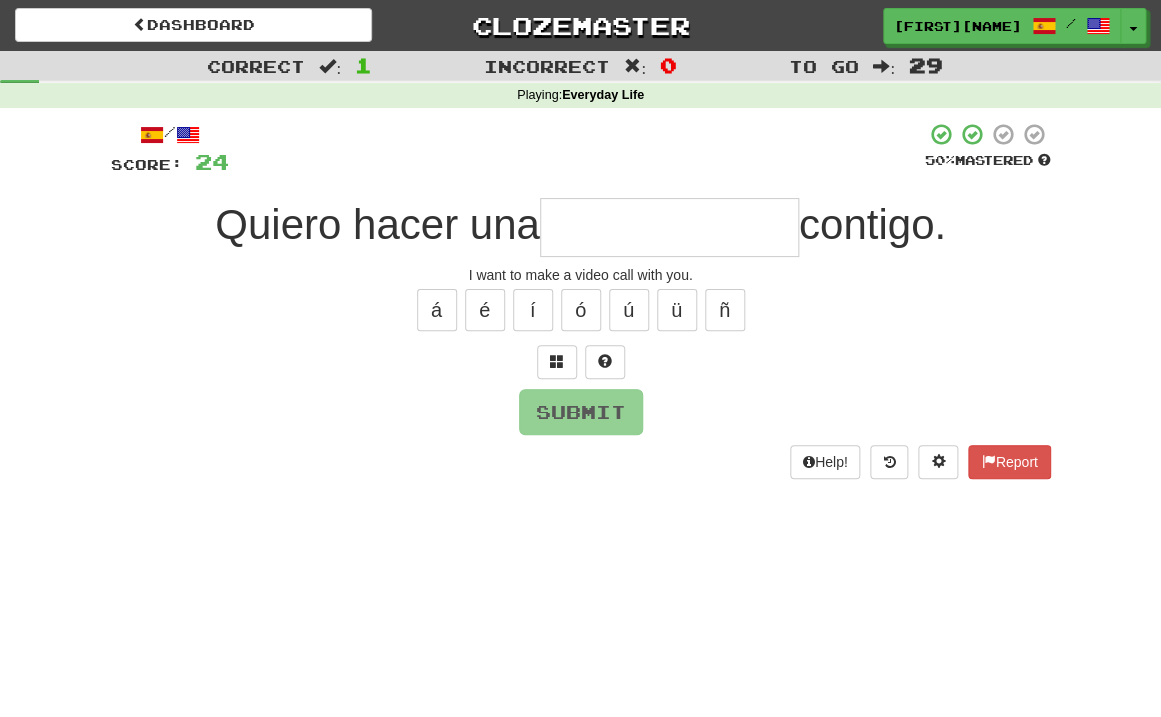 type on "*" 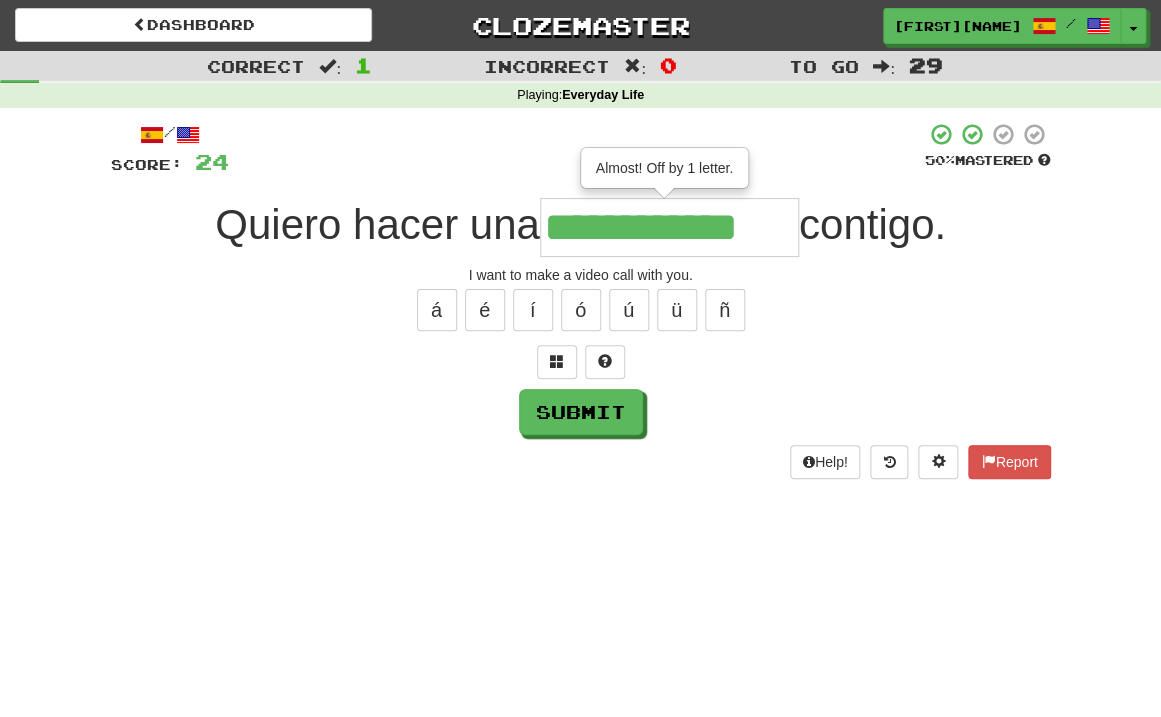 type on "**********" 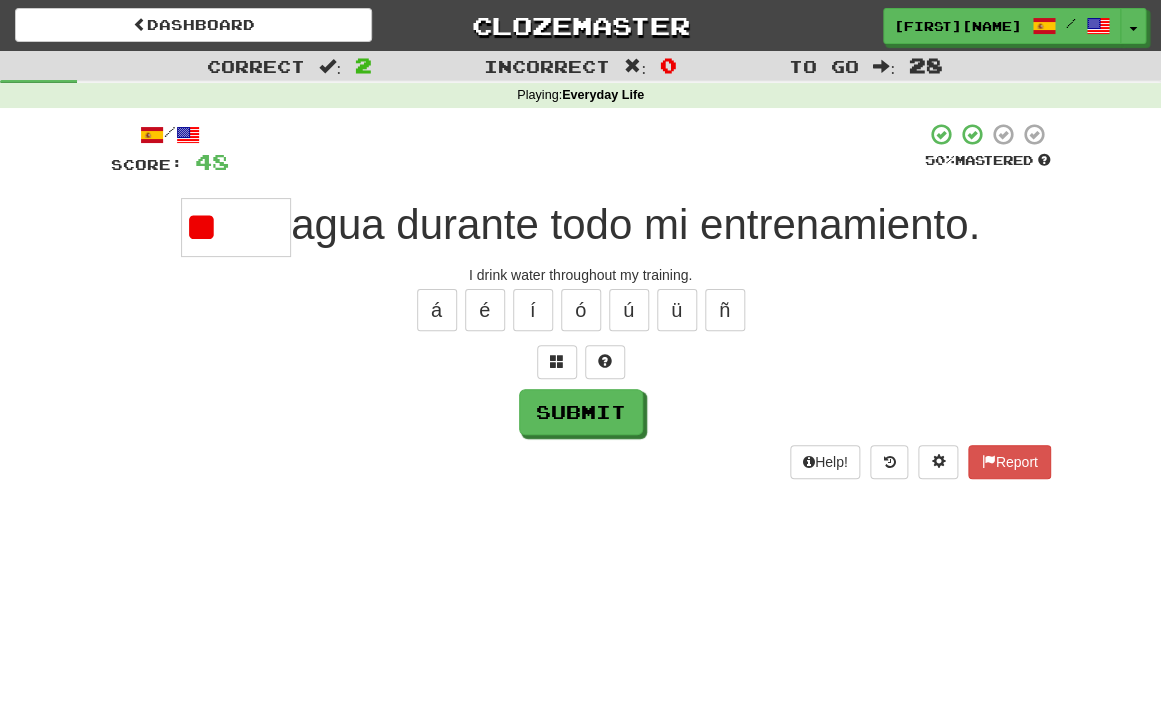 type on "*" 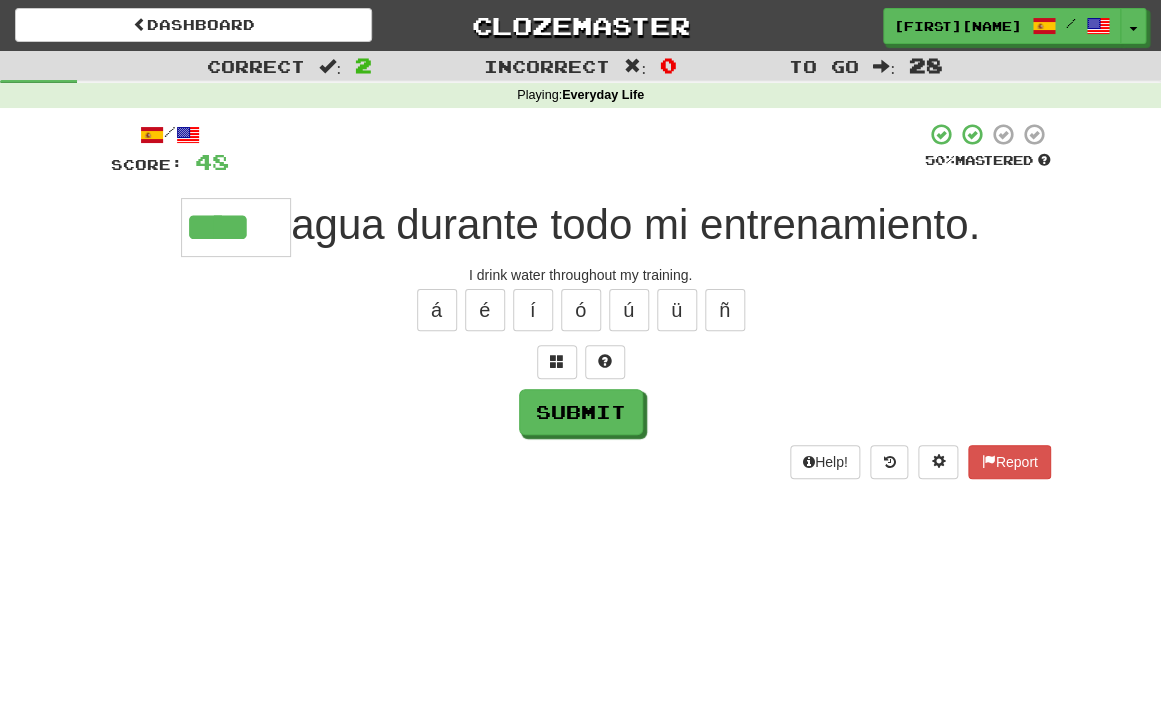 type on "****" 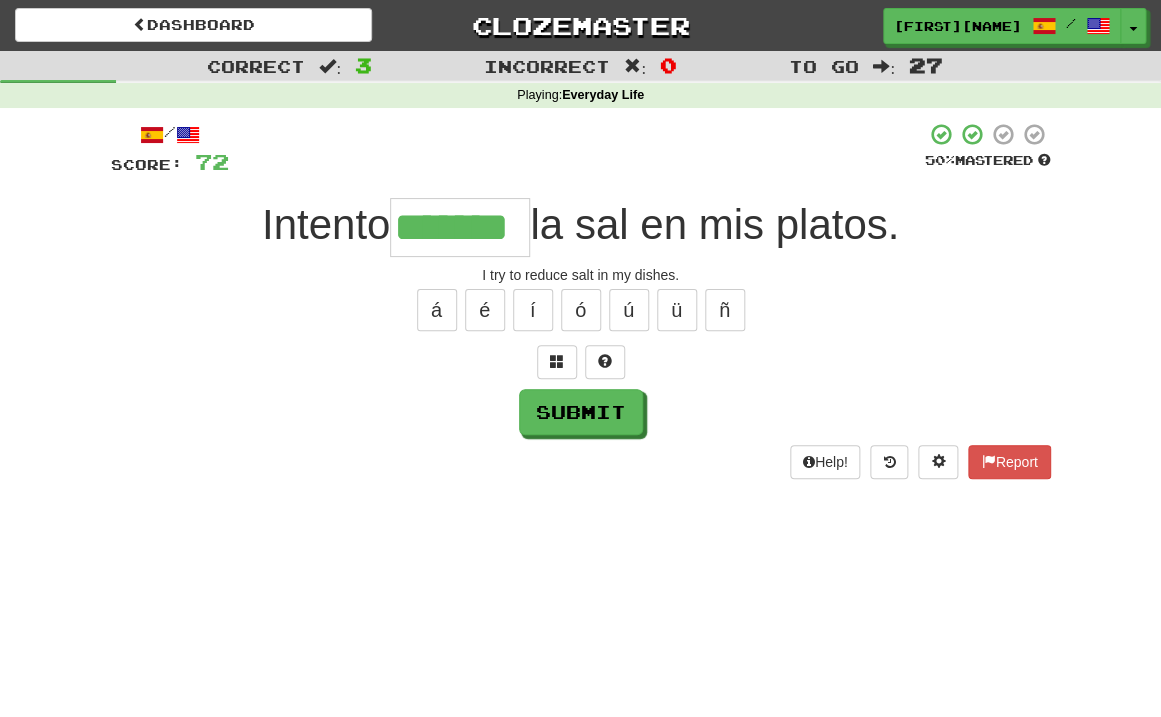 type on "*******" 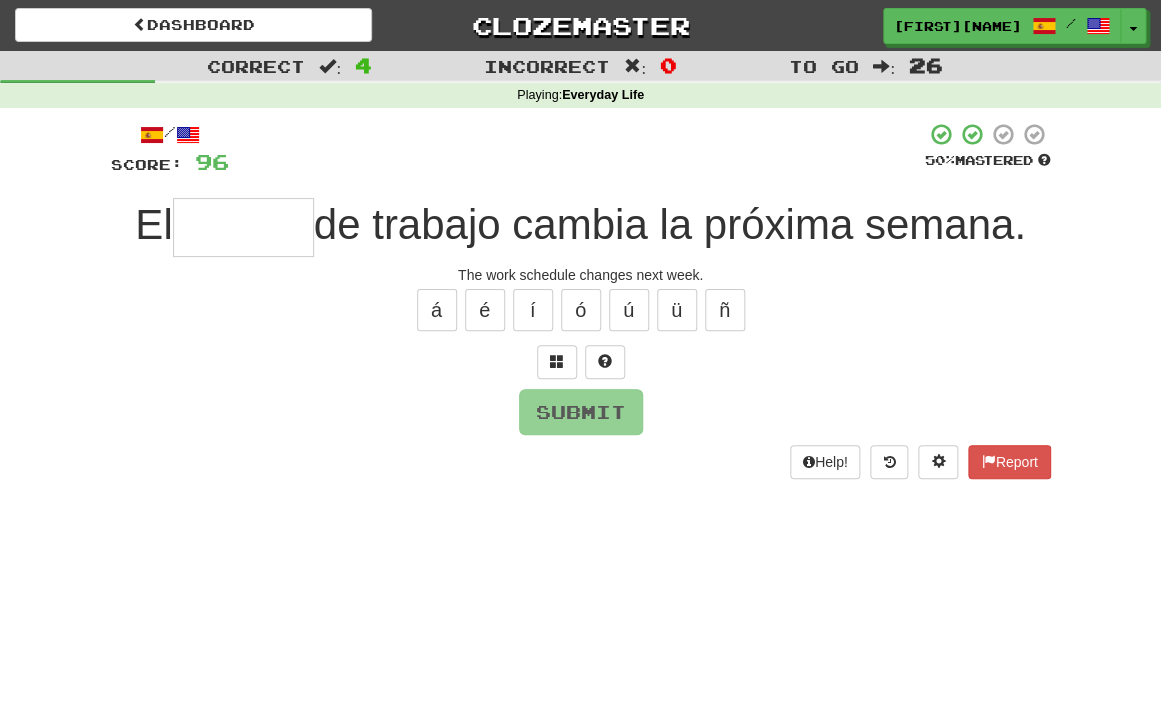 type on "*" 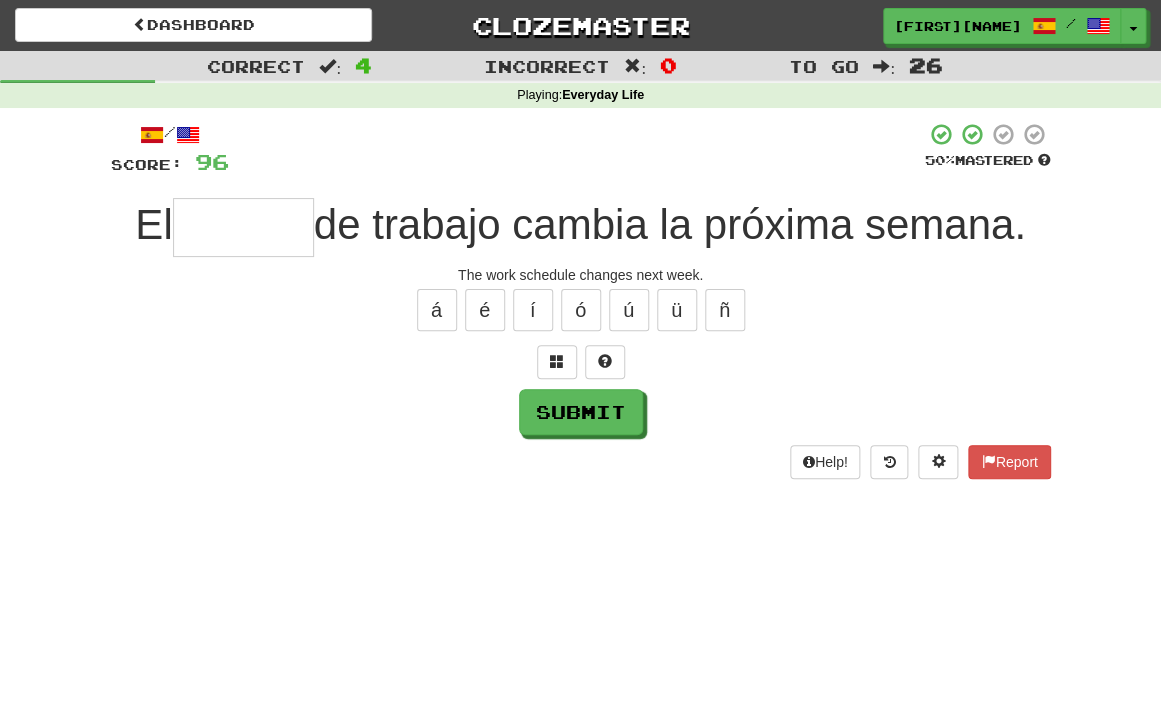 type on "*" 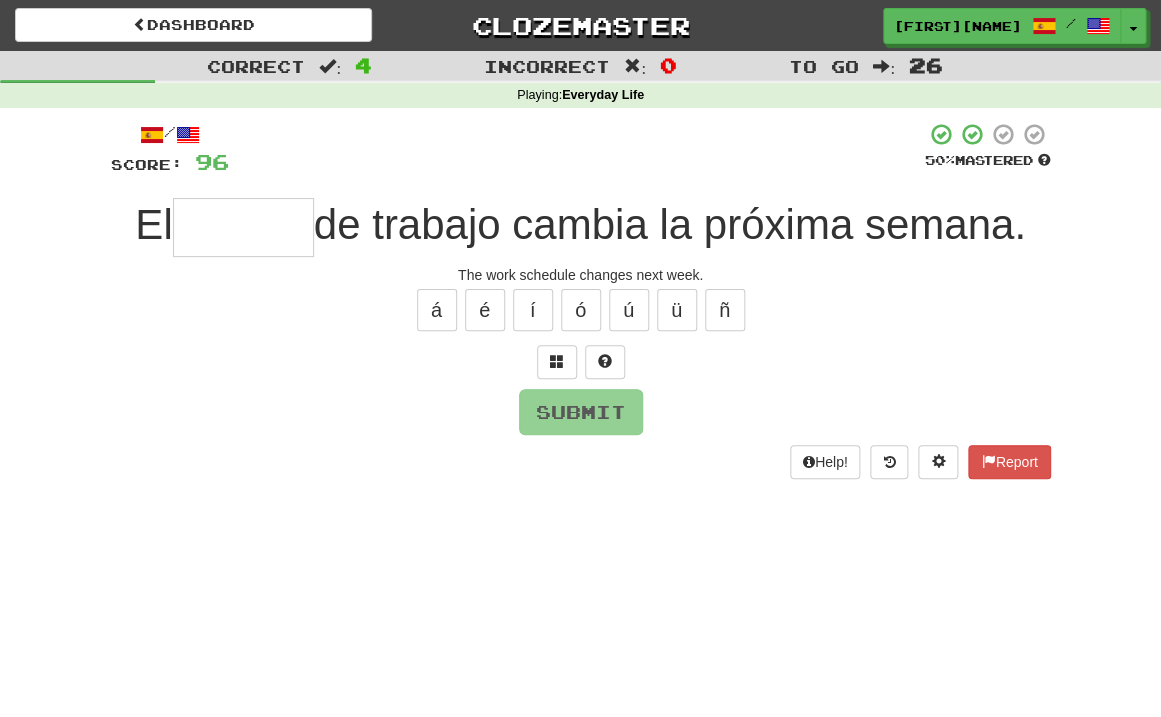 type on "*" 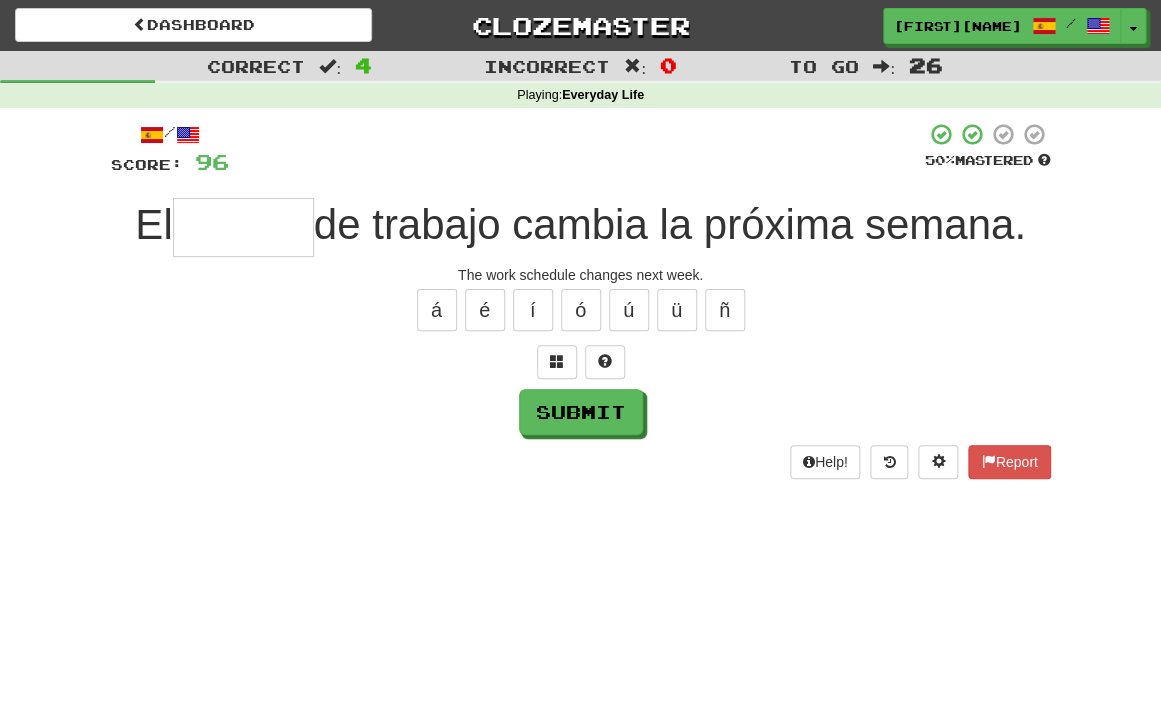 type on "*" 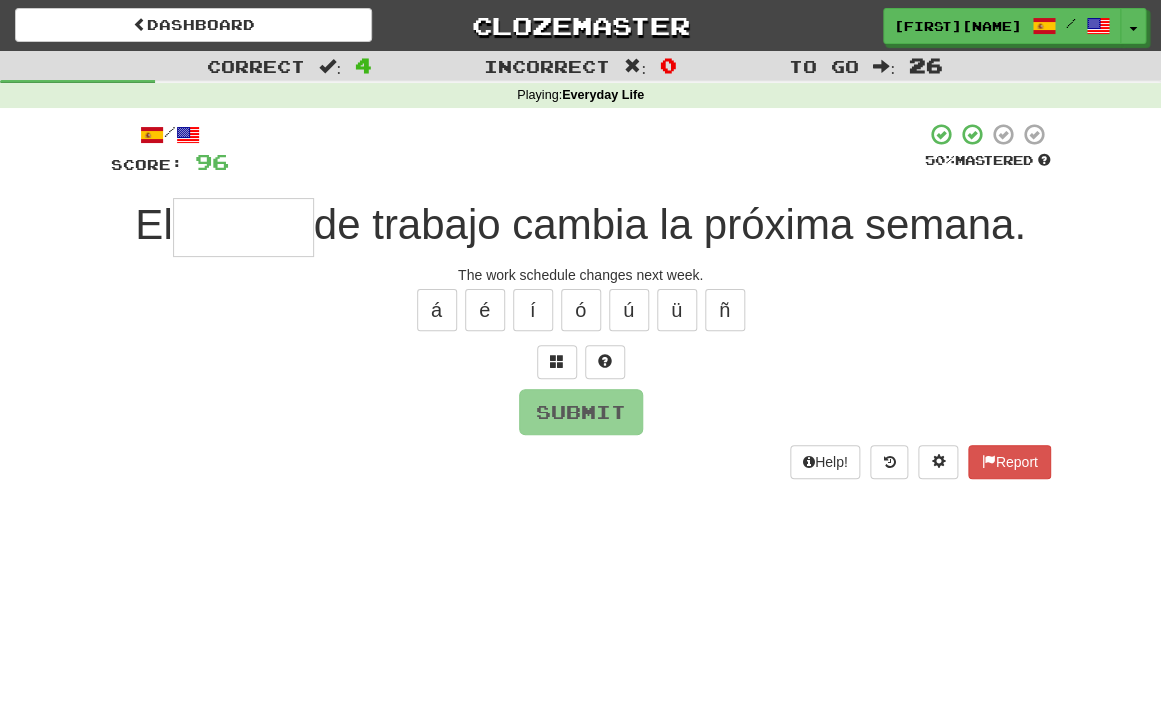 type on "*" 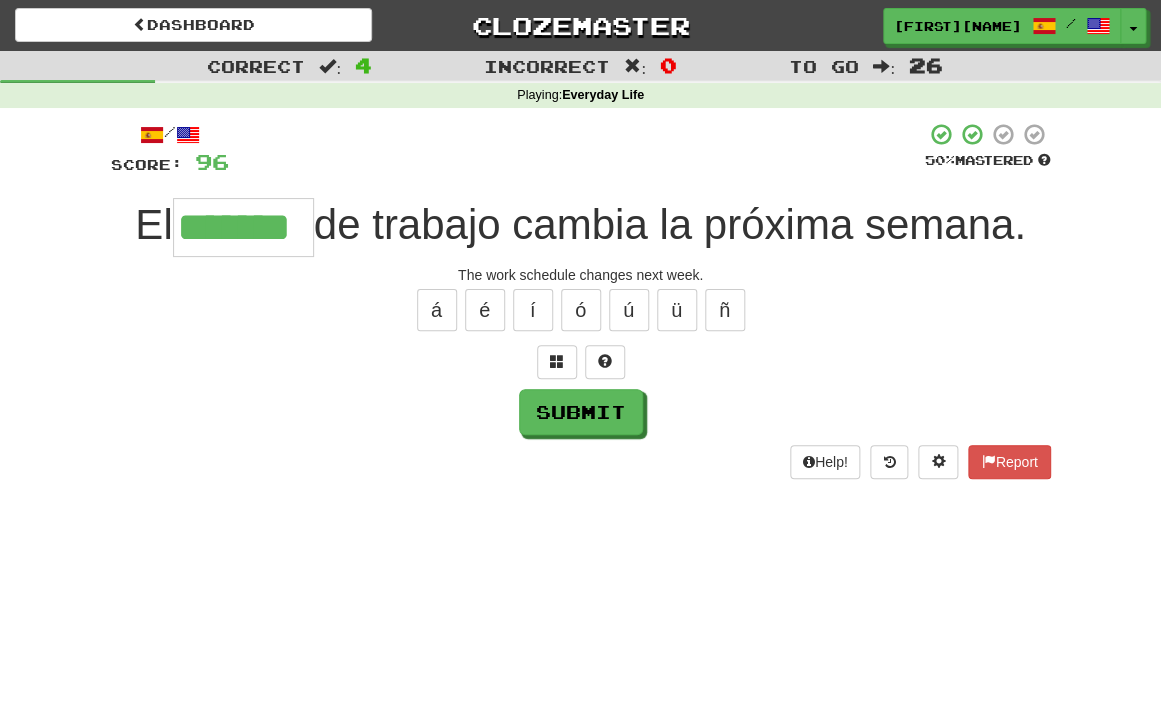 type on "*******" 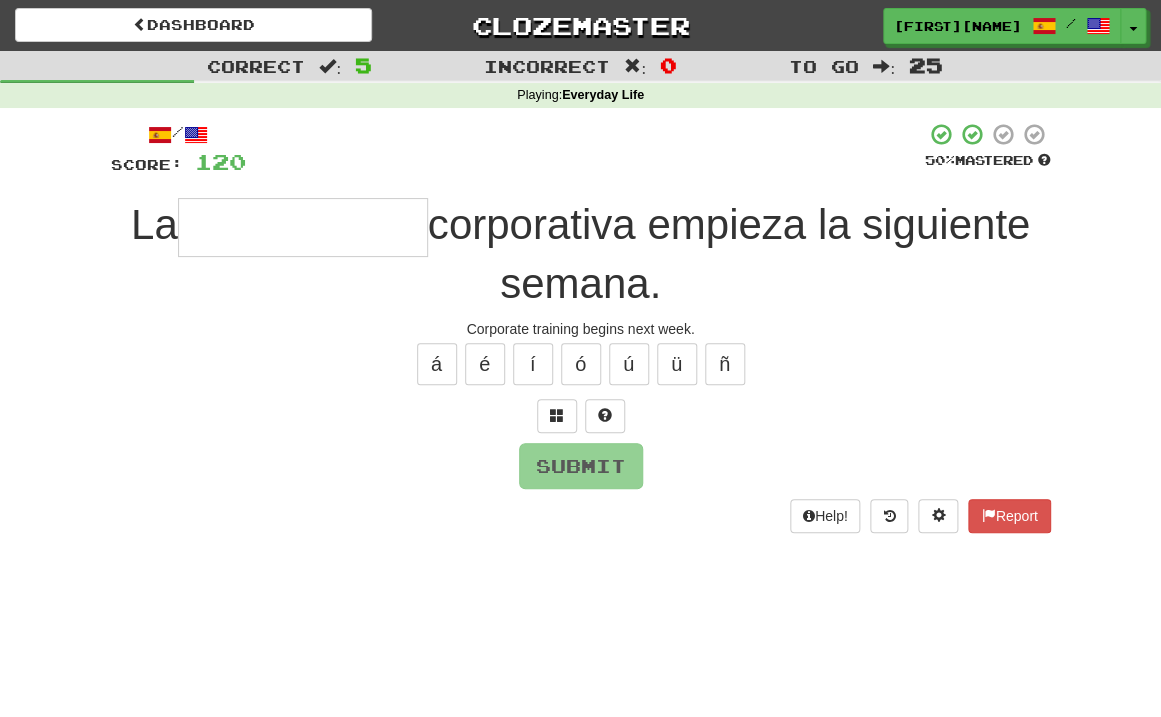 type on "*" 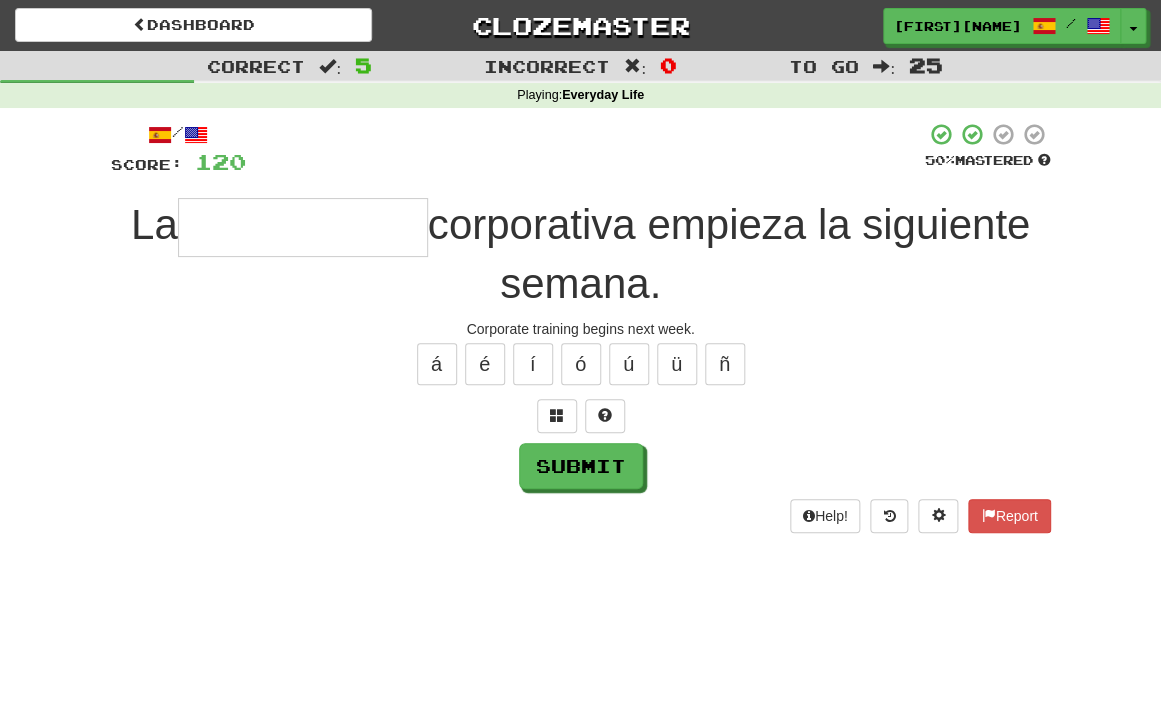 type on "*" 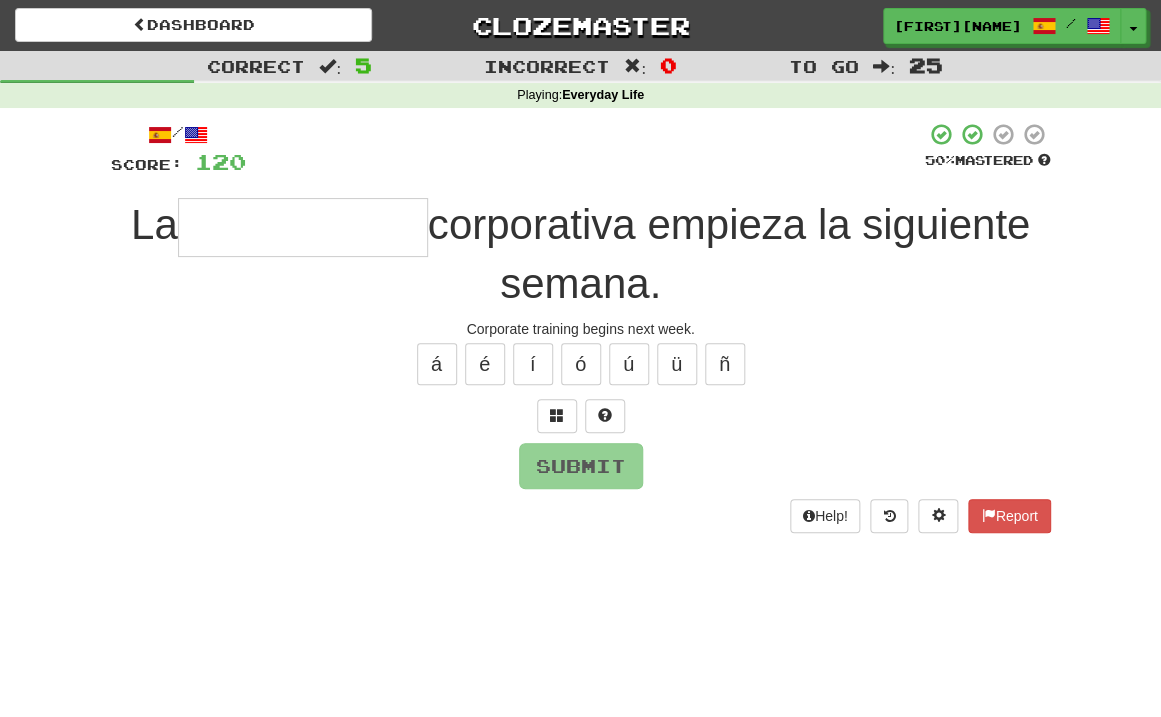 type on "*" 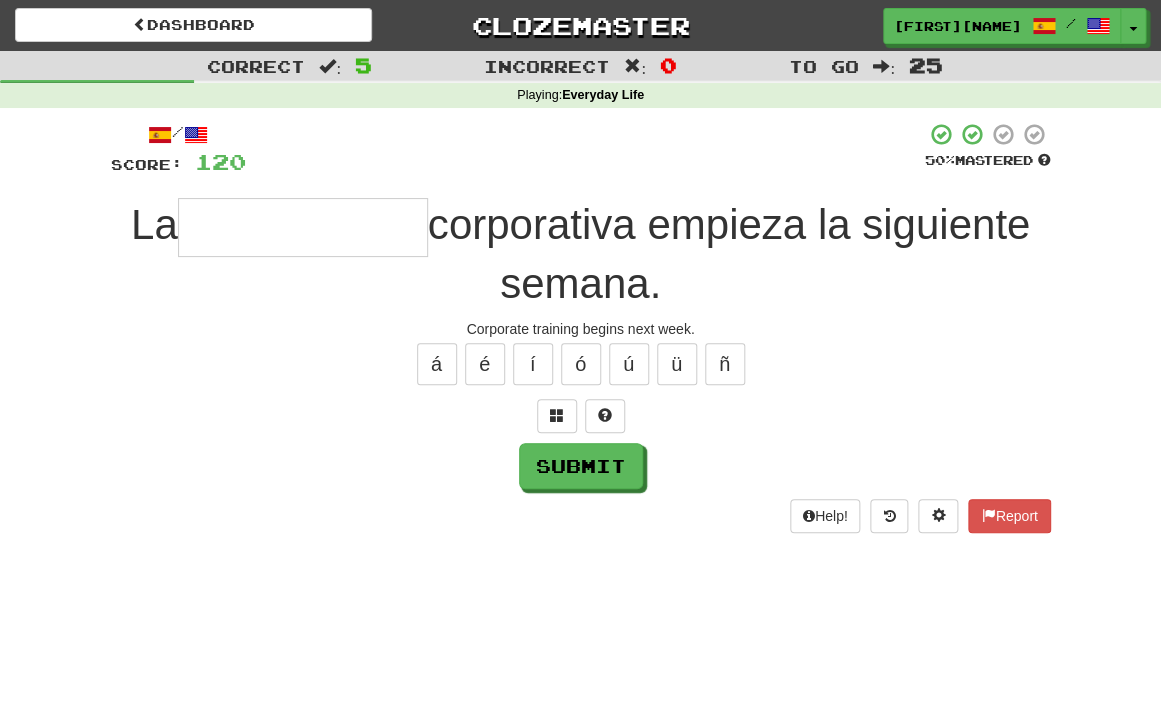 type on "*" 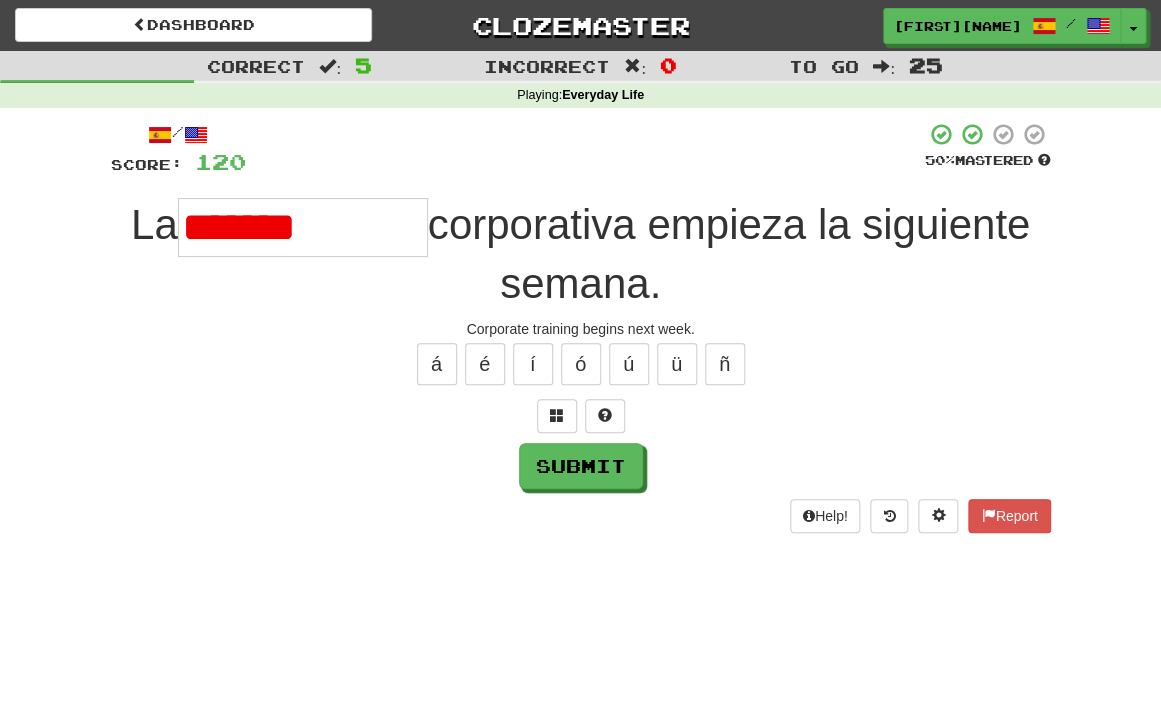 type on "**********" 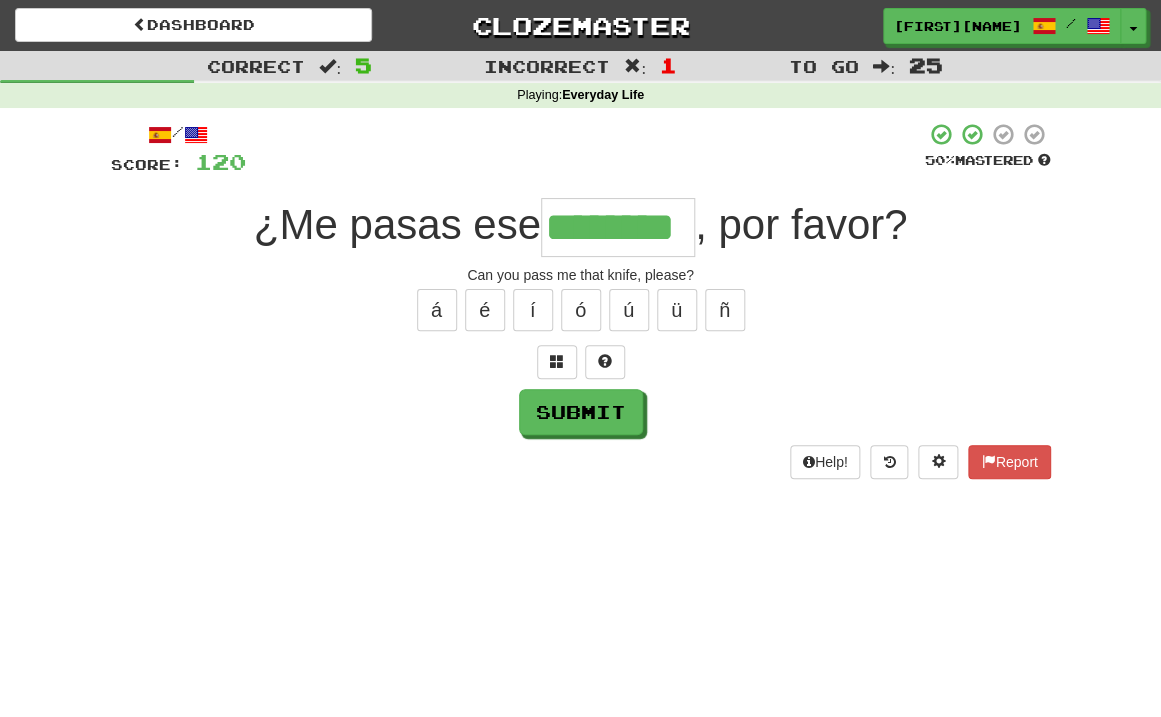 type on "********" 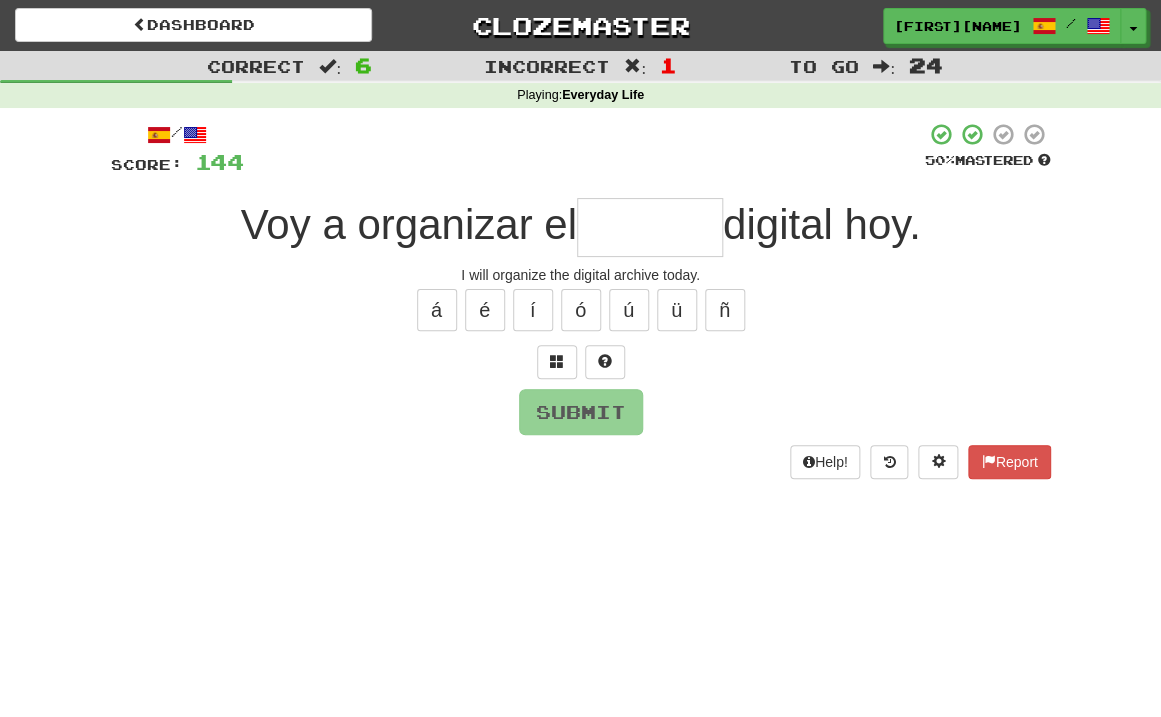 type on "*" 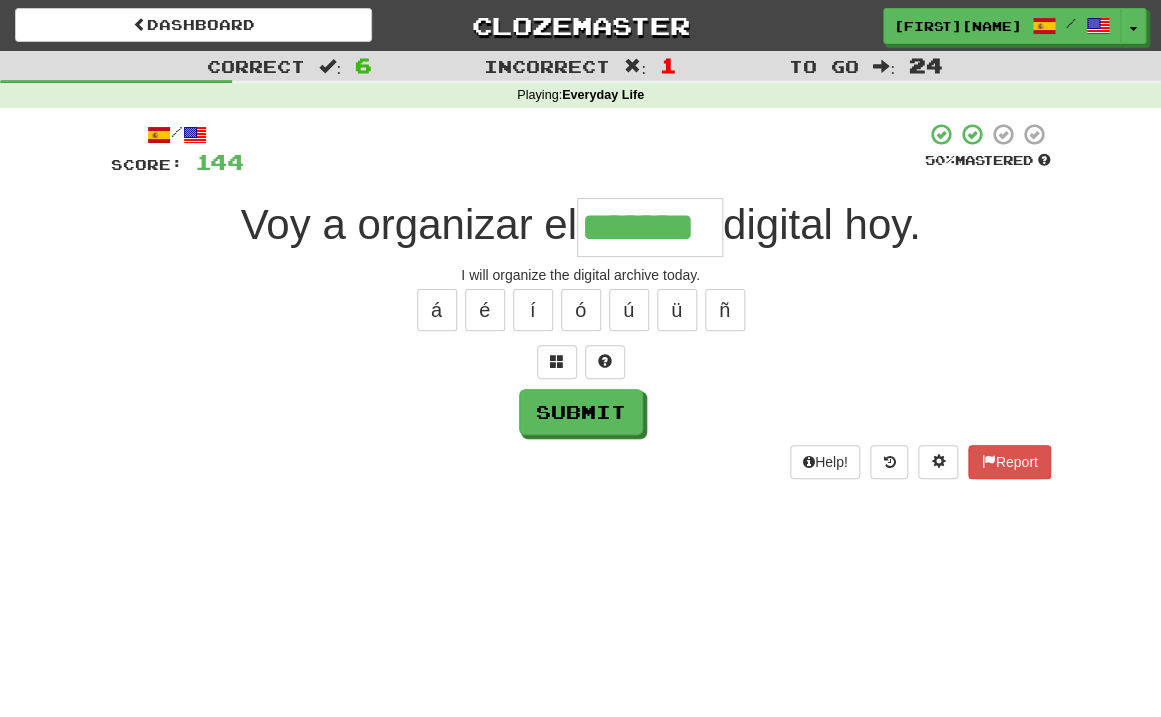 type on "*******" 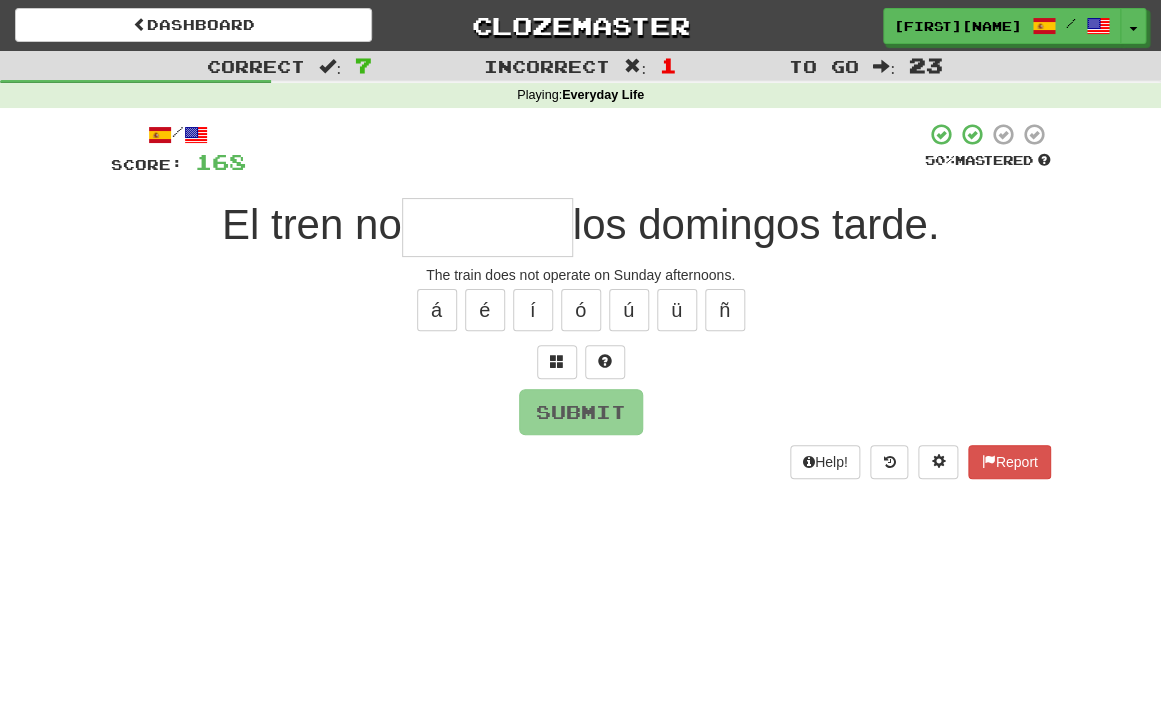 type on "*" 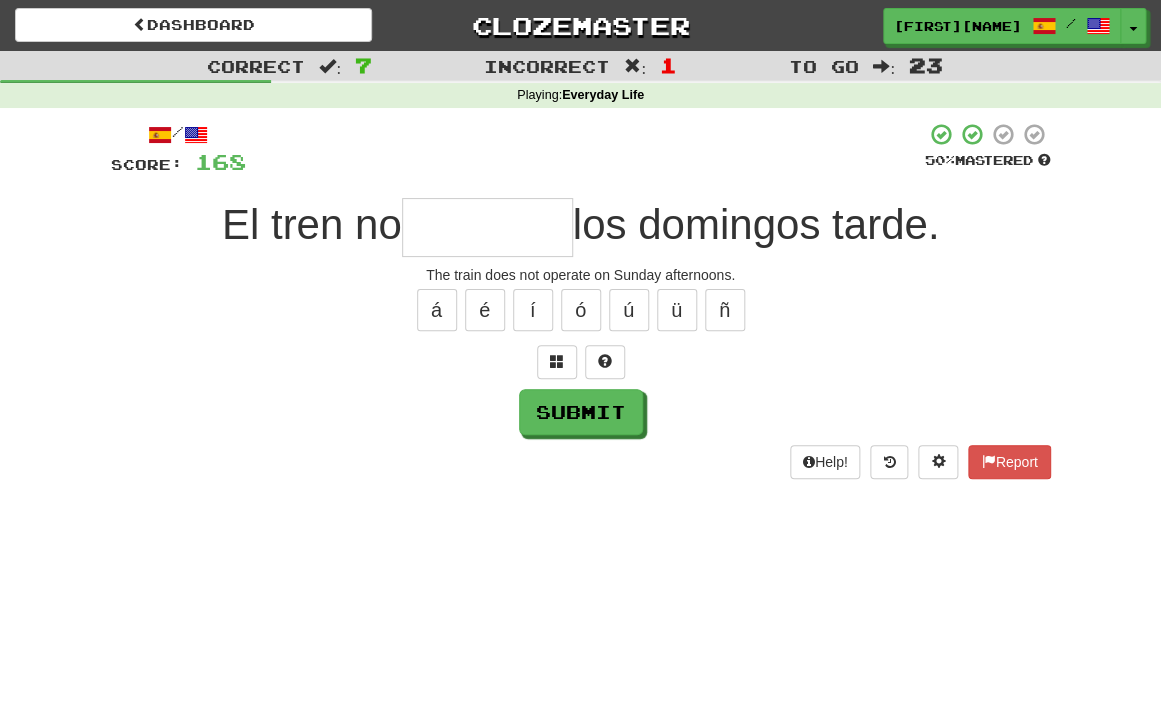 type on "*" 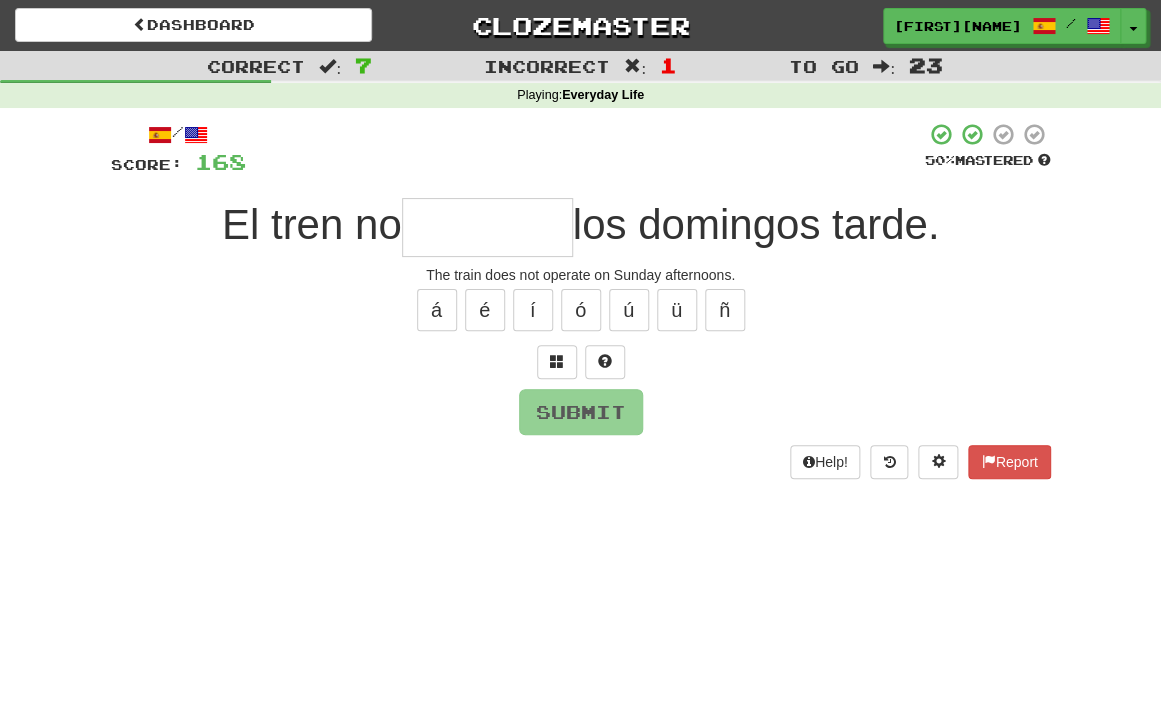 type on "*" 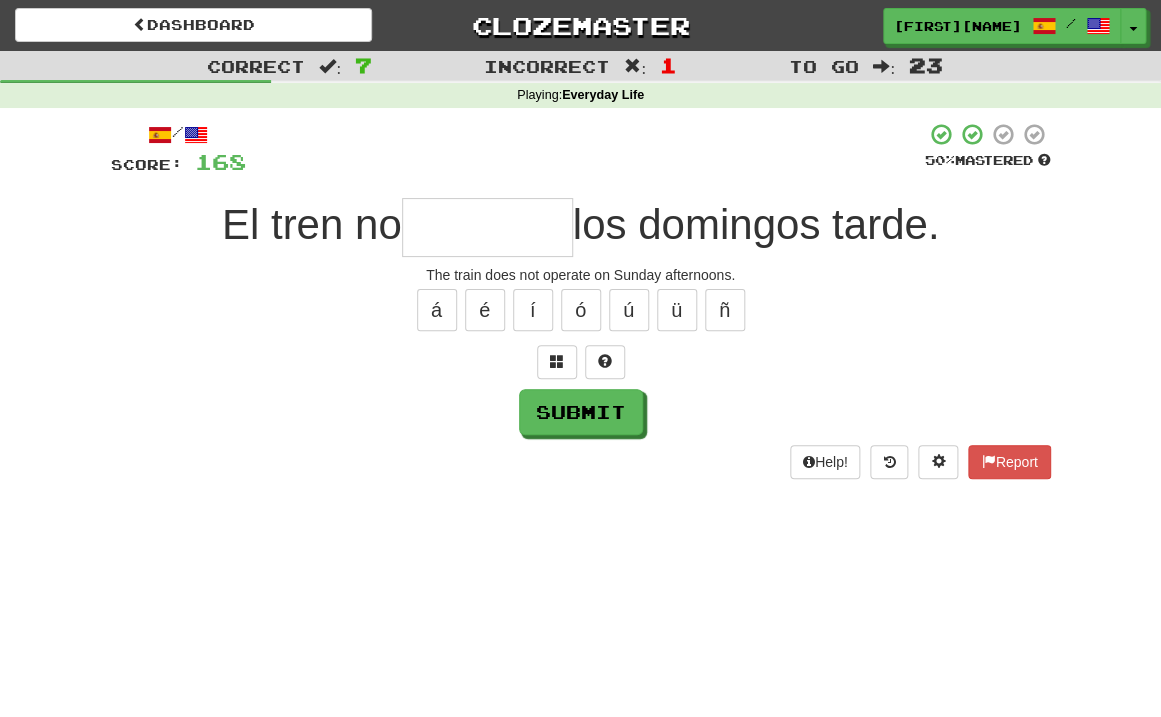 type on "*" 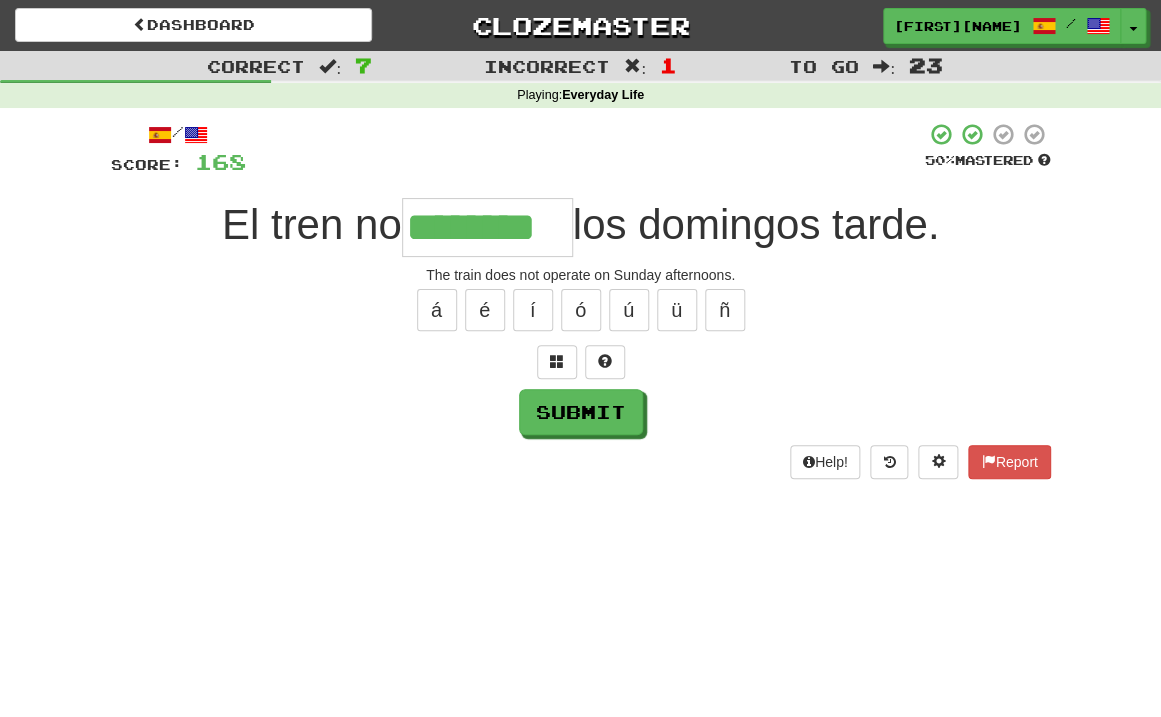 type on "********" 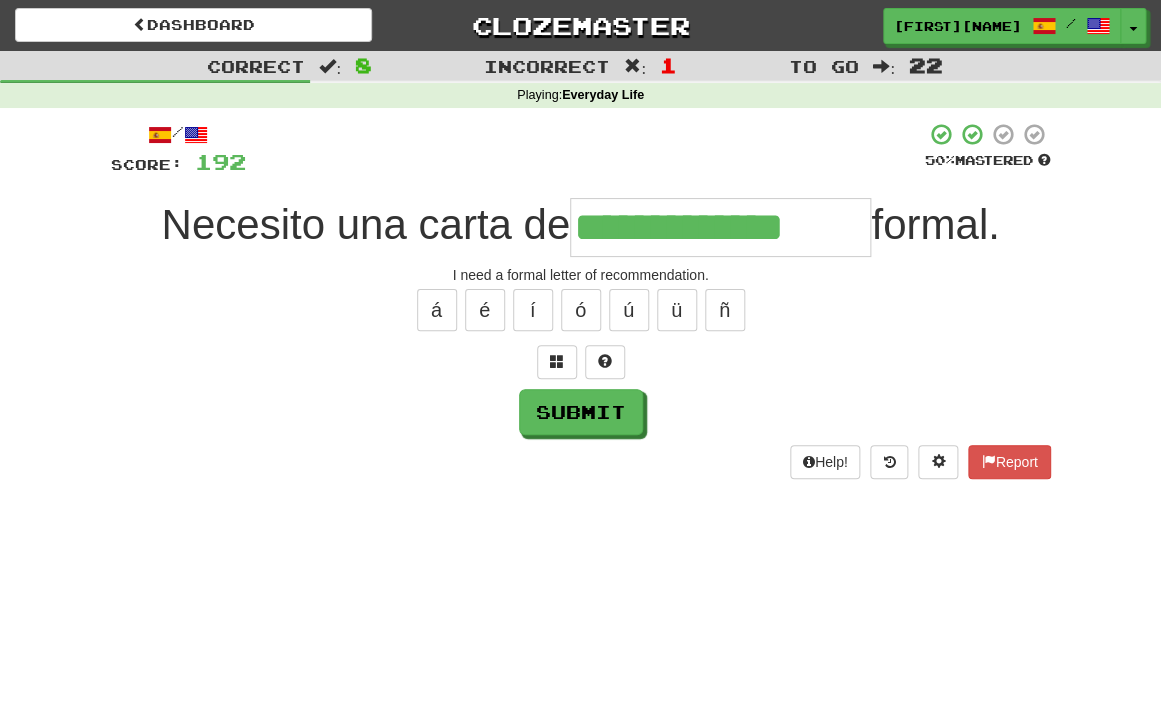 type on "**********" 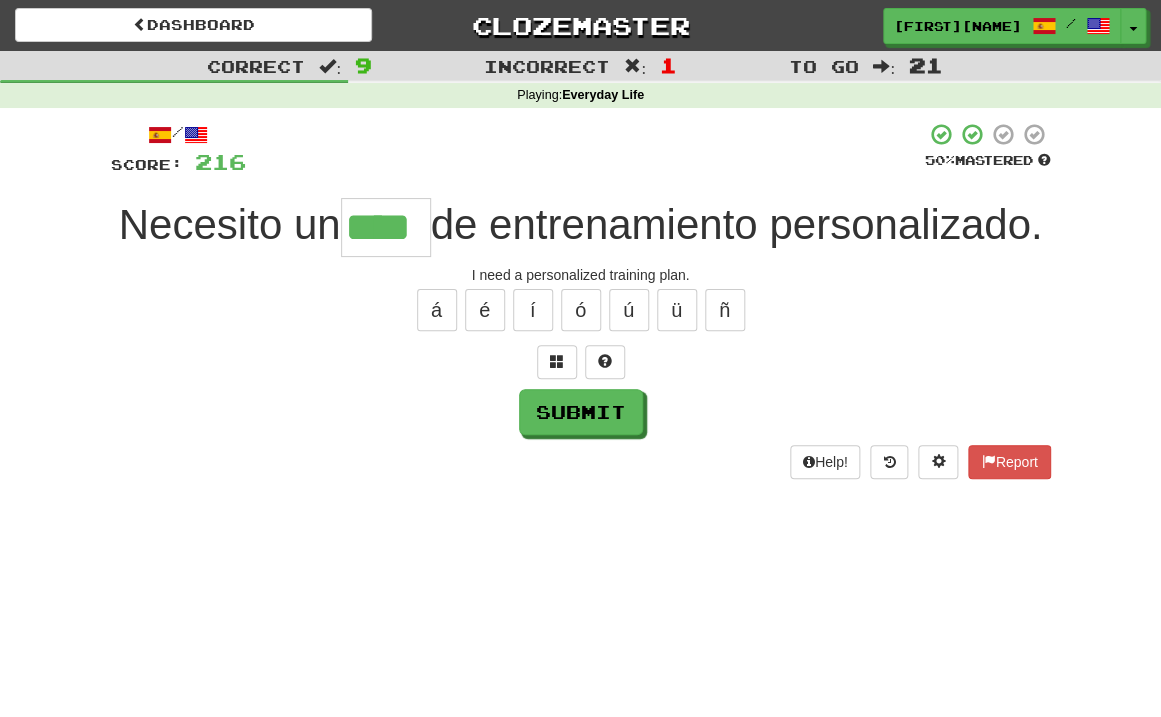 type on "****" 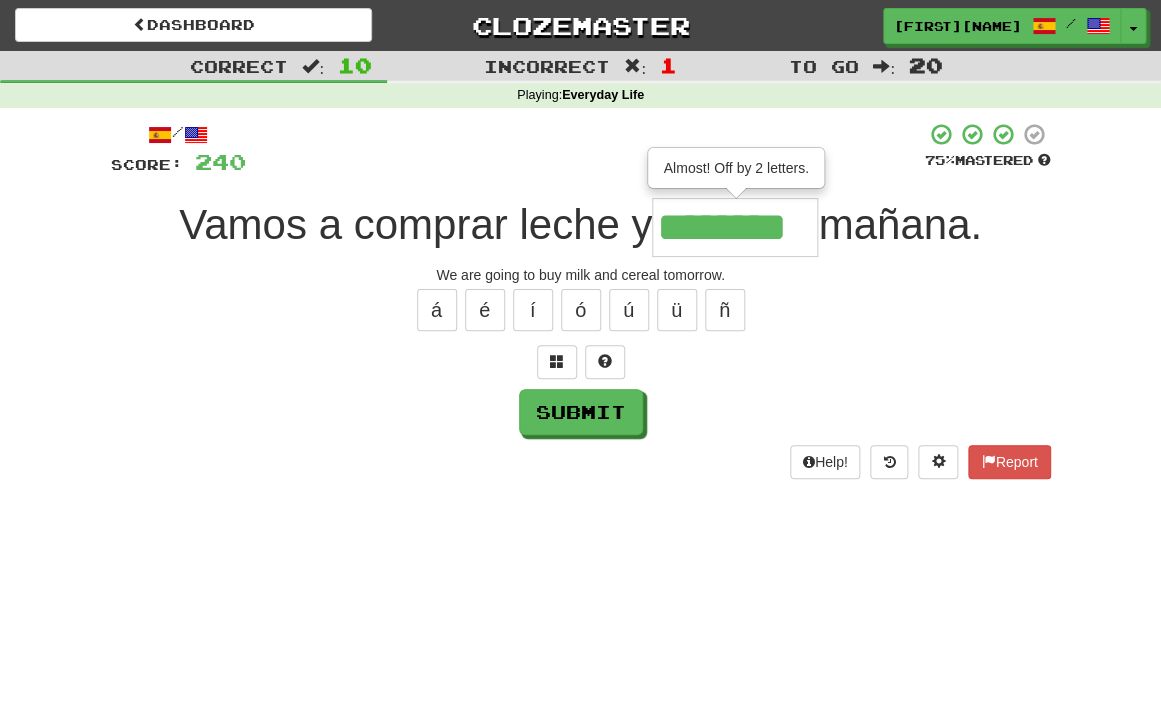 type on "********" 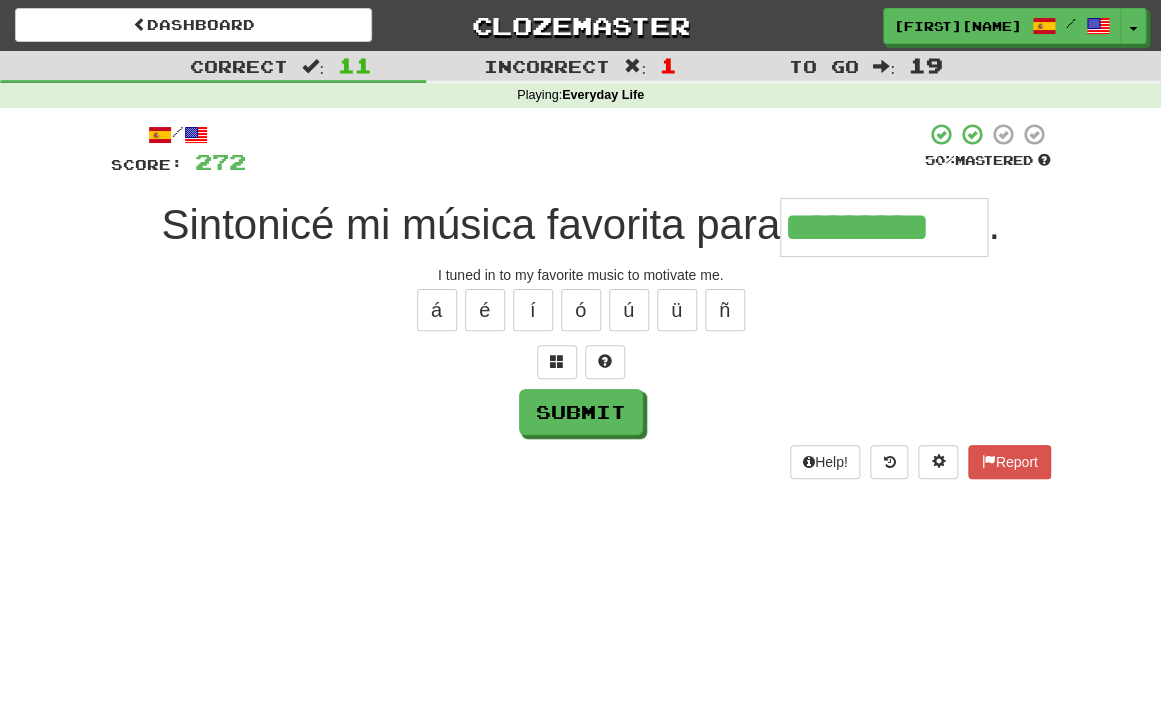 type on "*********" 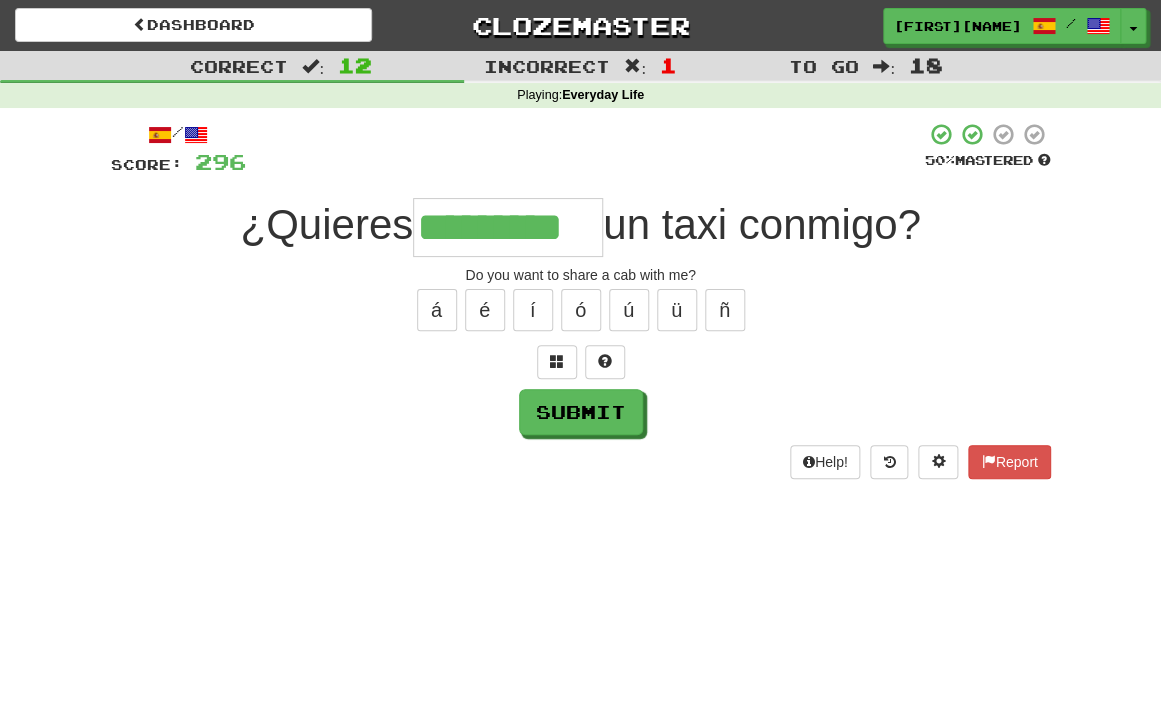 type on "*********" 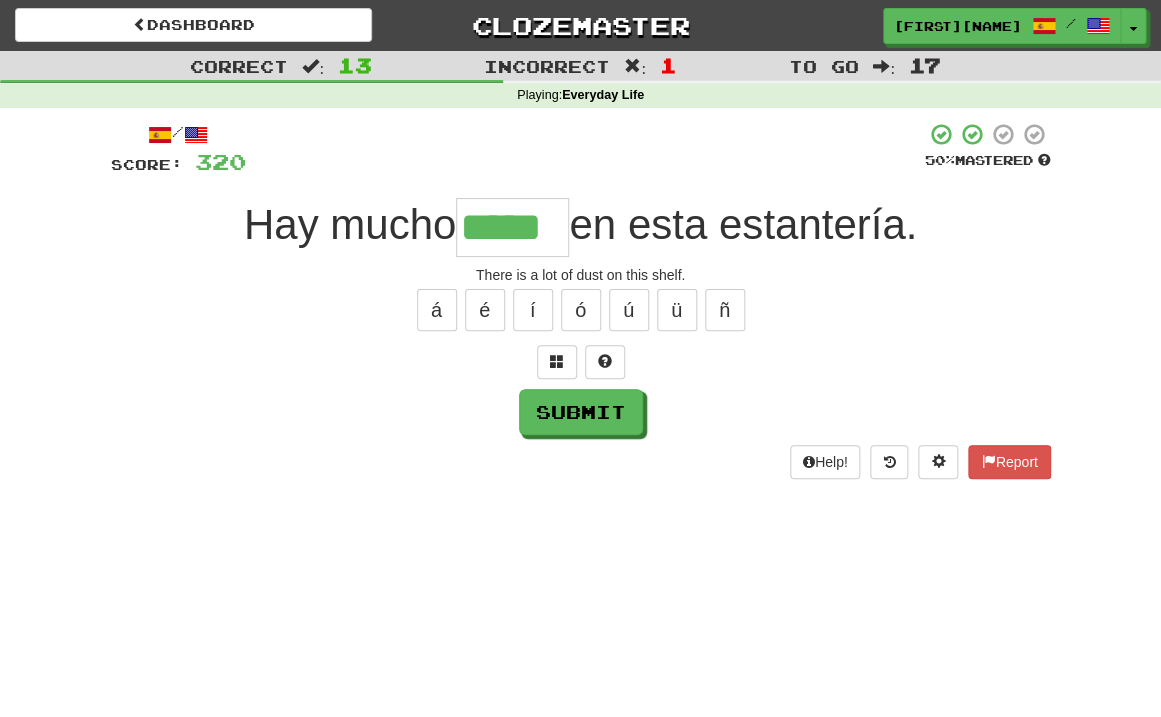 type on "*****" 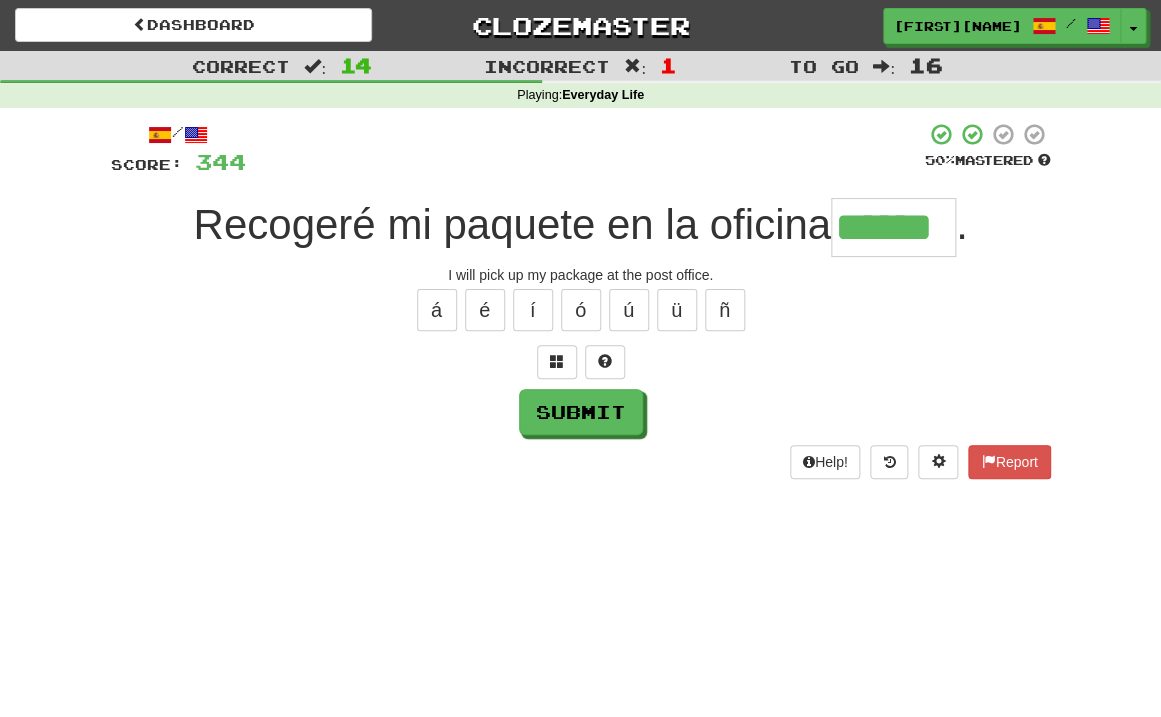 type on "******" 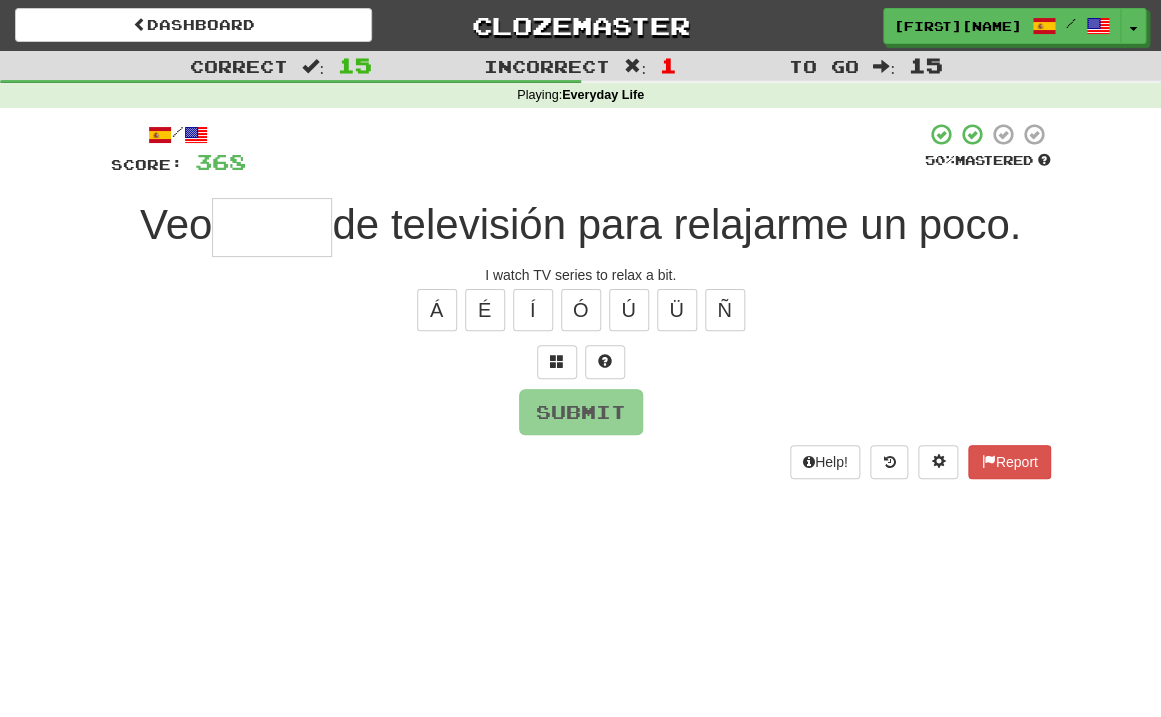 type on "*" 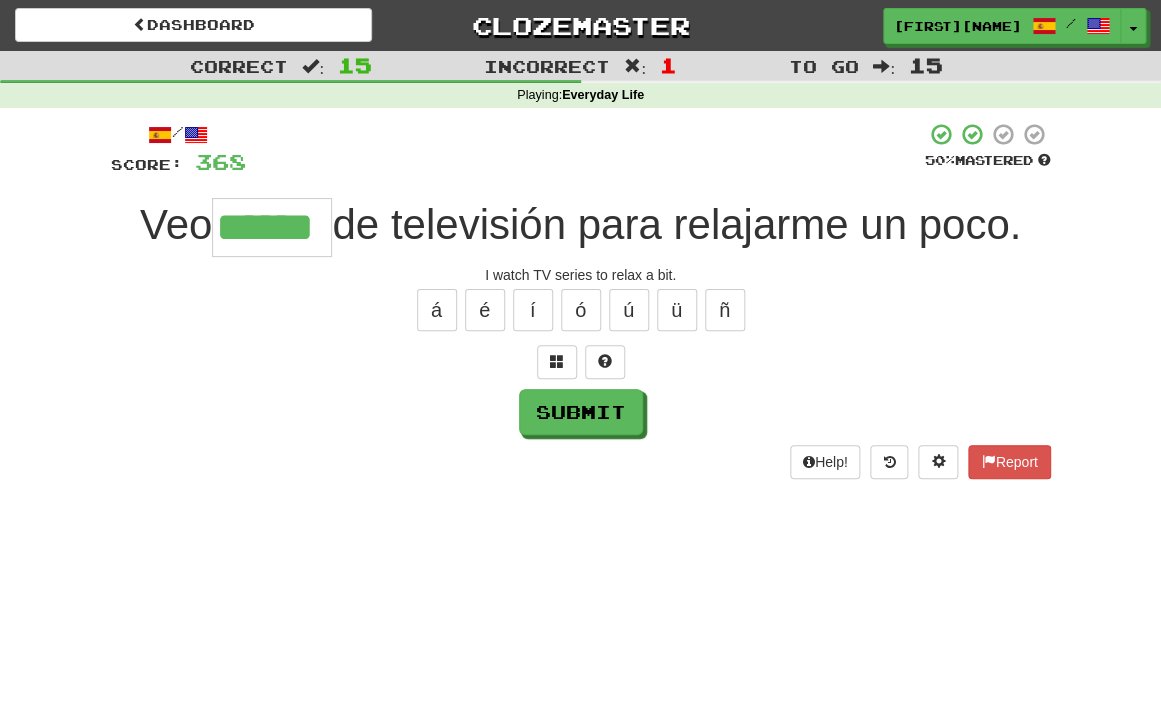 type on "******" 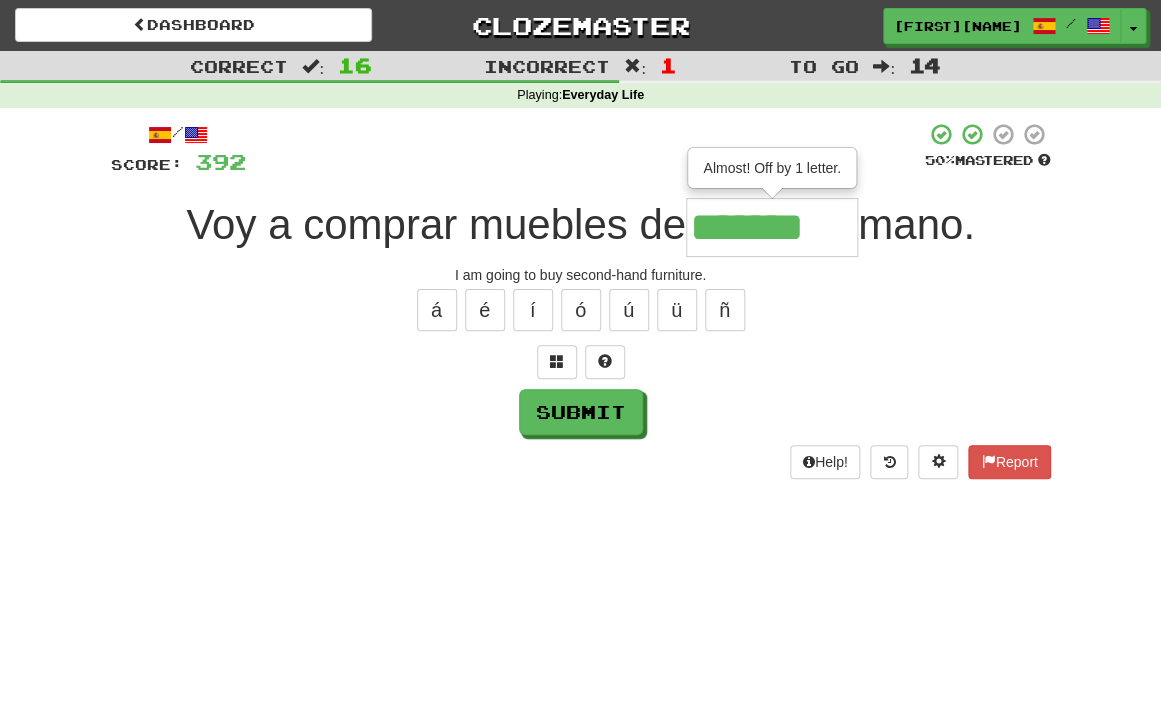 type on "*******" 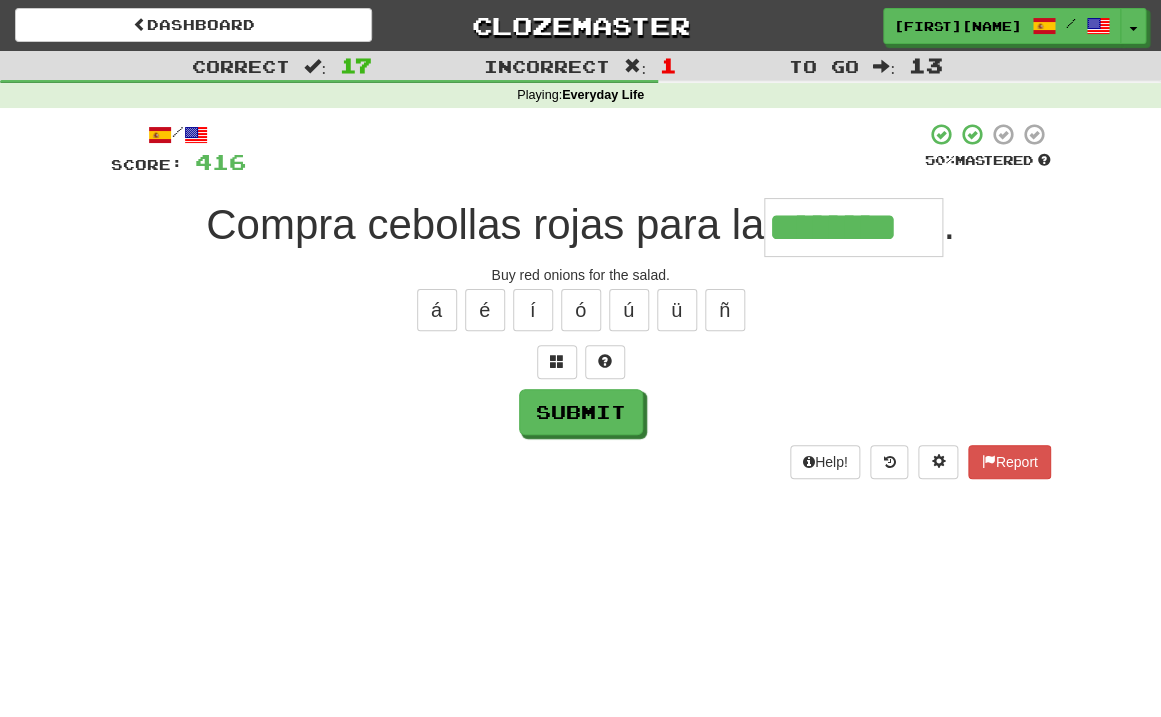 type on "********" 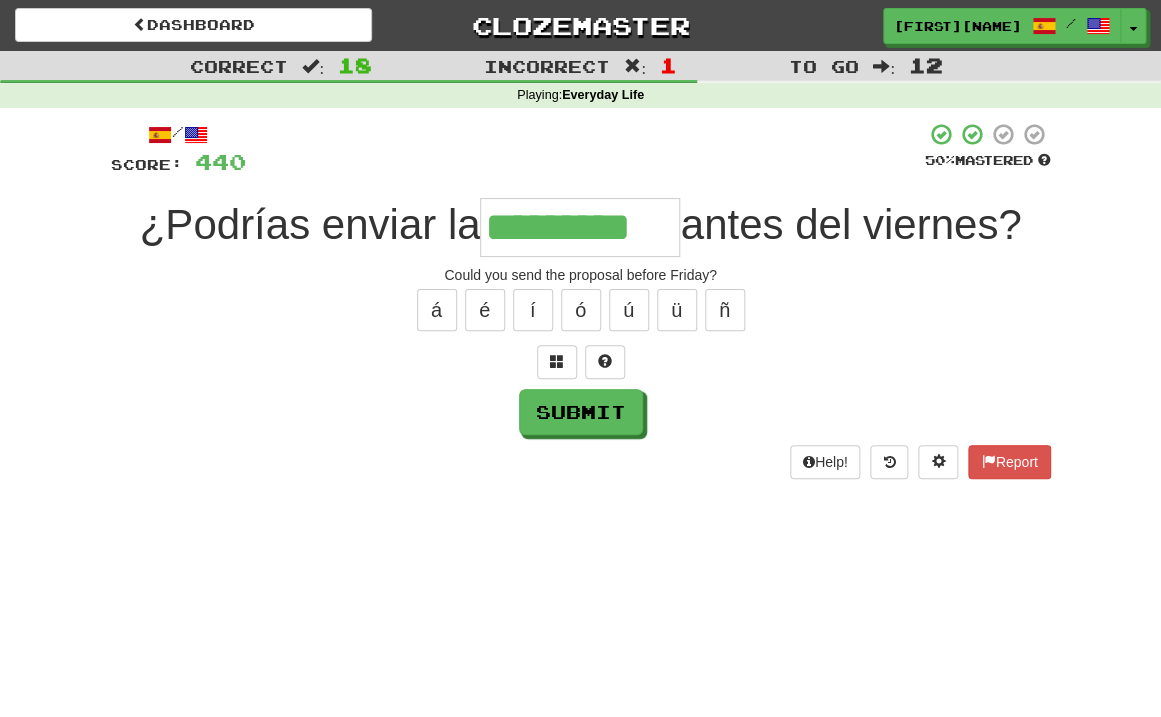 type on "*********" 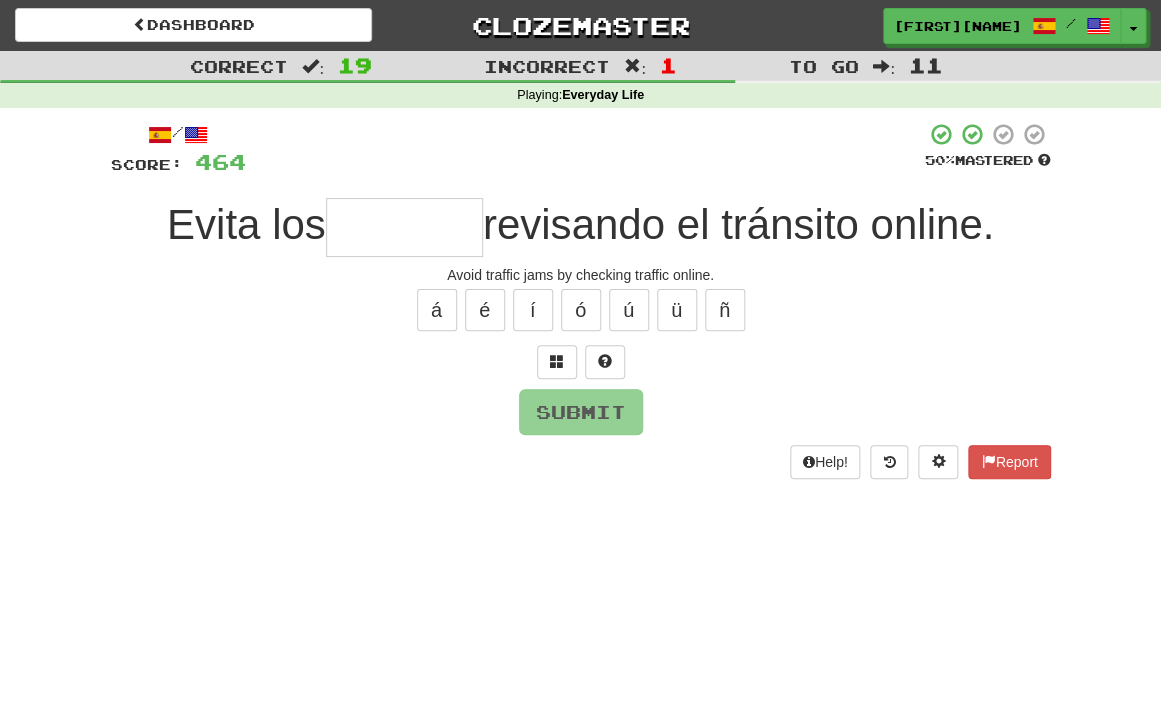 type on "*" 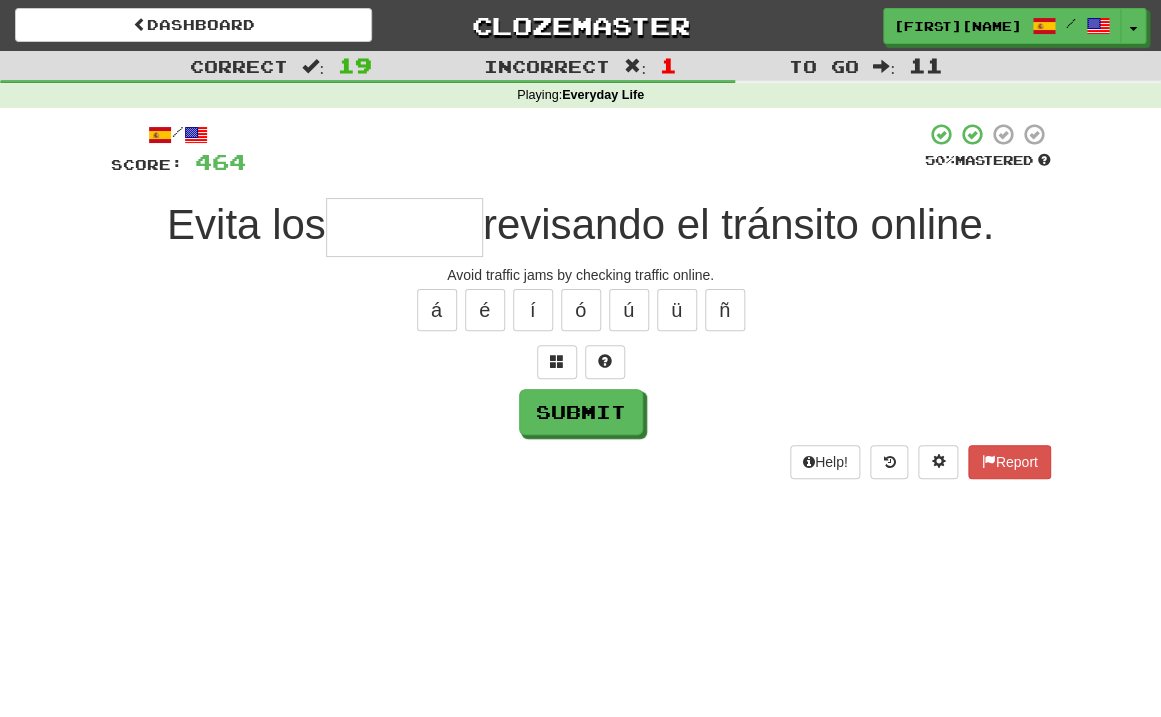 type on "*" 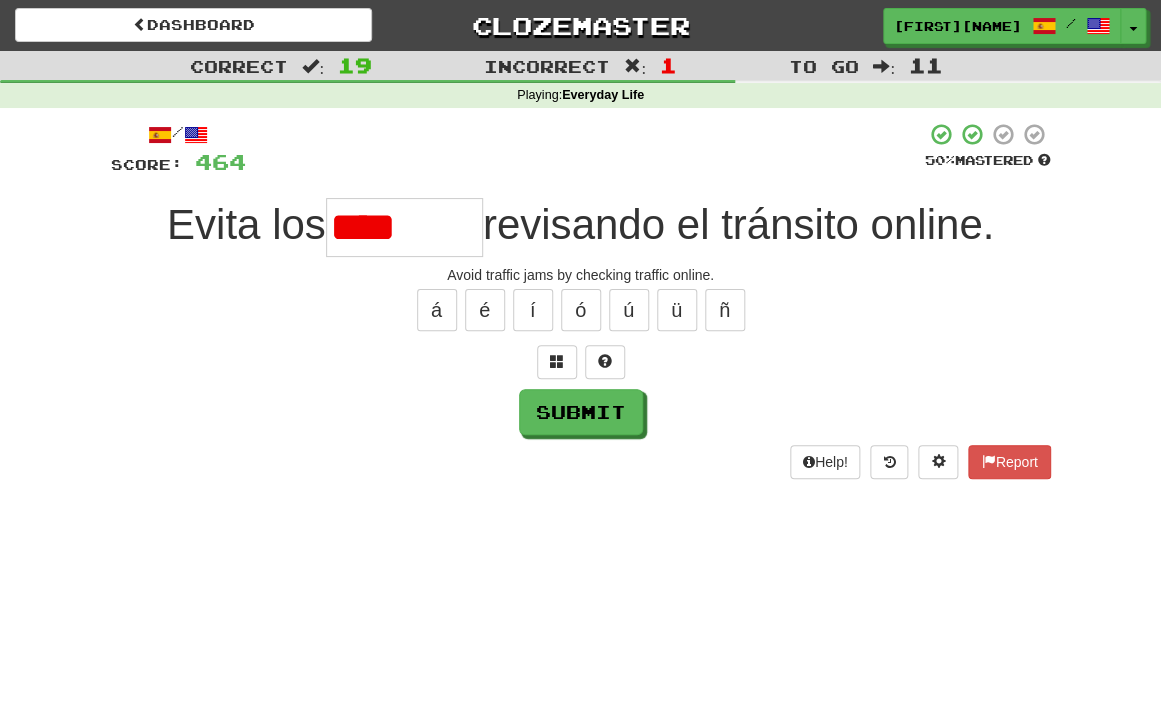 type on "*******" 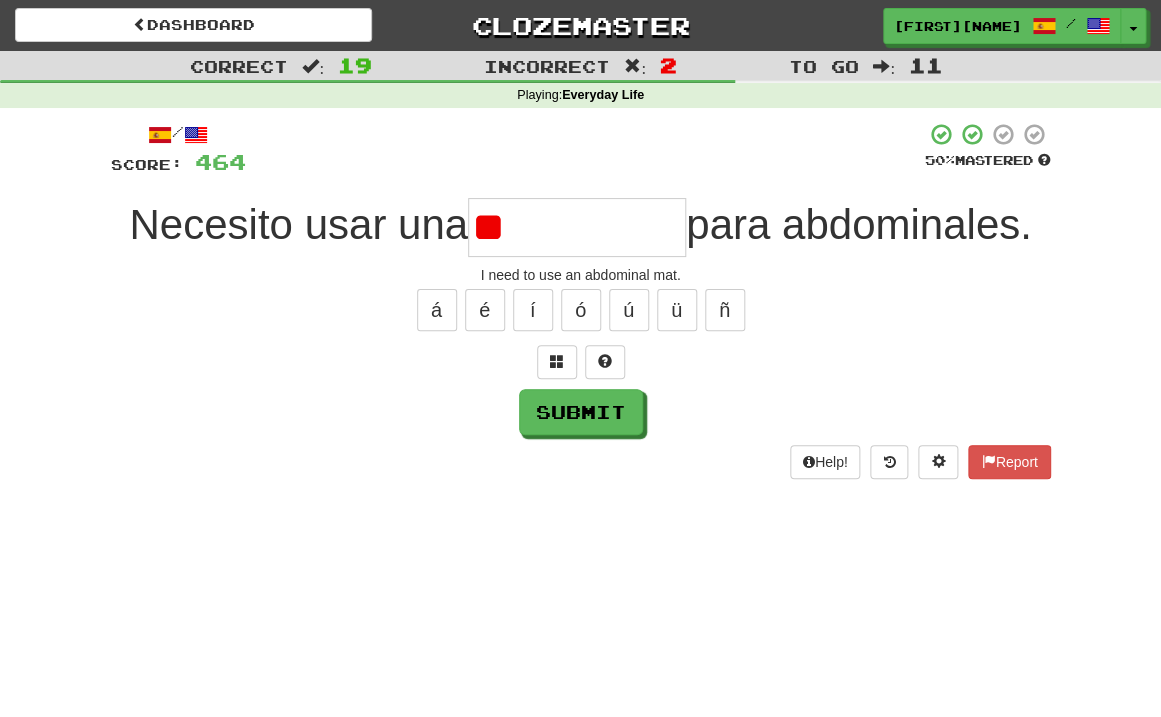 type on "*" 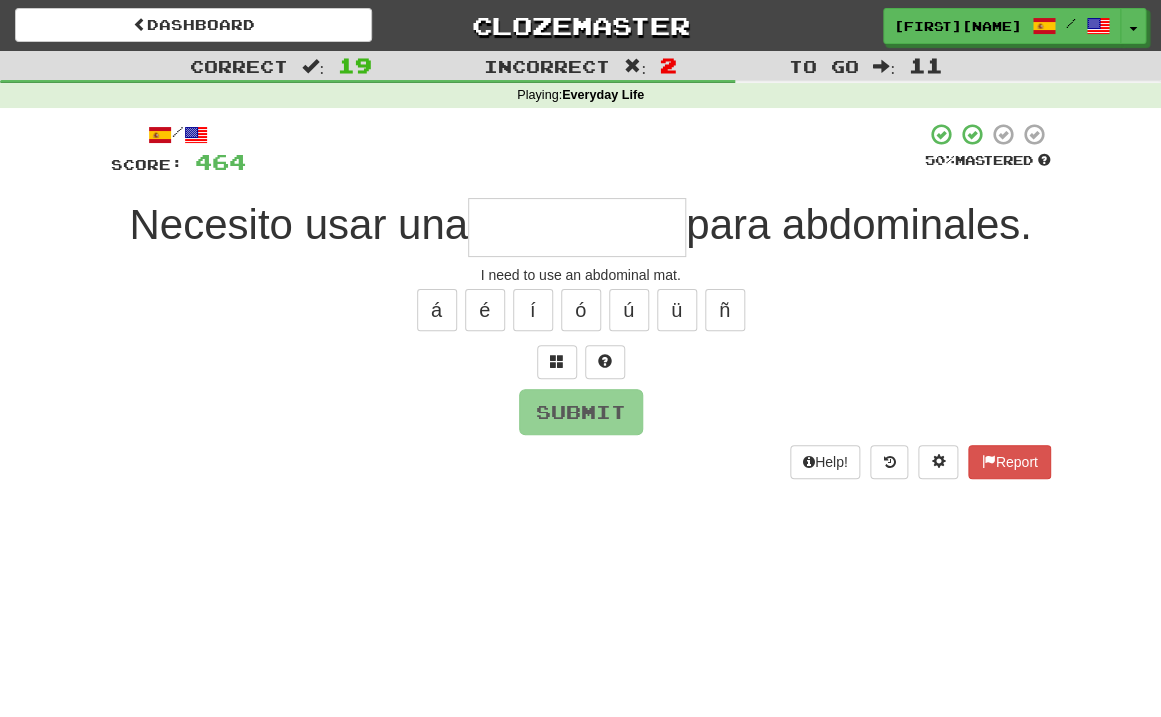 type on "*" 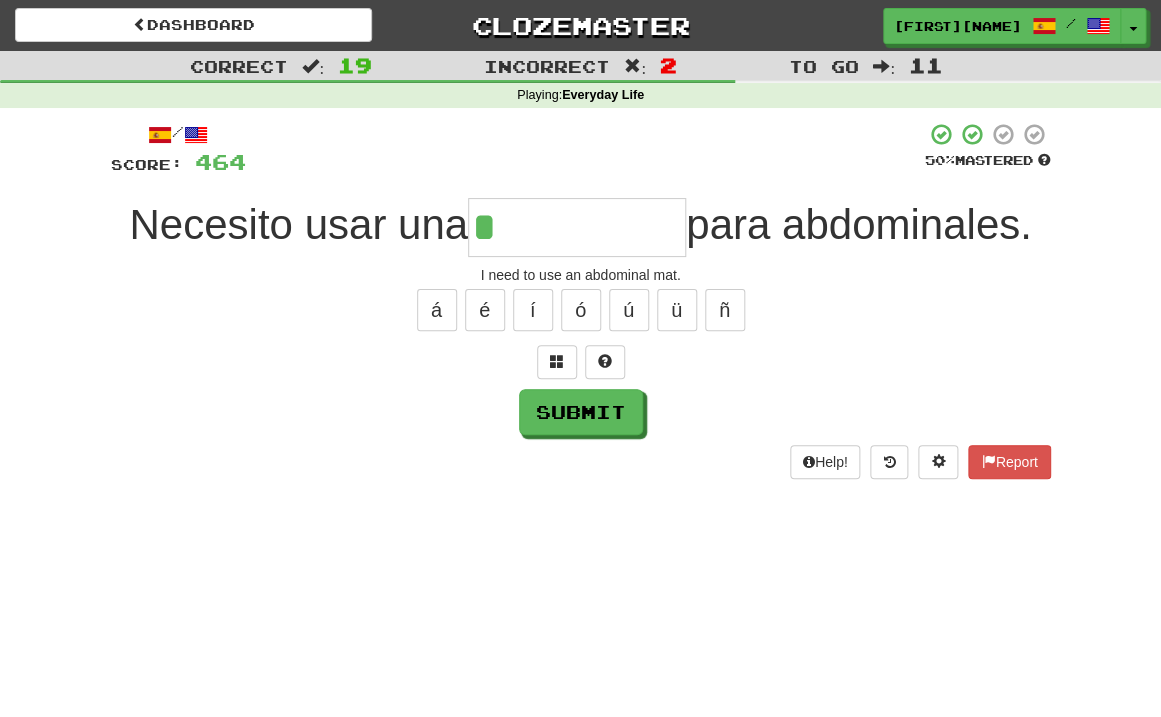 type on "**********" 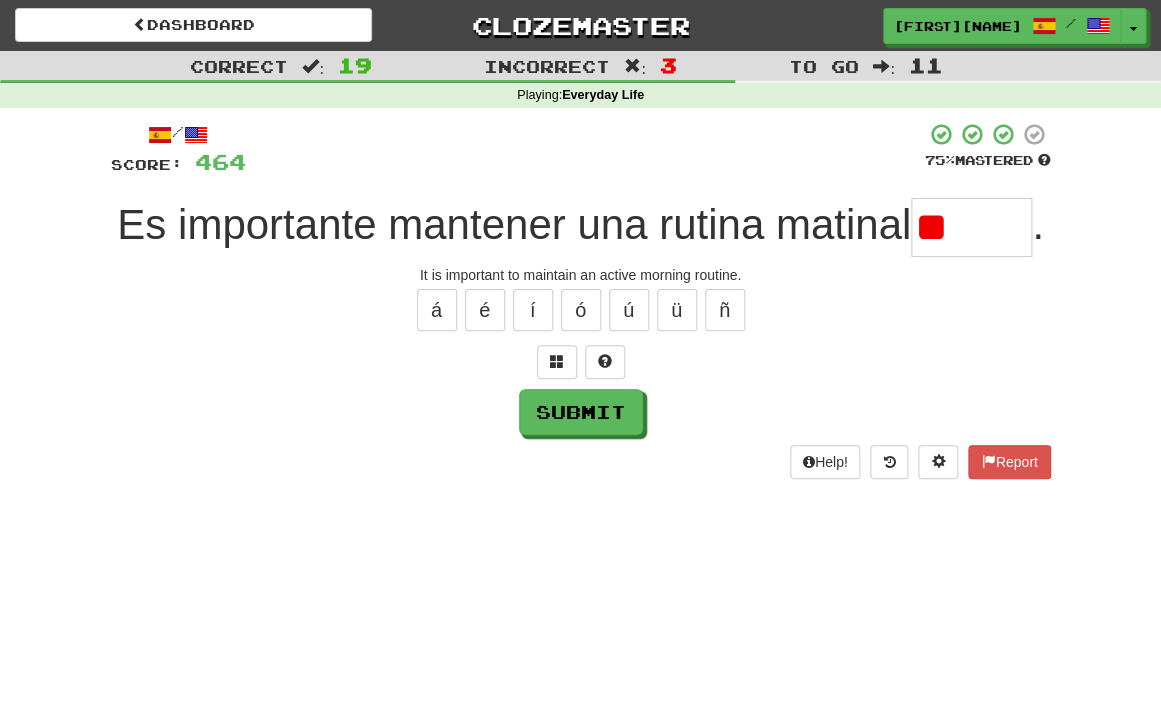type on "*" 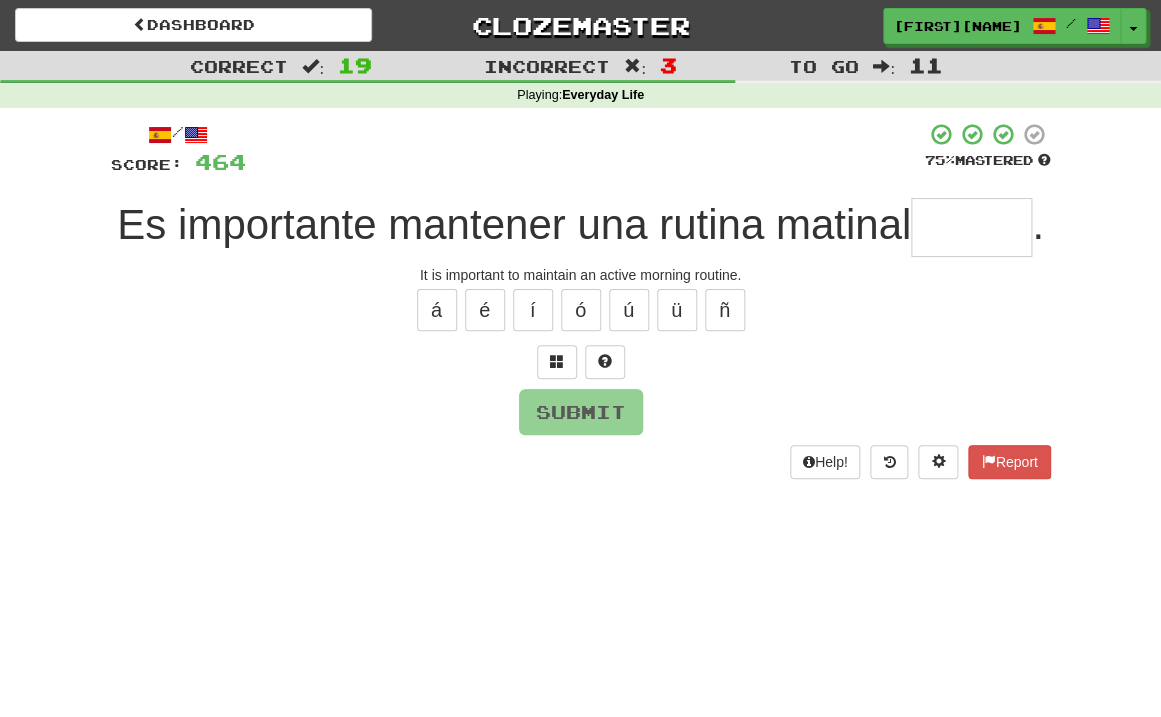 type on "*" 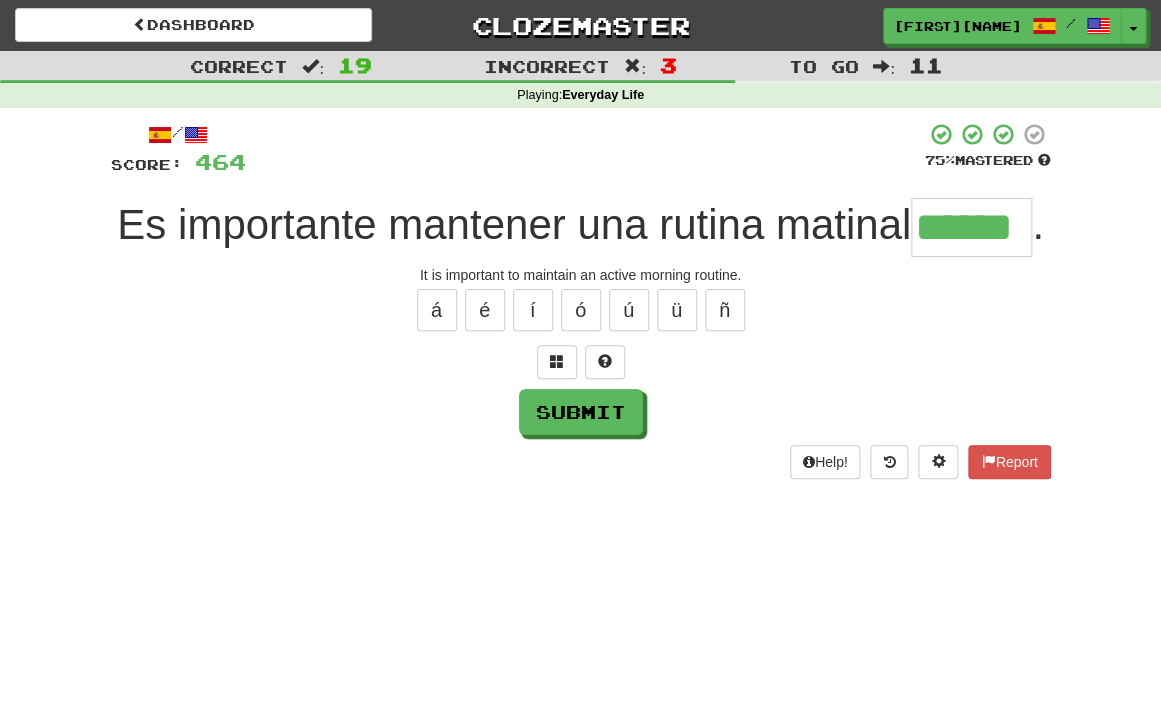 type on "******" 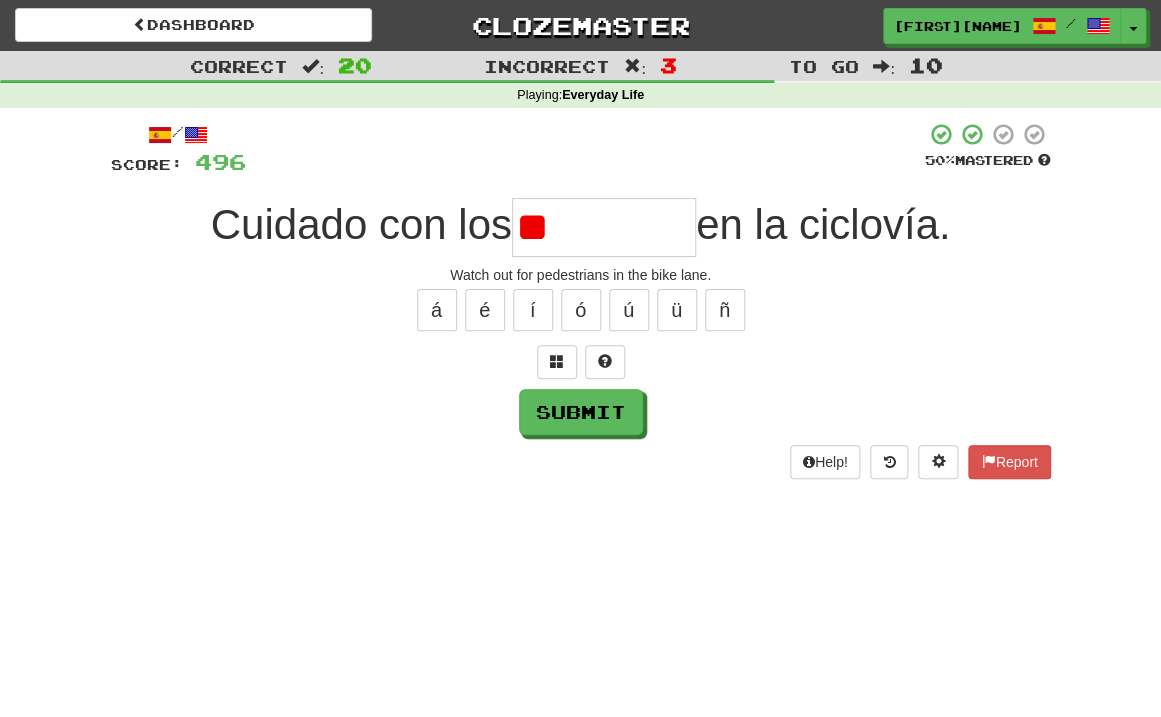 type on "*" 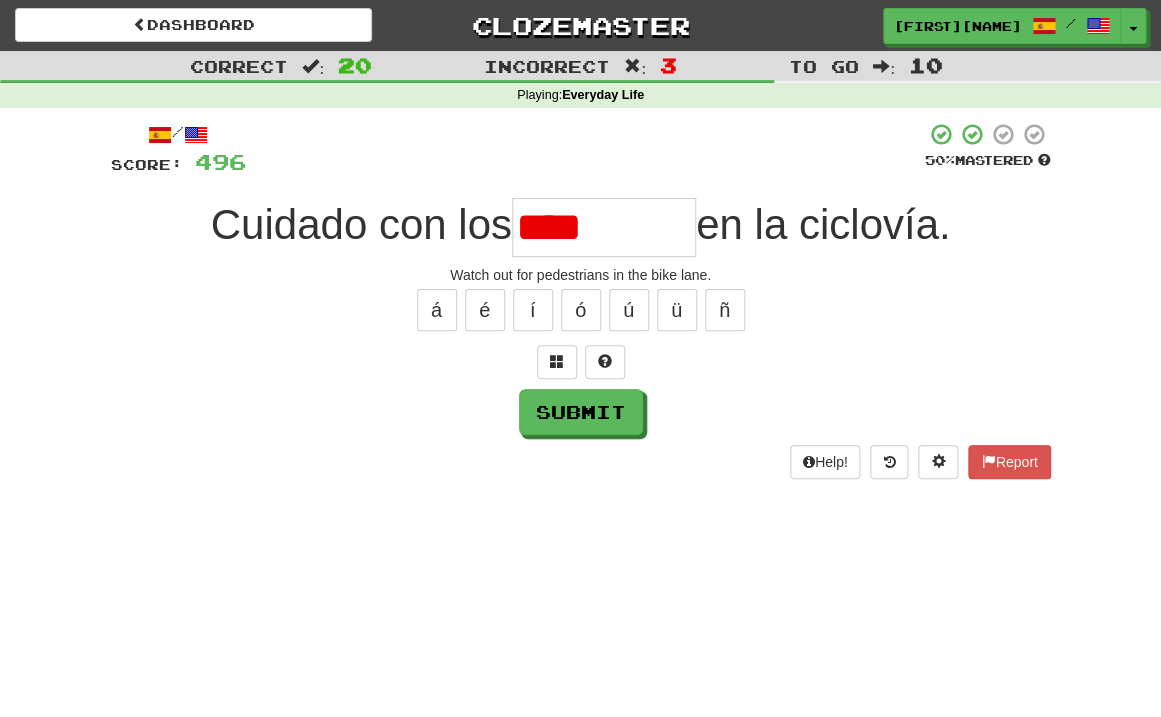 type on "********" 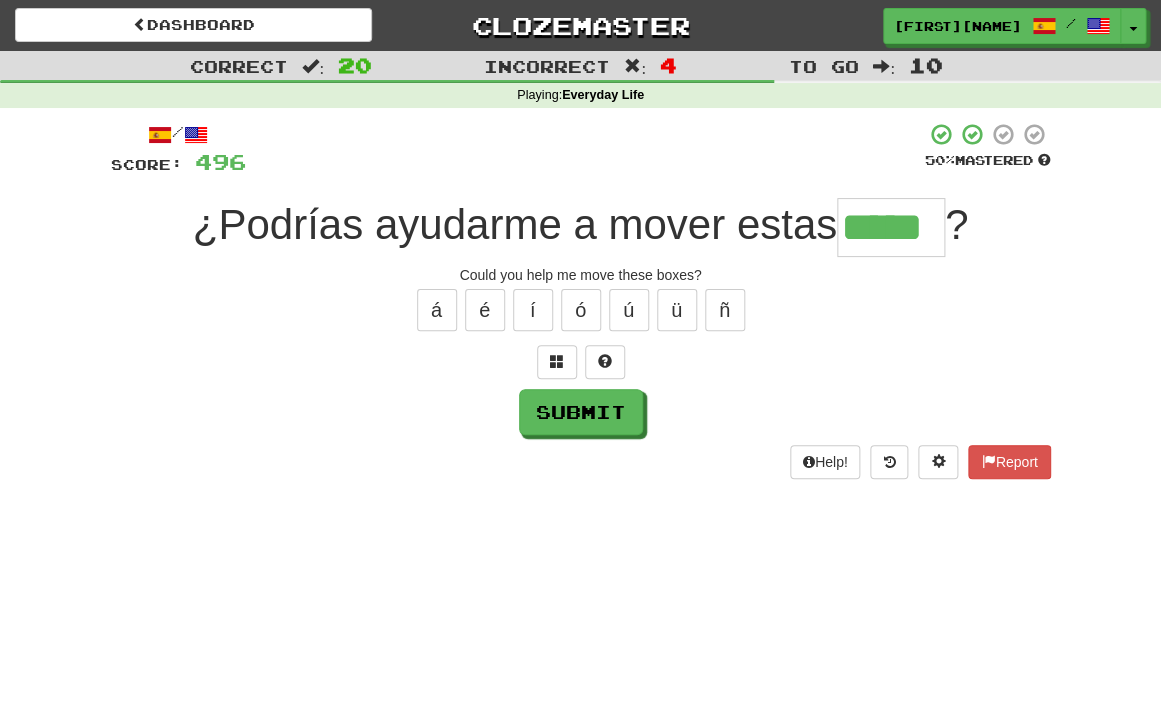 type on "*****" 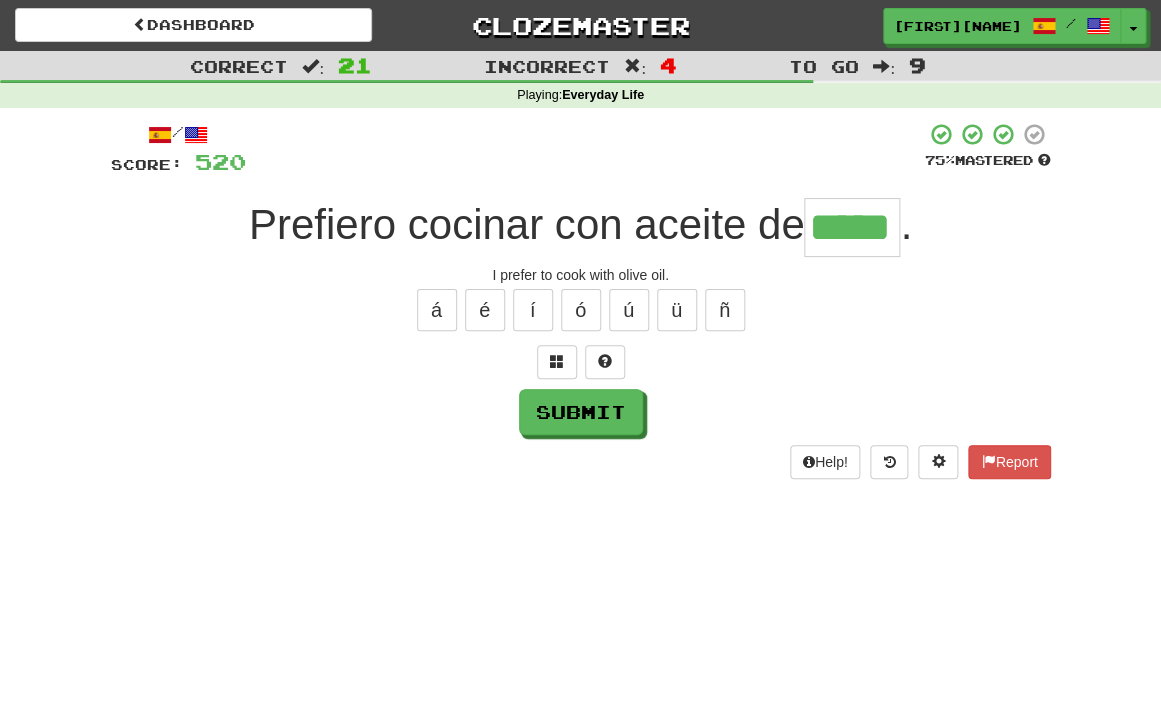 type on "*****" 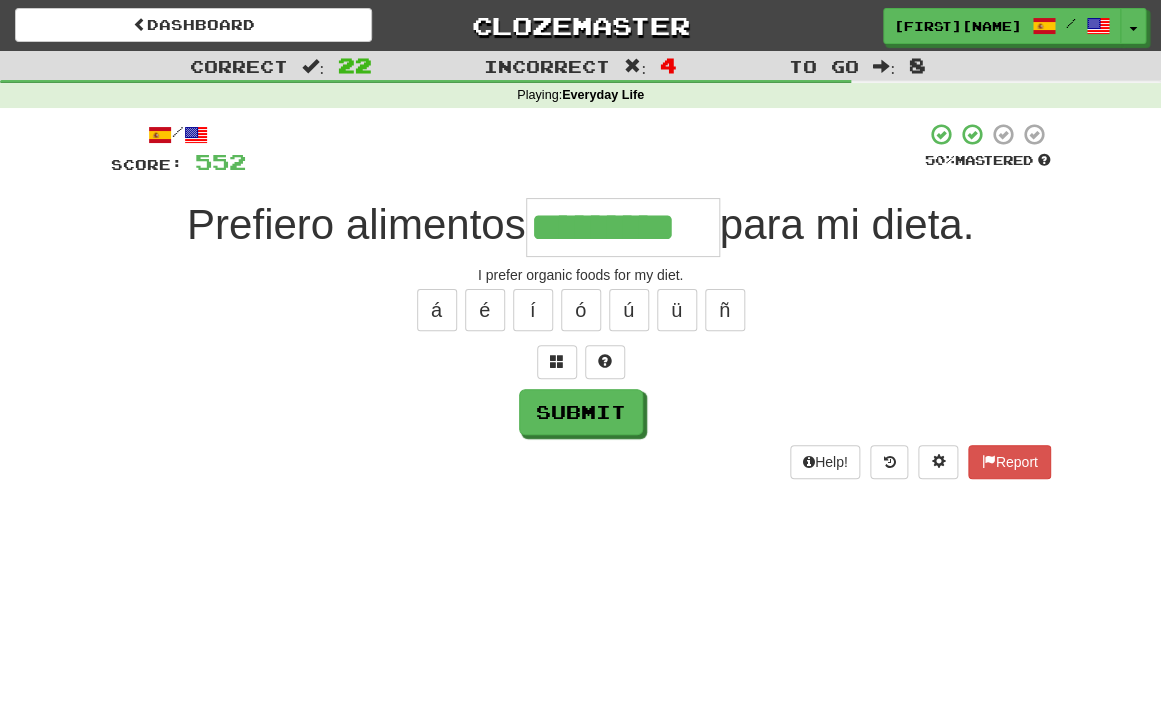 type on "*********" 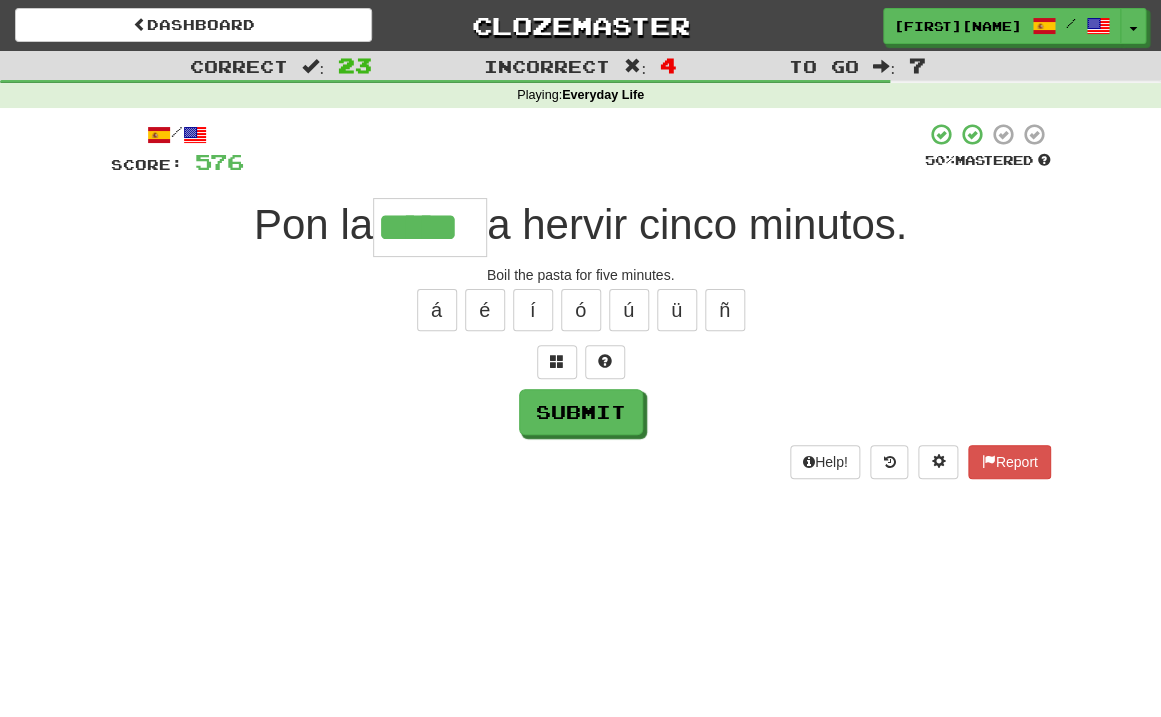 type on "*****" 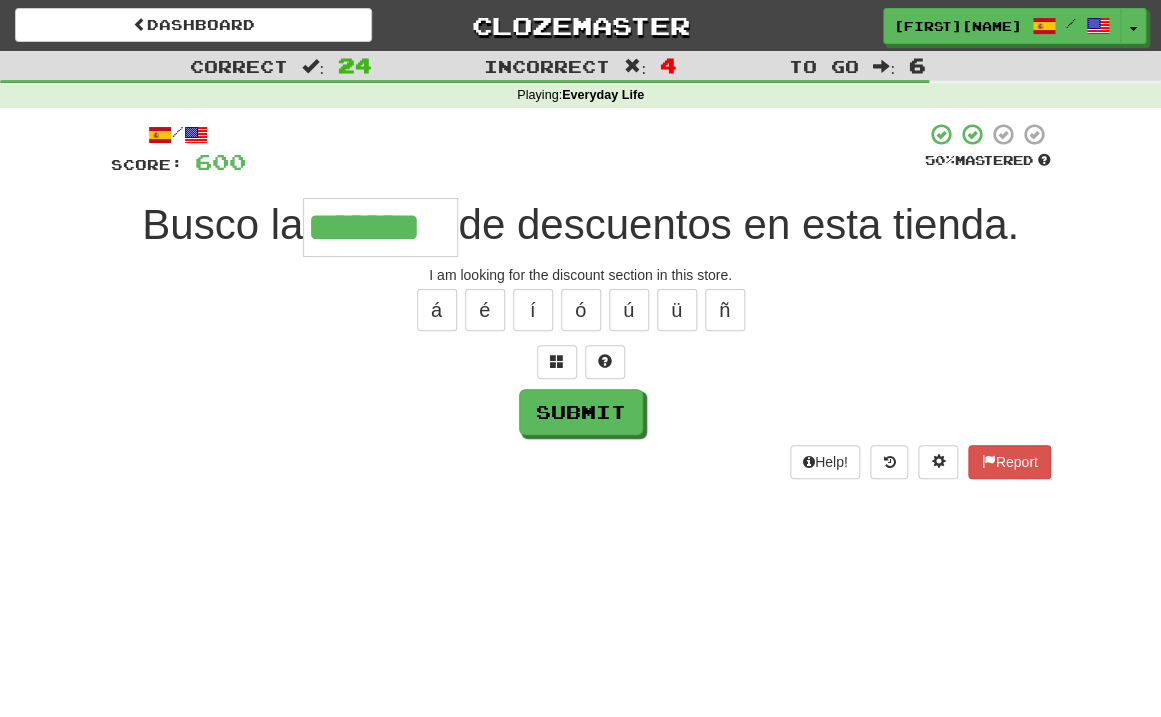type on "*******" 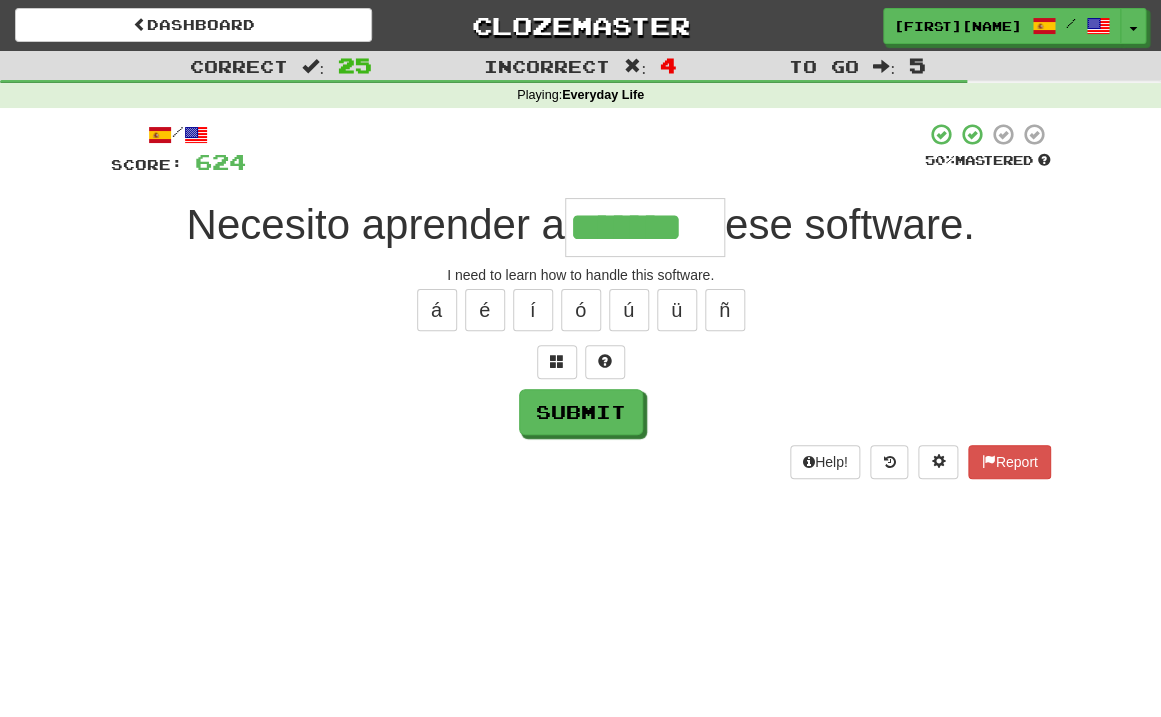 type on "*******" 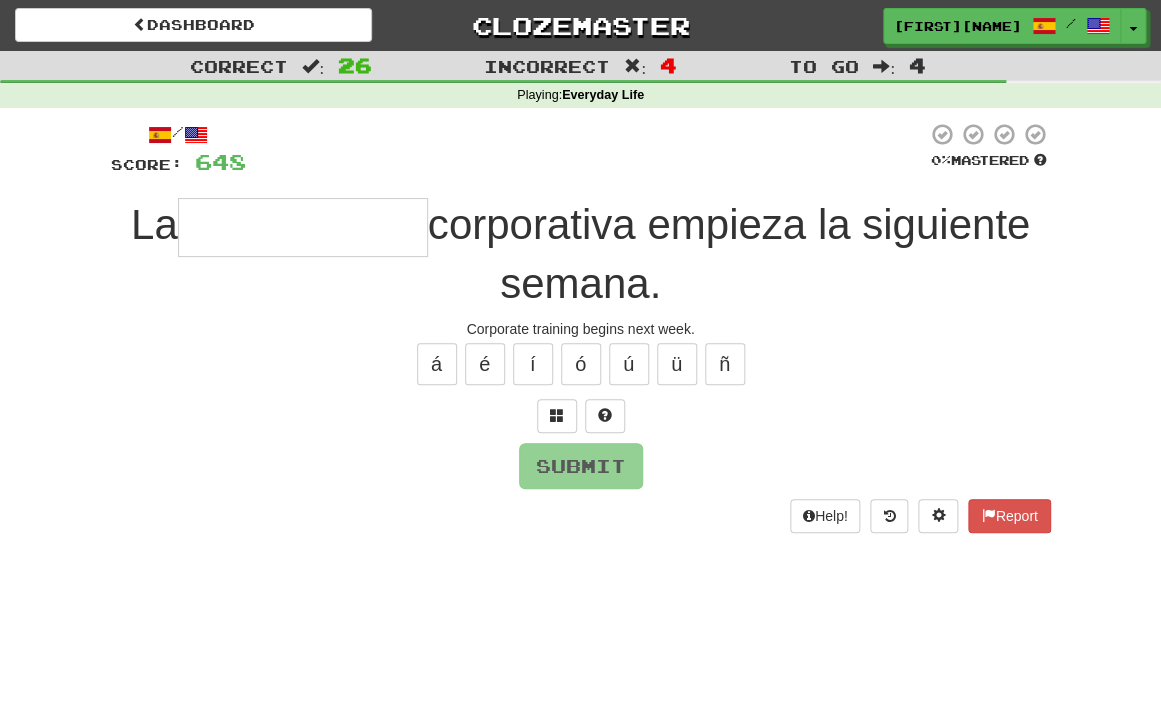 type on "*" 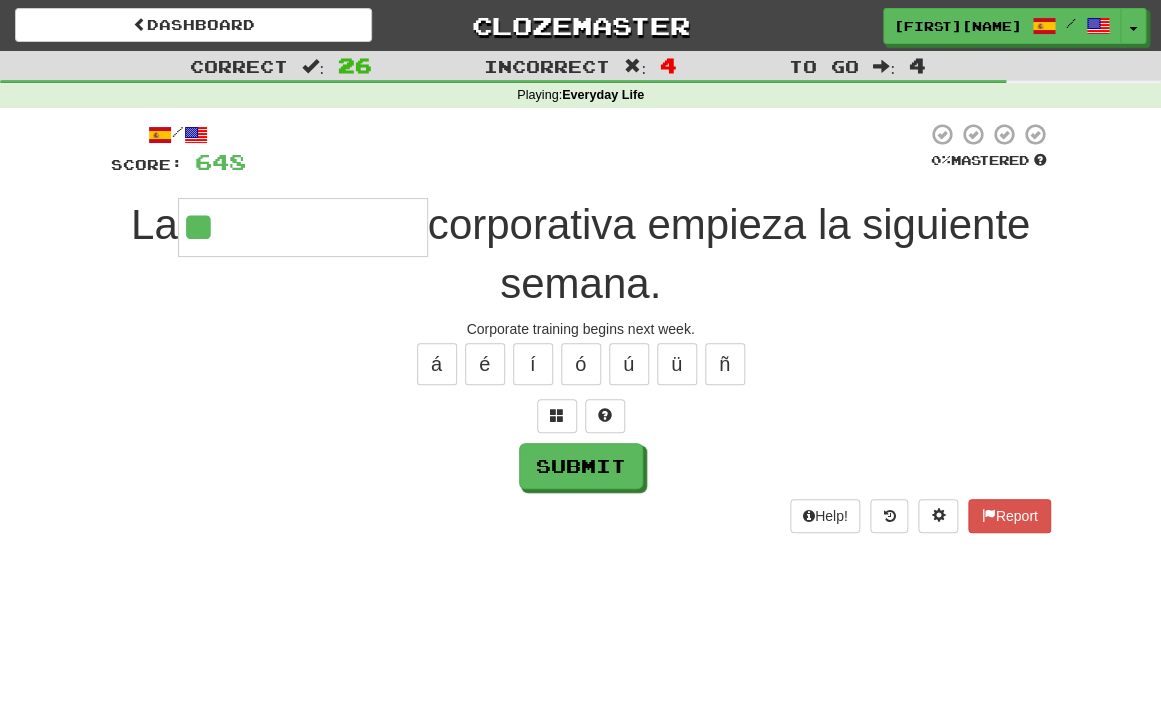 type on "**********" 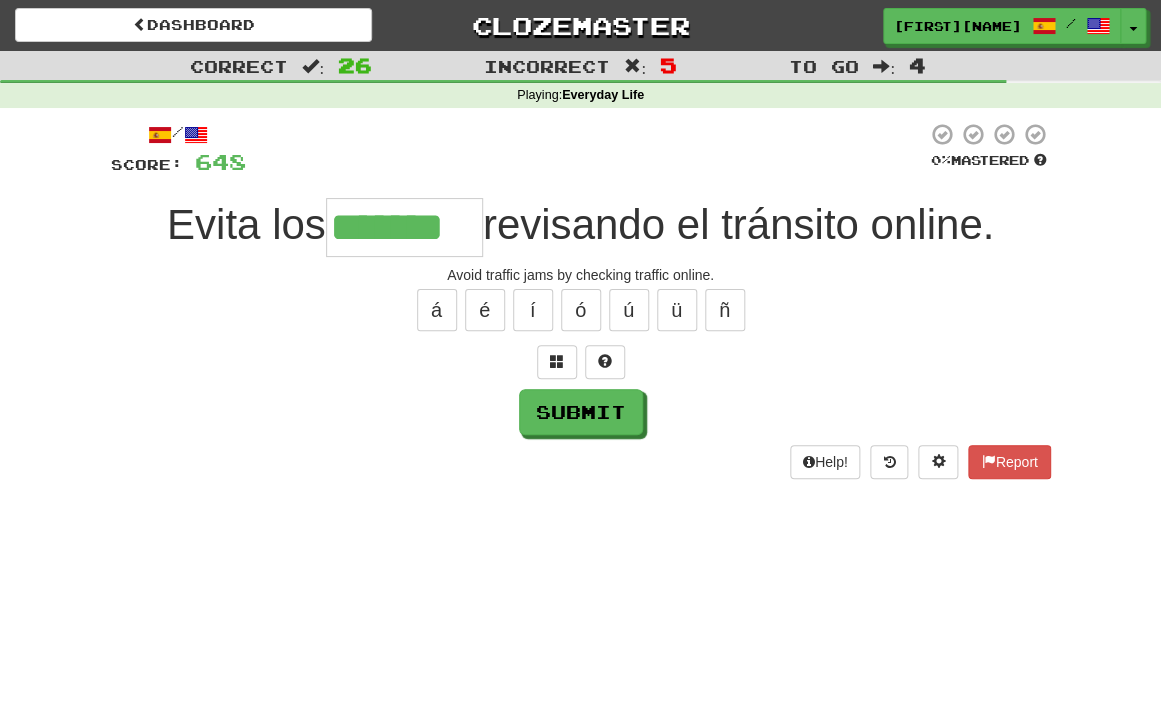 type on "*******" 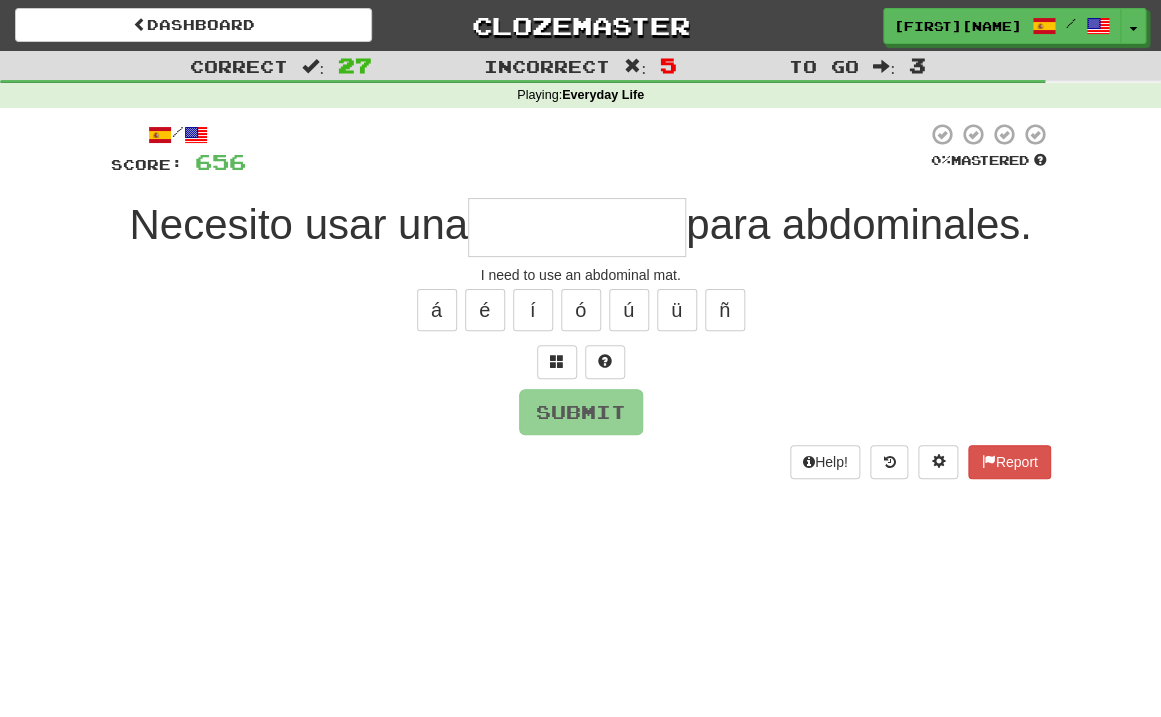 type on "**********" 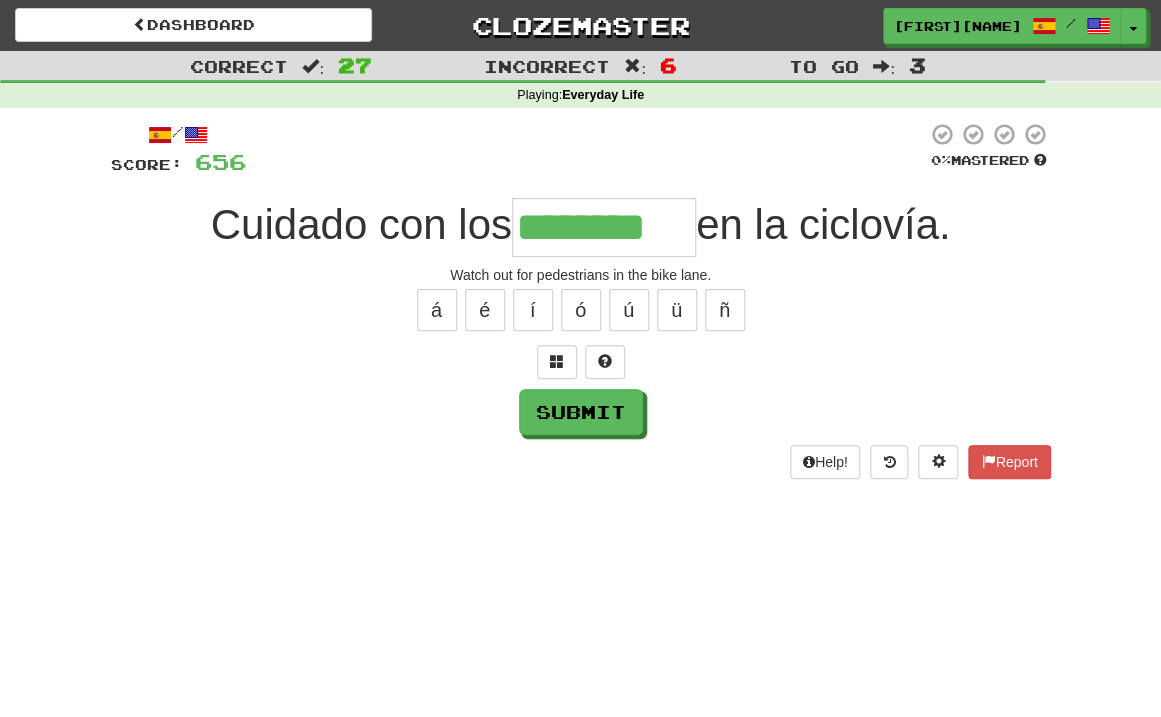 type on "********" 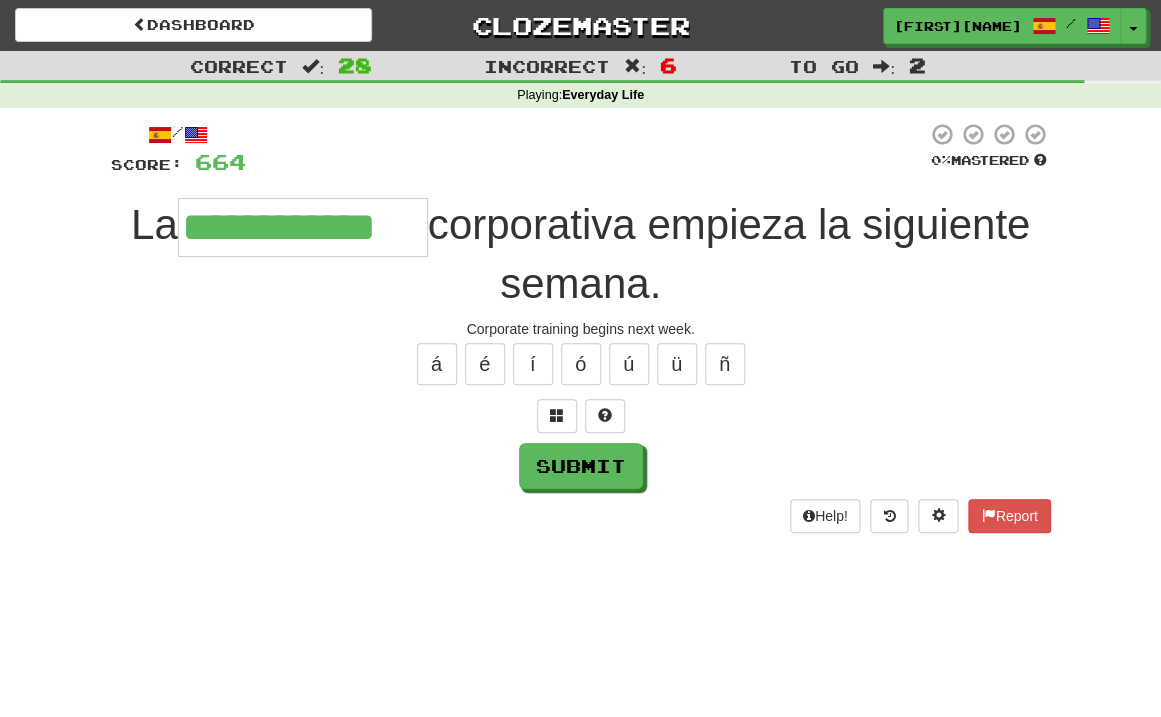 type on "**********" 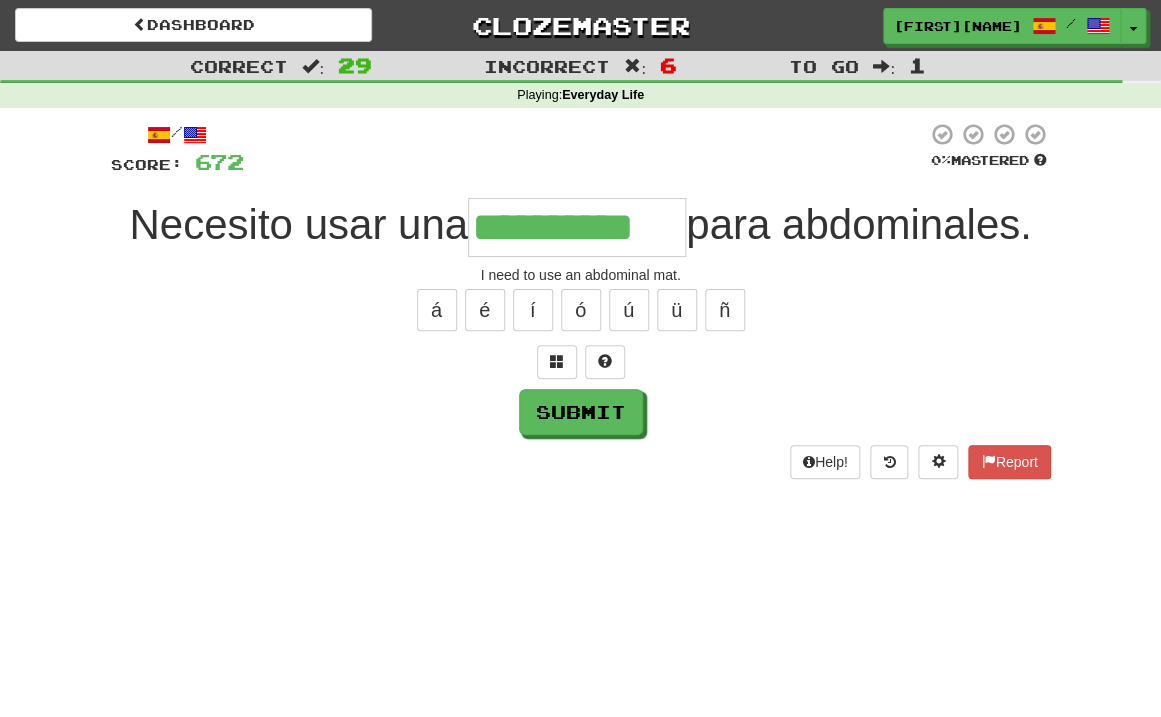type on "**********" 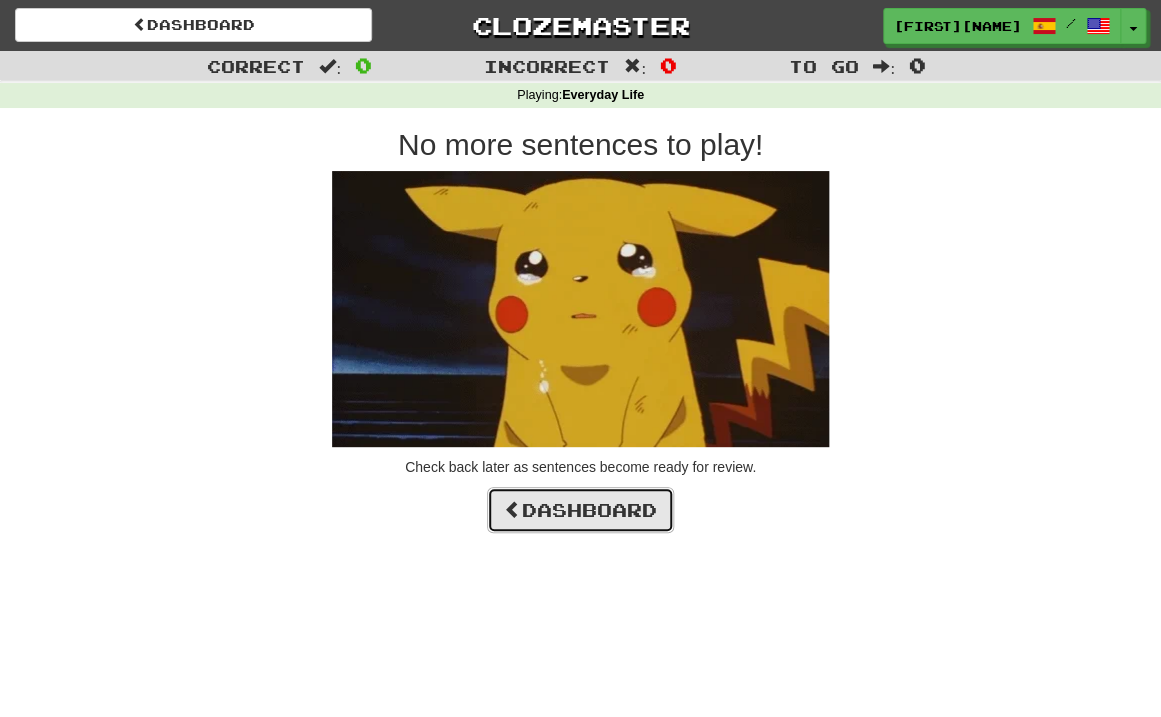 click on "Dashboard" at bounding box center [580, 510] 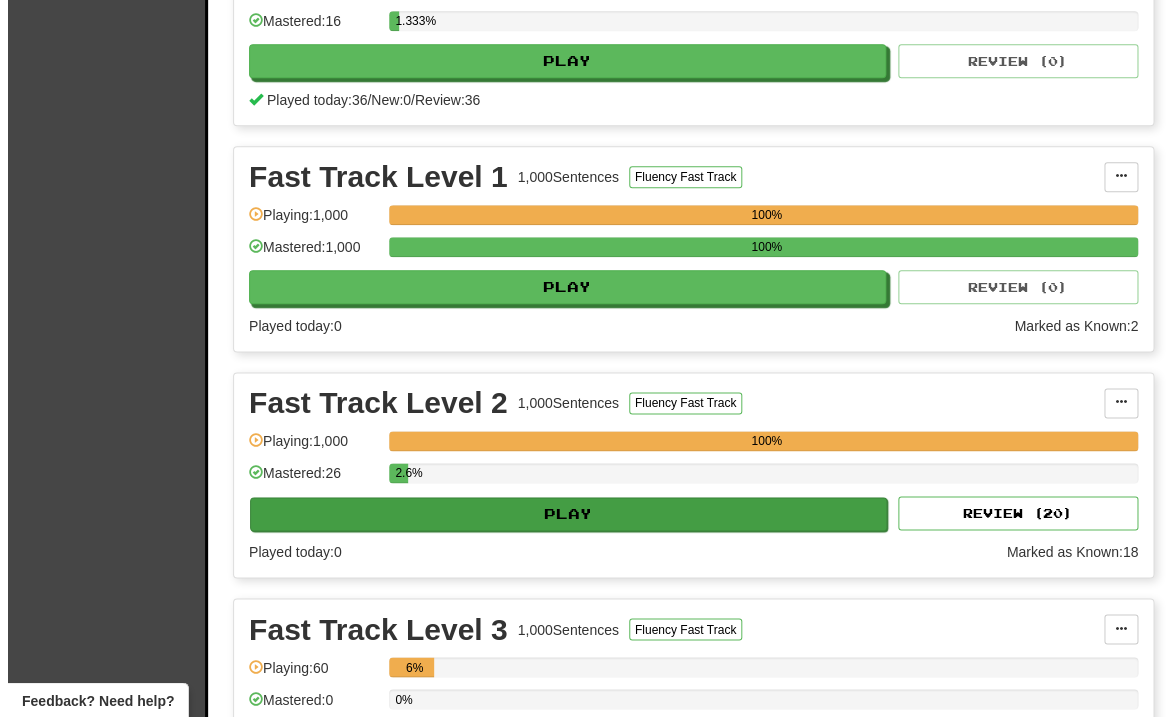scroll, scrollTop: 560, scrollLeft: 0, axis: vertical 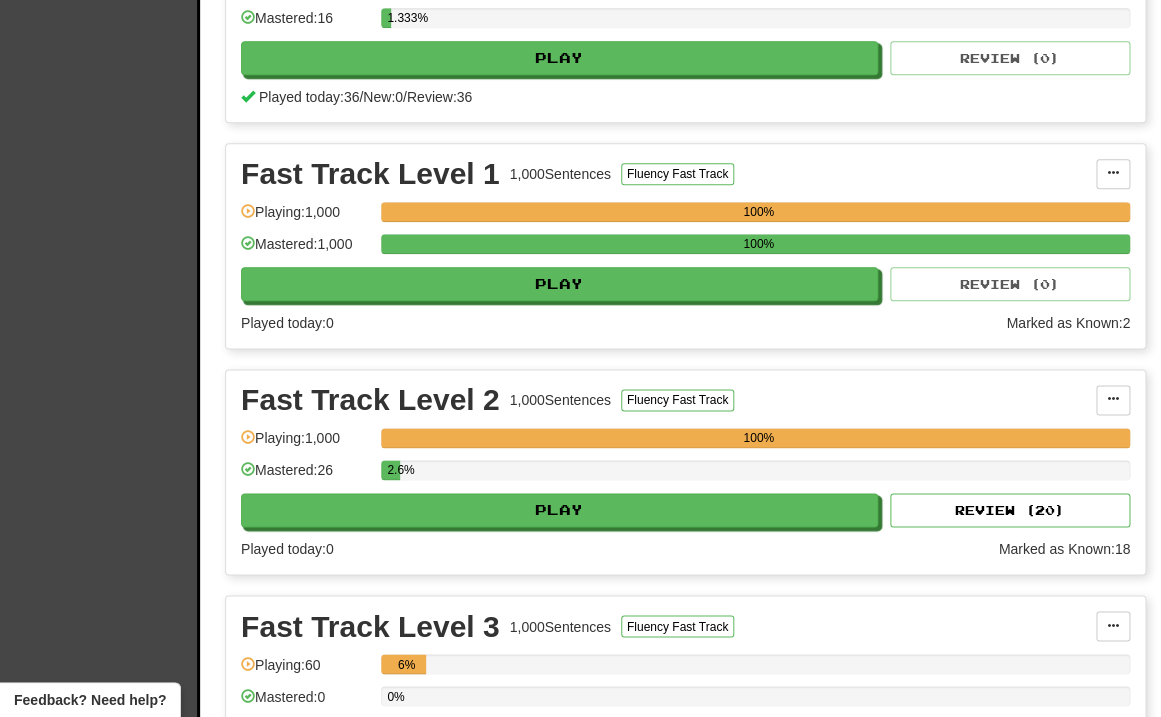 click on "Fast Track Level 2 1,000  Sentences Fluency Fast Track Manage Sentences Unpin from Dashboard  Playing:  1,000 100%  Mastered:  26 2.6% Play Review ( 20 ) Played today:  0 Marked as Known:  18" at bounding box center [685, 472] 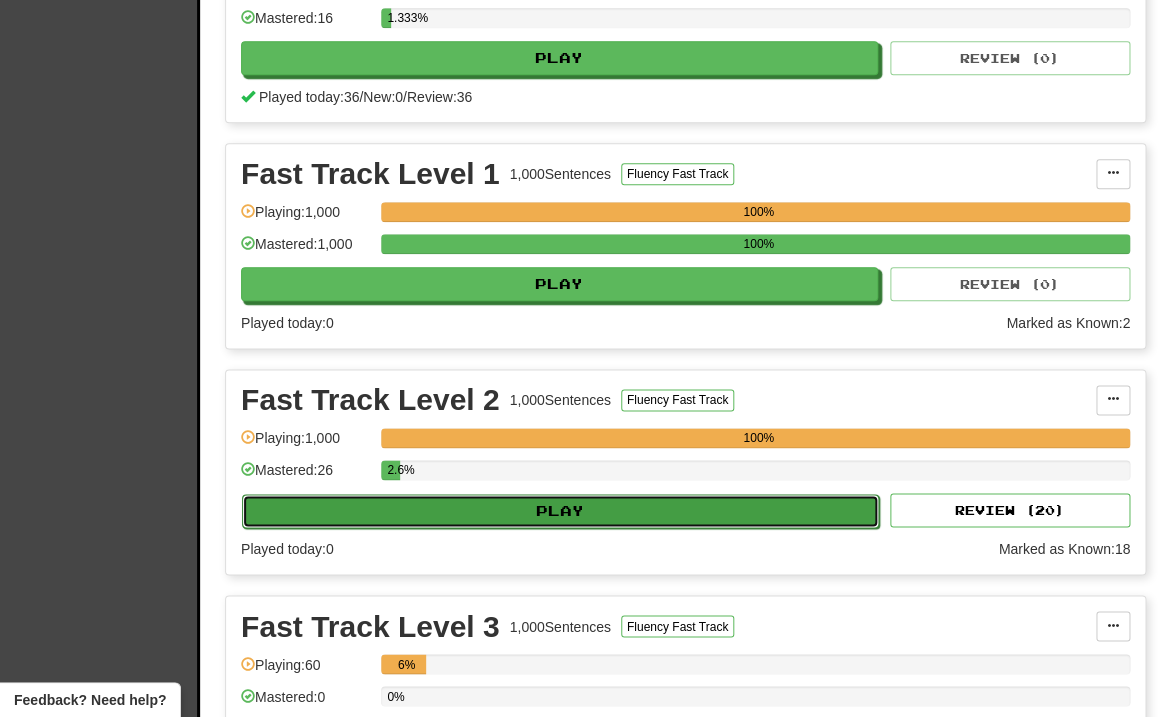 click on "Play" at bounding box center (560, 511) 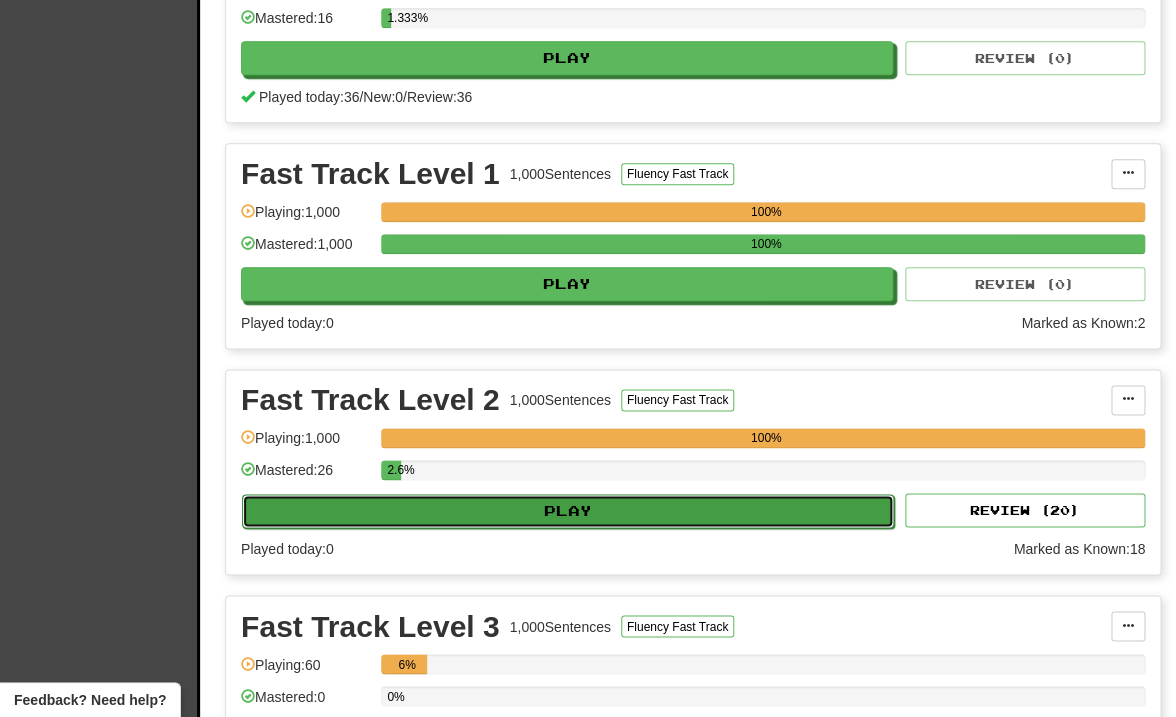 select on "**" 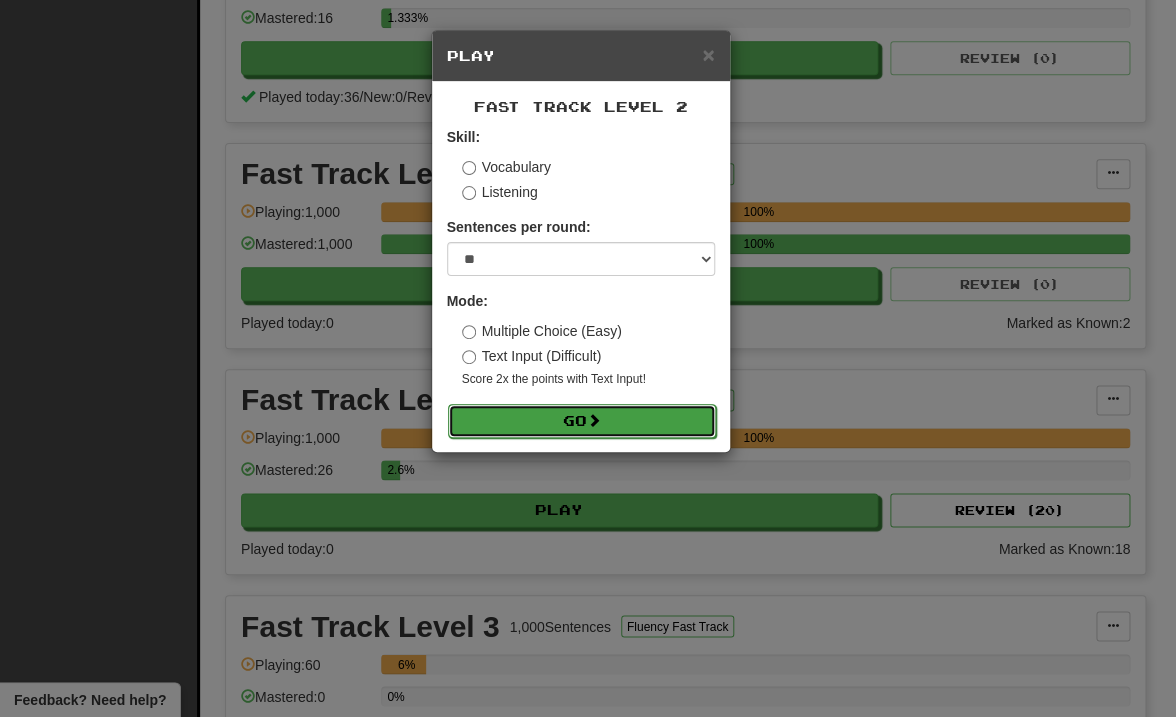 click on "Go" at bounding box center (582, 421) 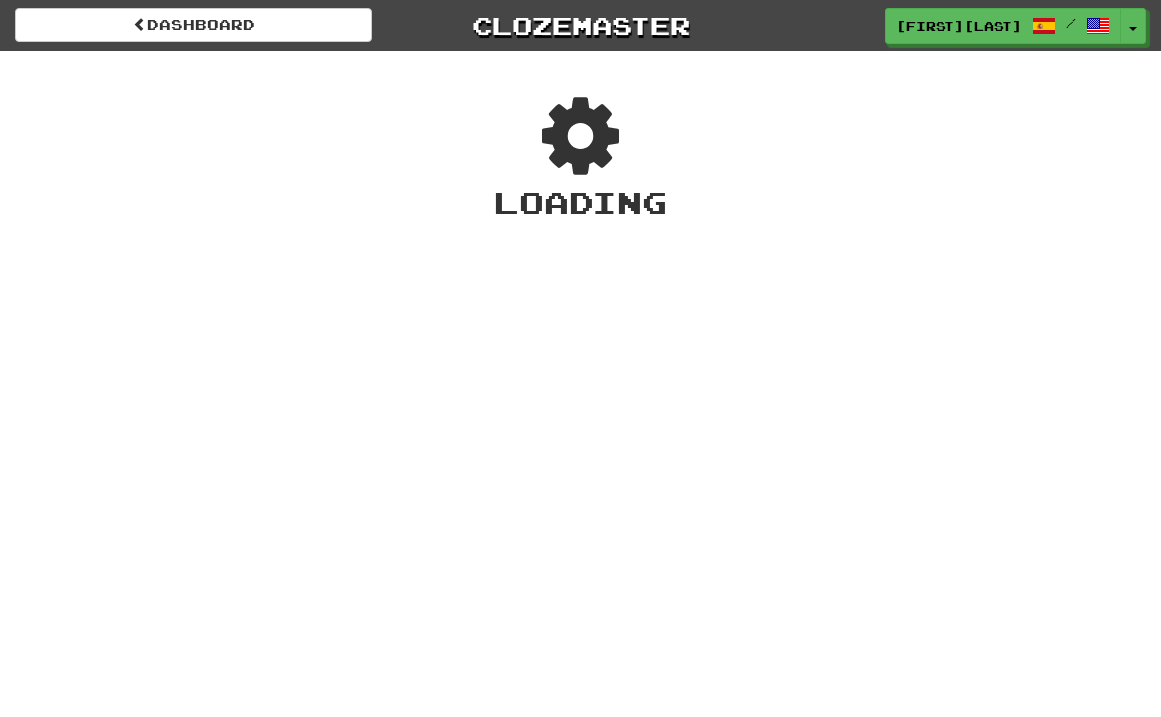 scroll, scrollTop: 0, scrollLeft: 0, axis: both 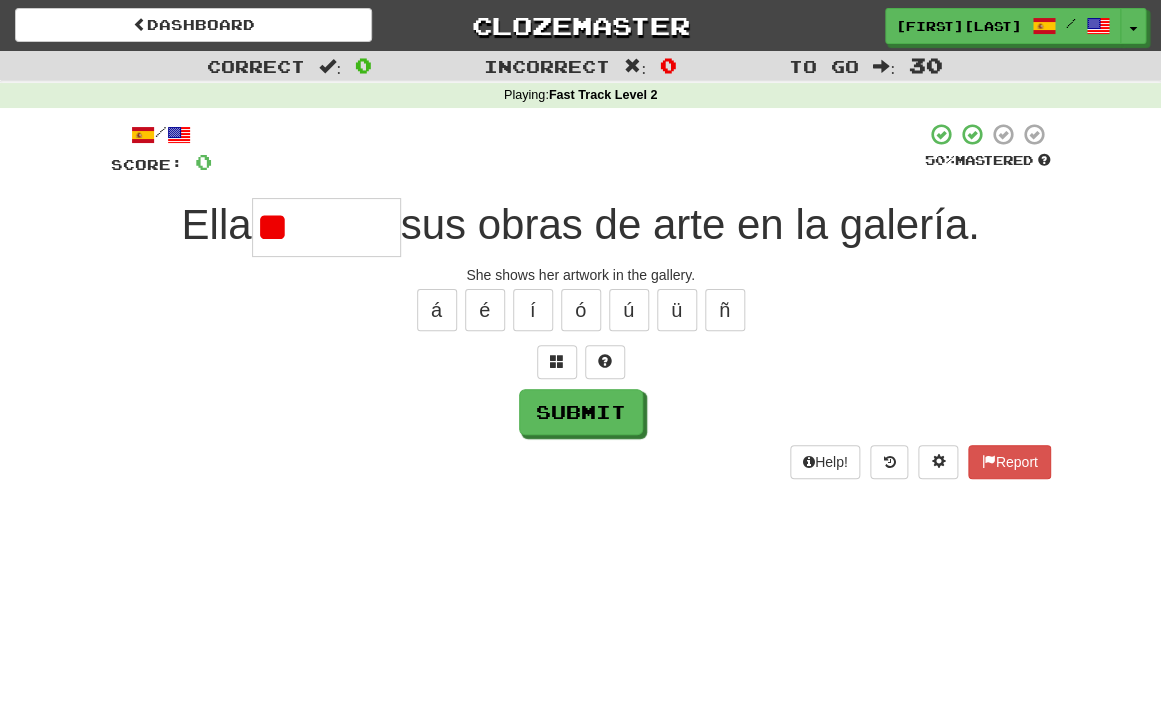 type on "*" 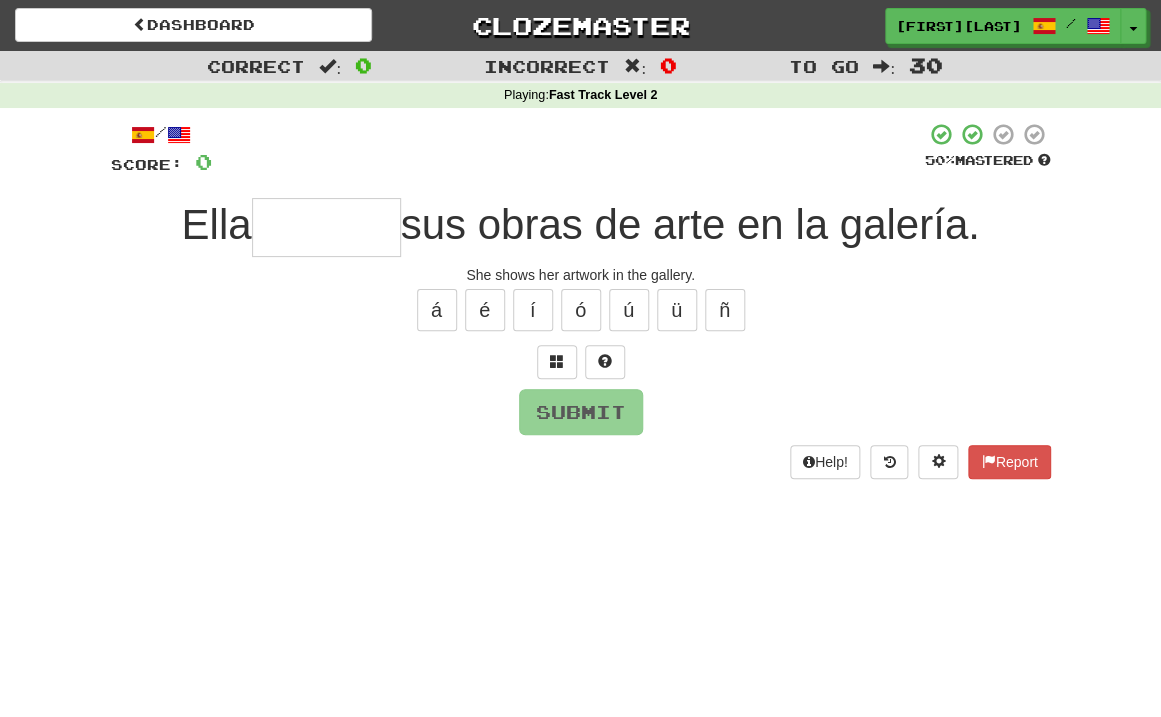 type on "*" 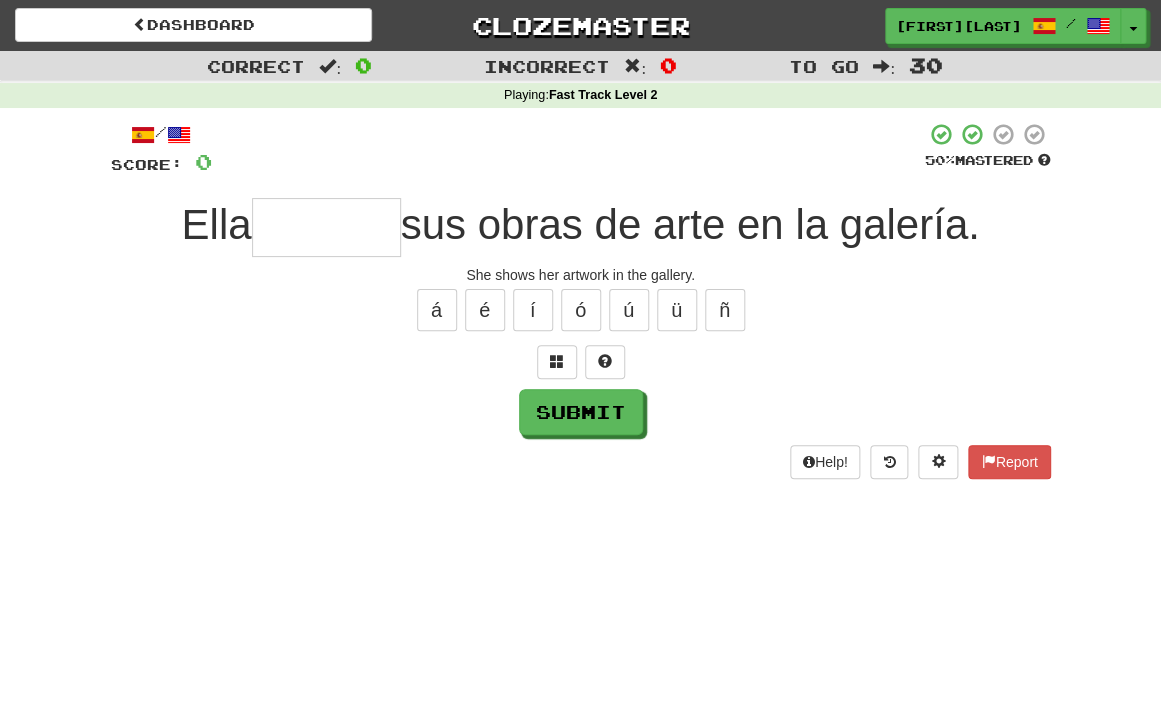 type on "*" 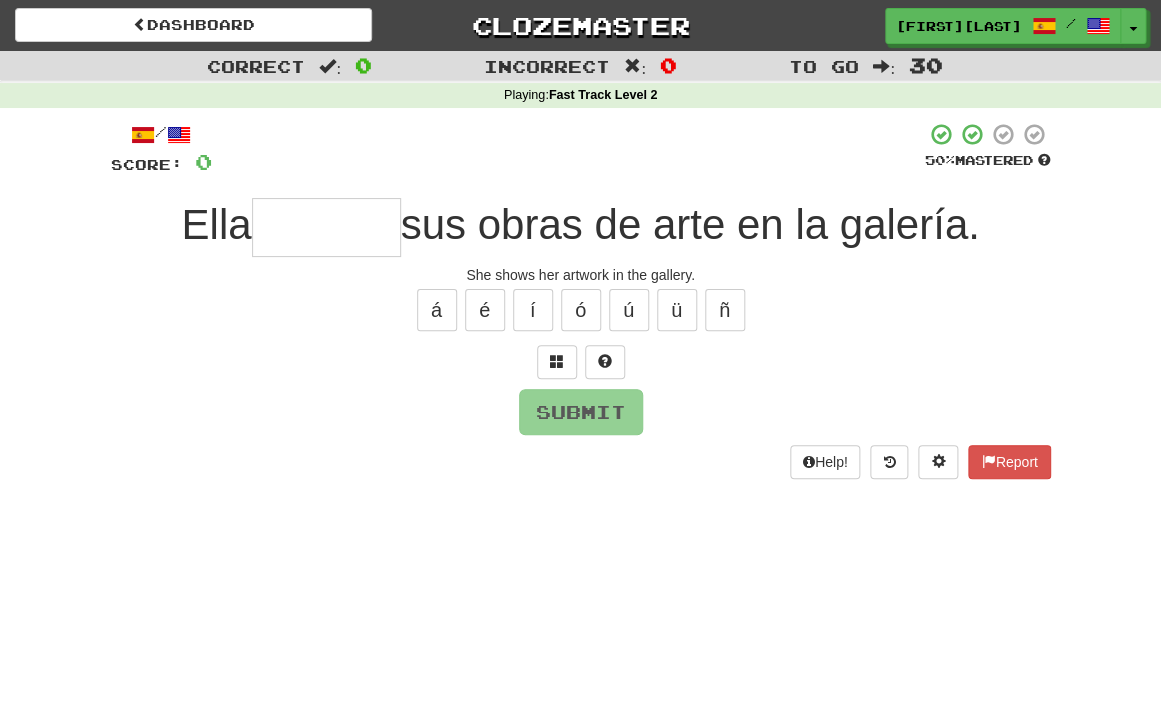 type on "*" 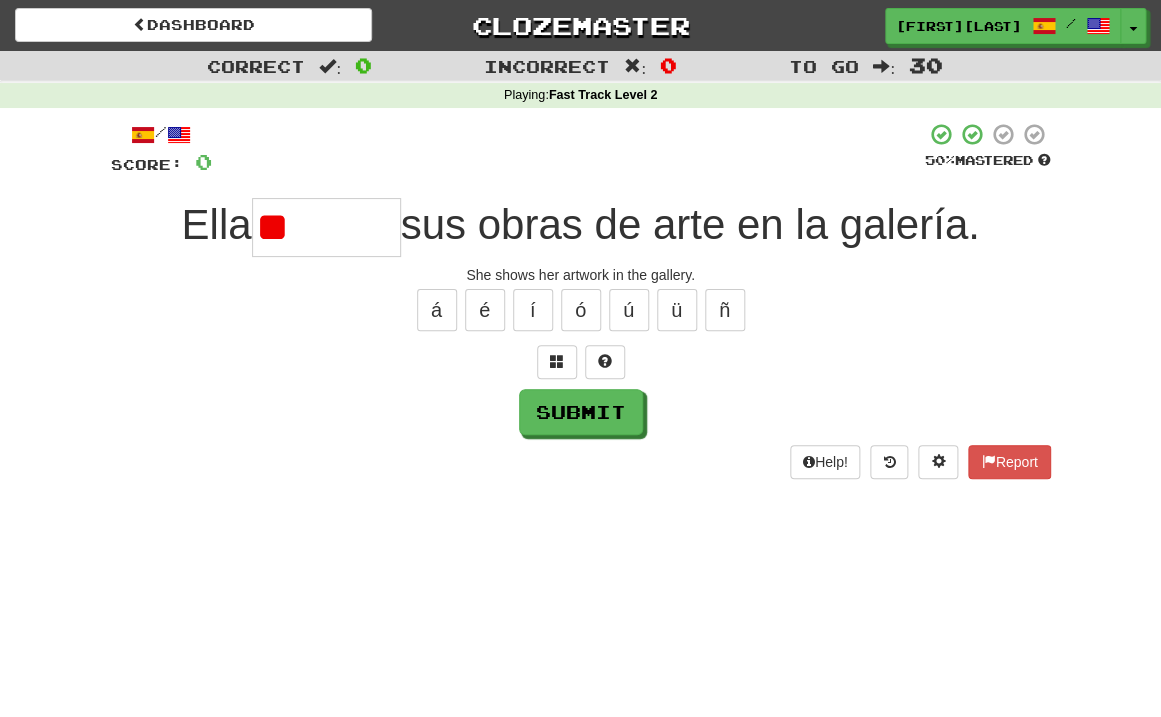 type on "*" 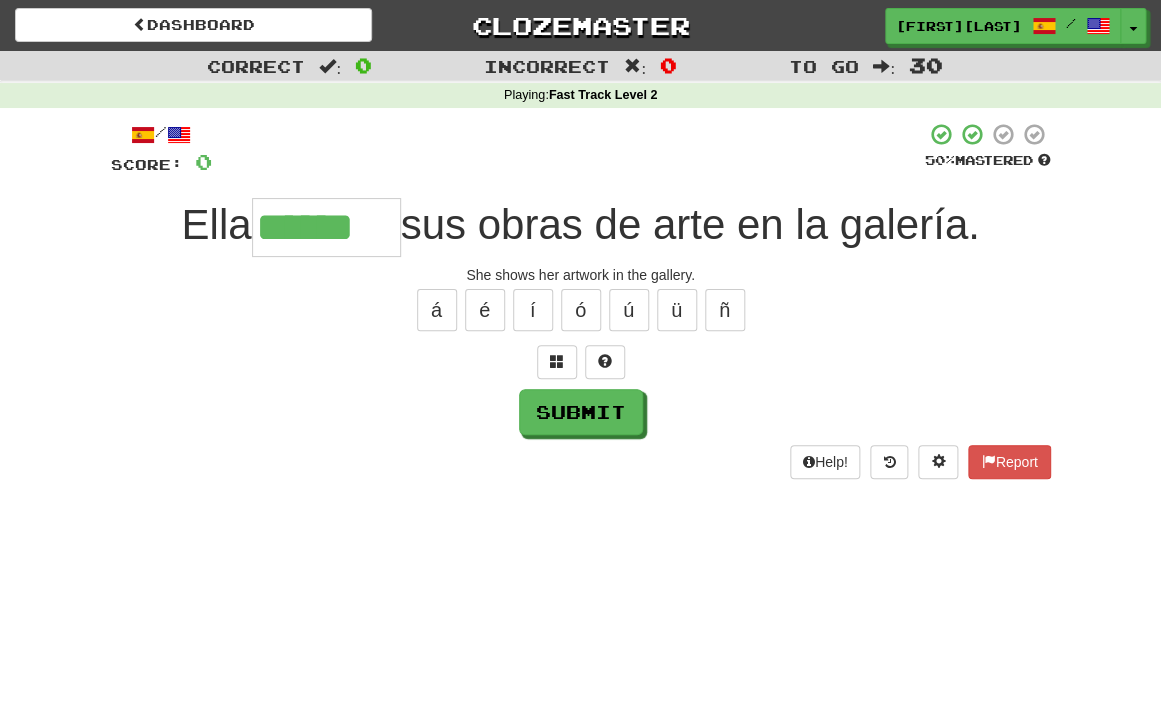 type on "******" 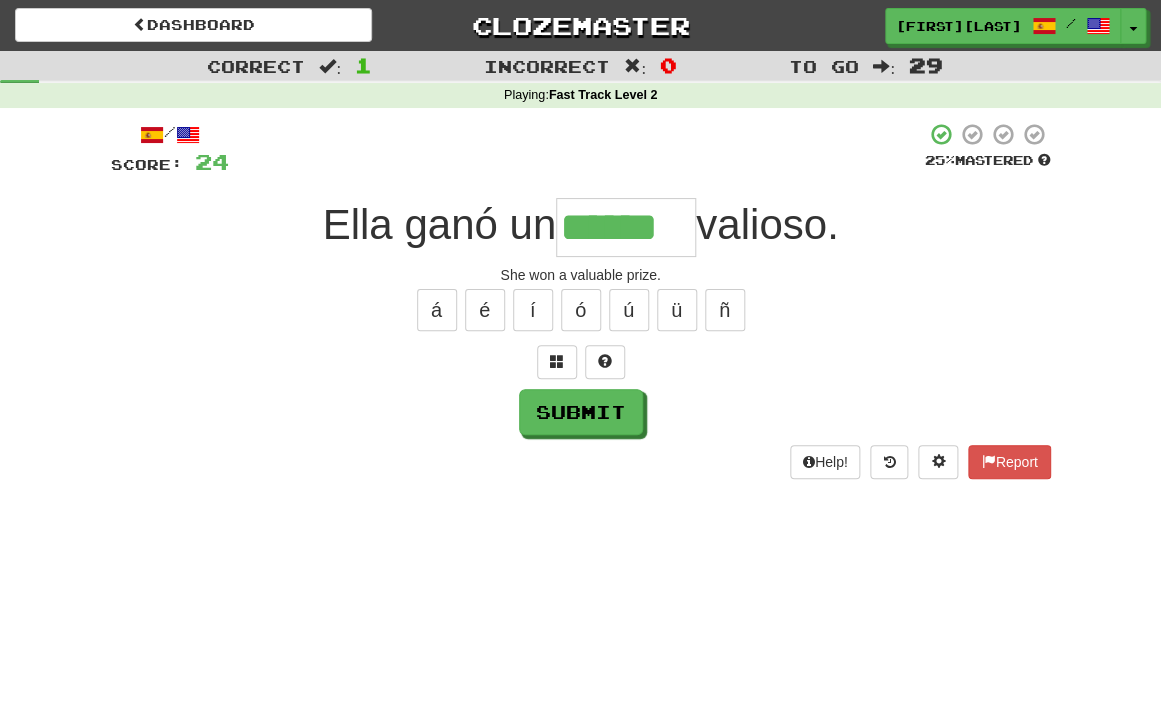 type on "******" 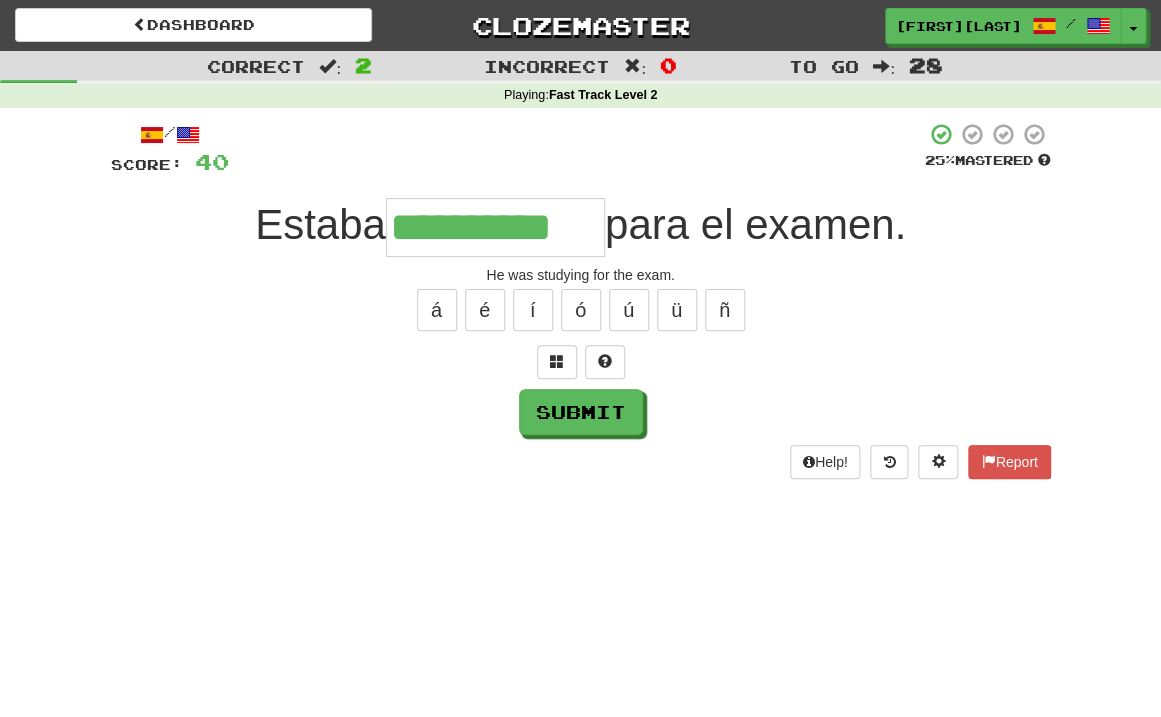 type on "**********" 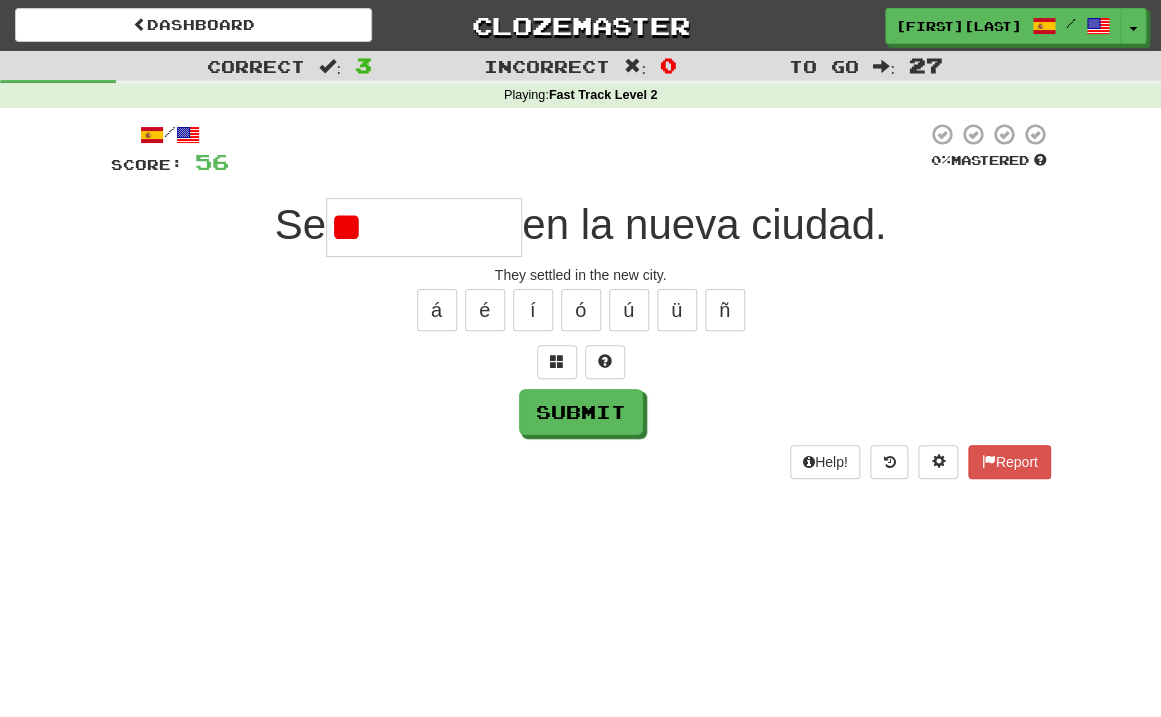 type on "*********" 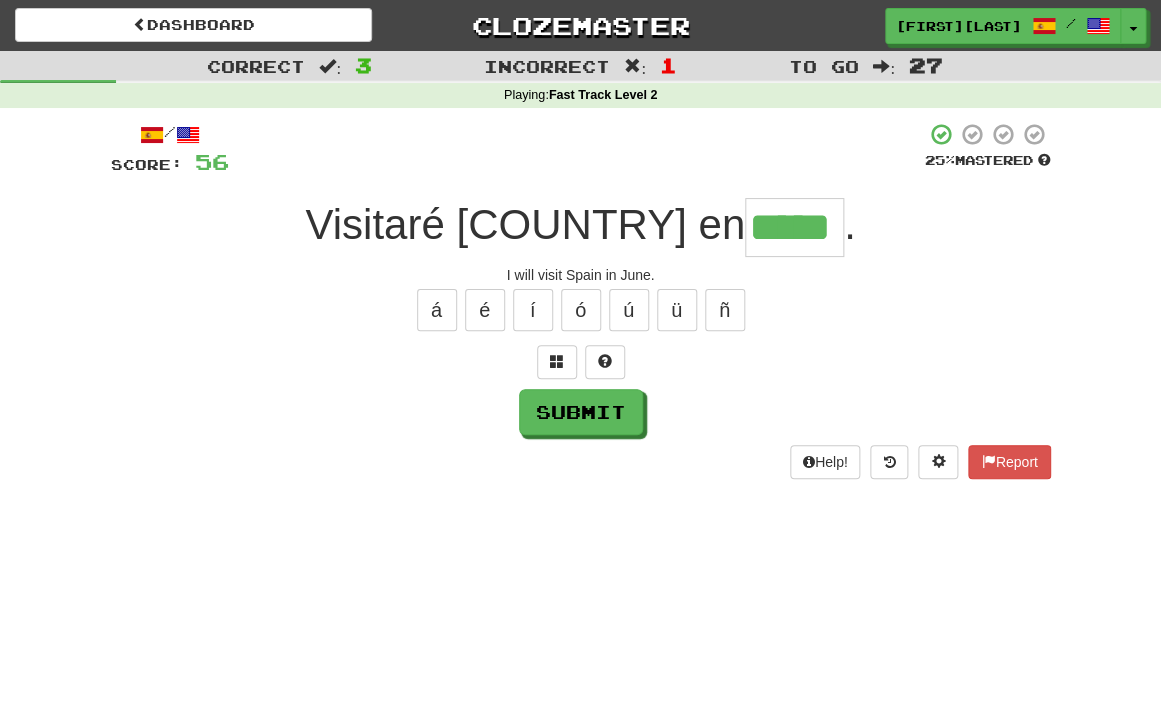 type on "*****" 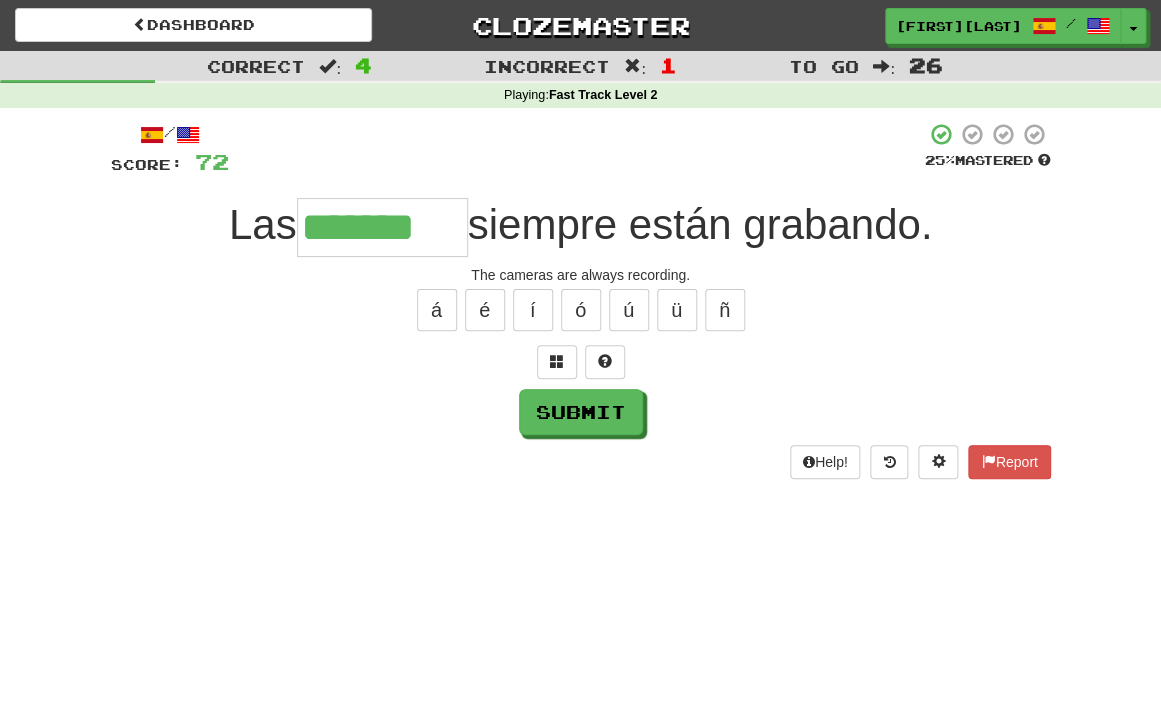 type on "*******" 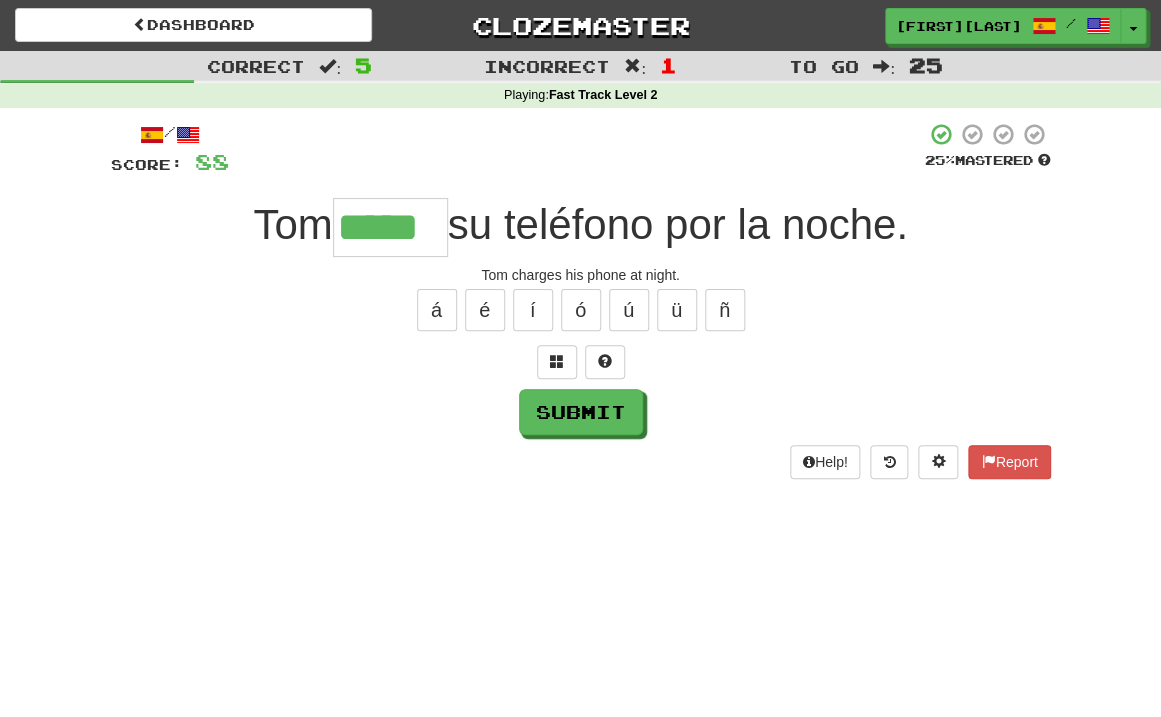 type on "*****" 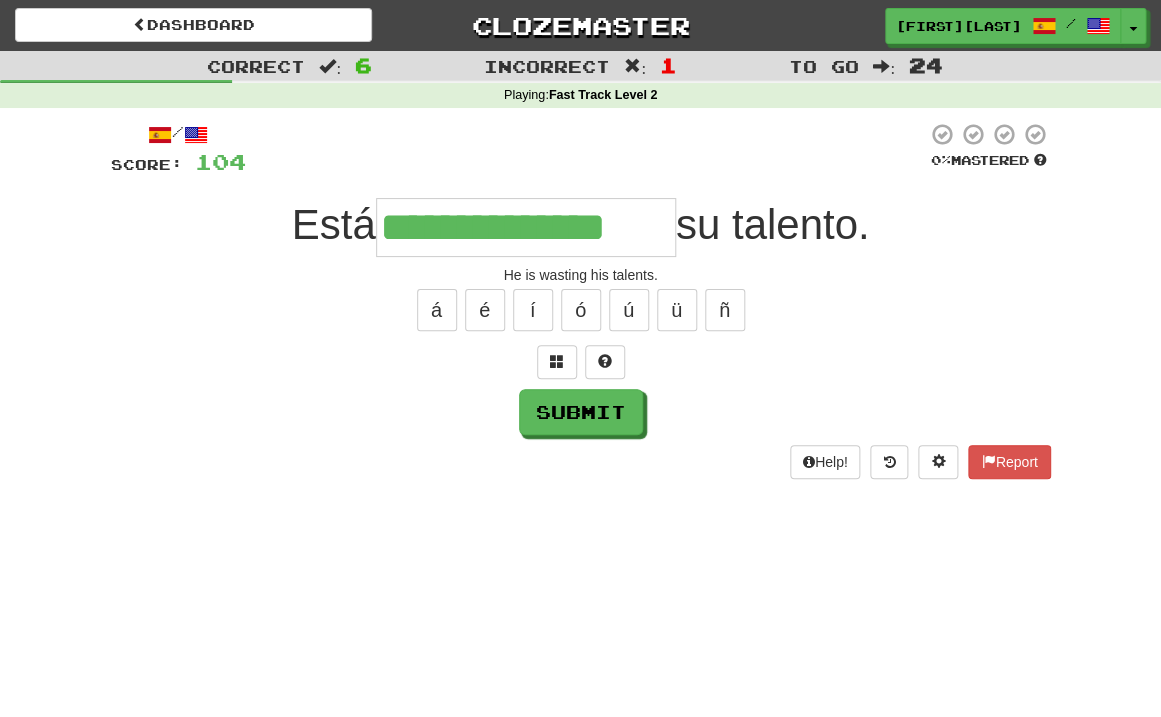 type on "**********" 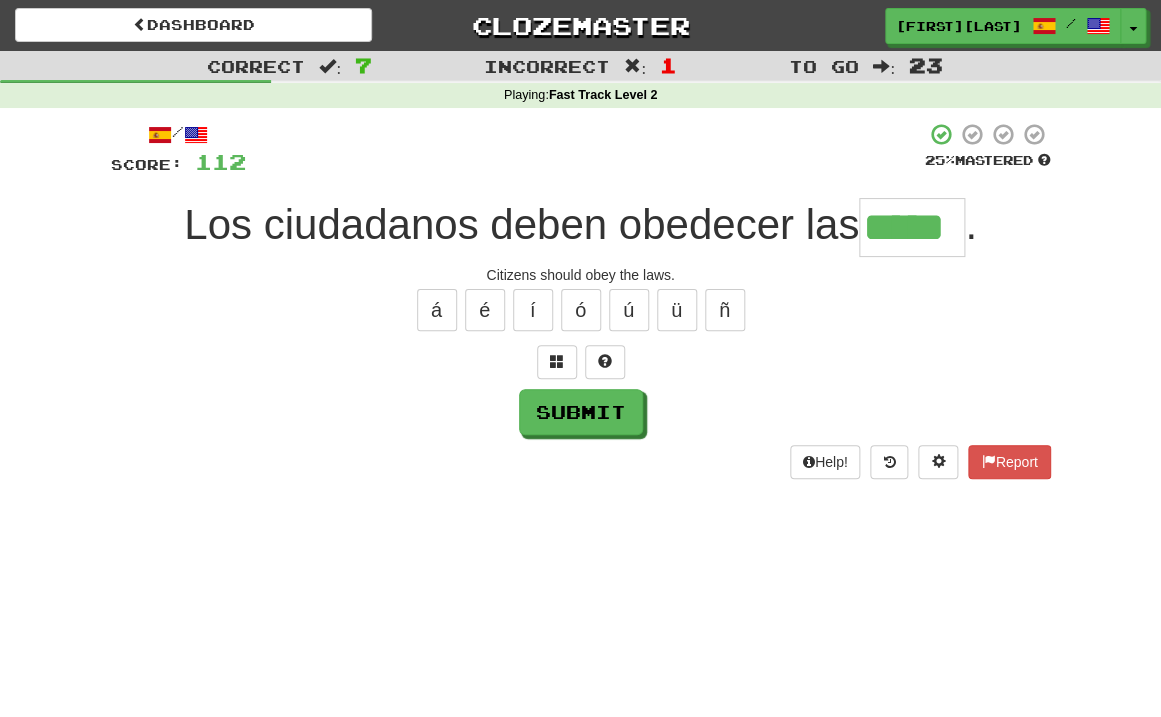 type on "*****" 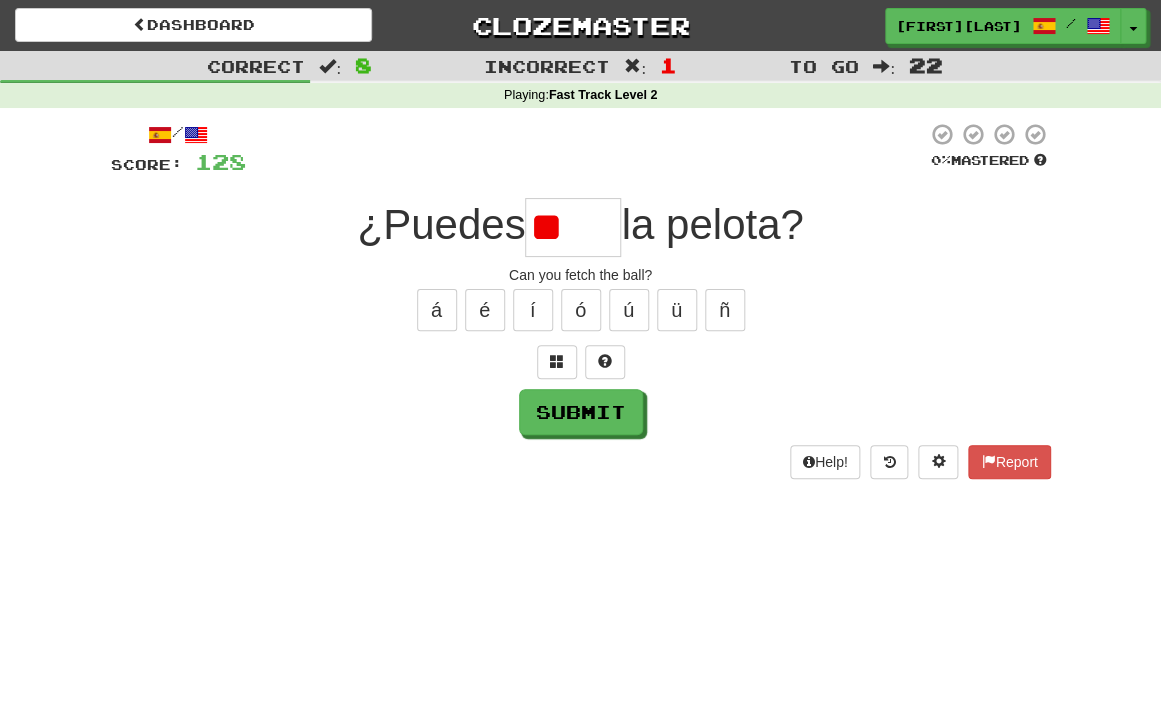 type on "*" 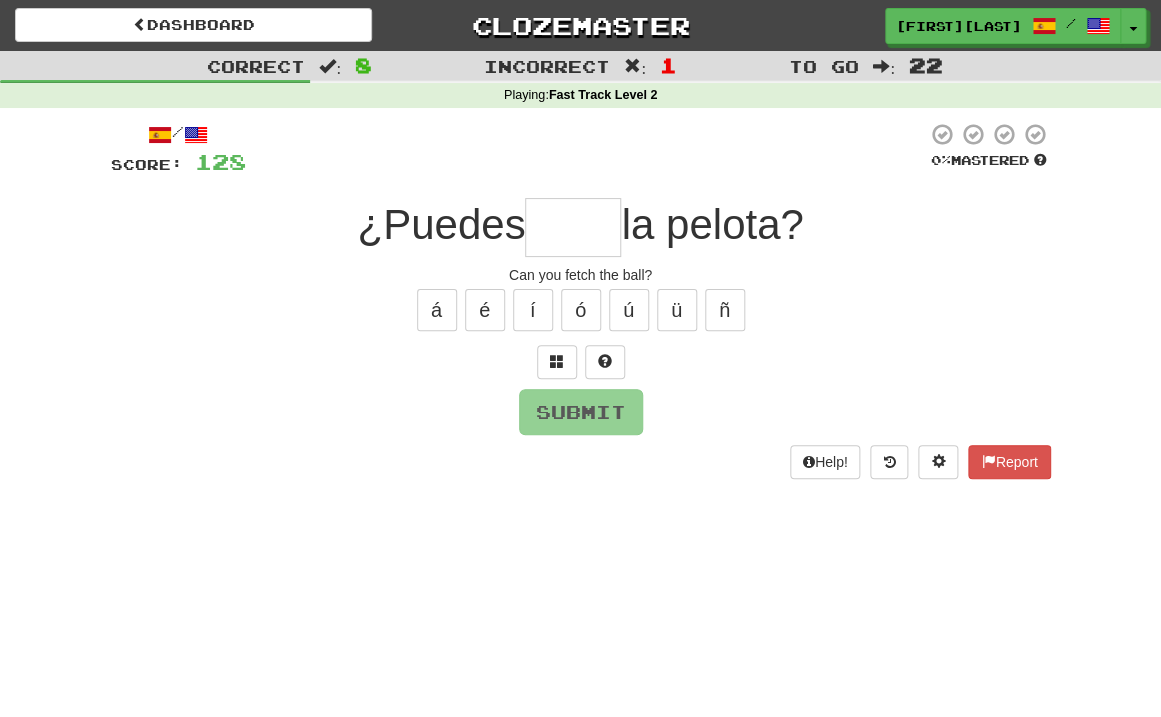 type on "*" 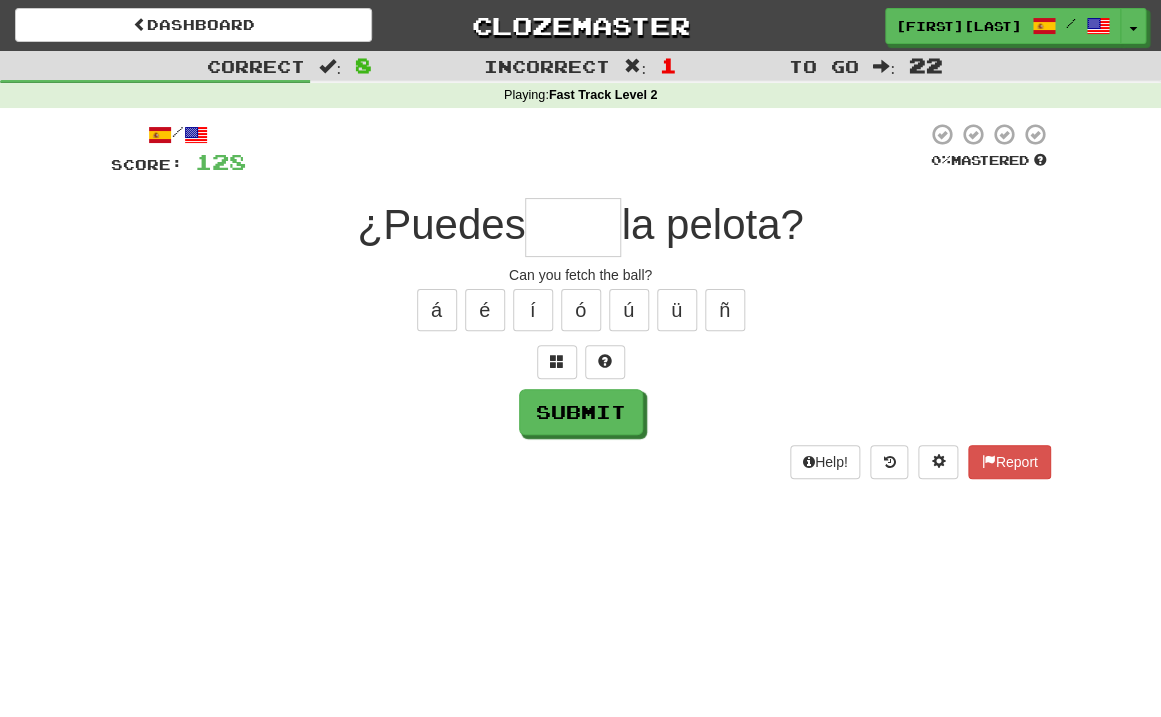 type on "*" 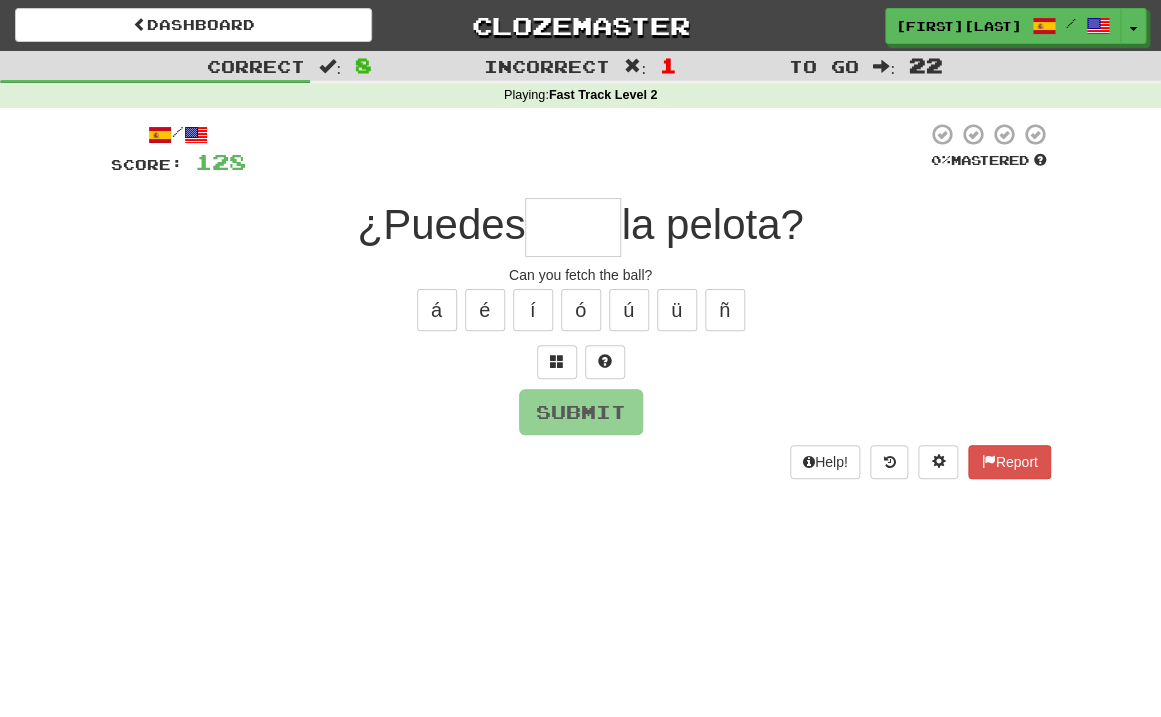 type on "*" 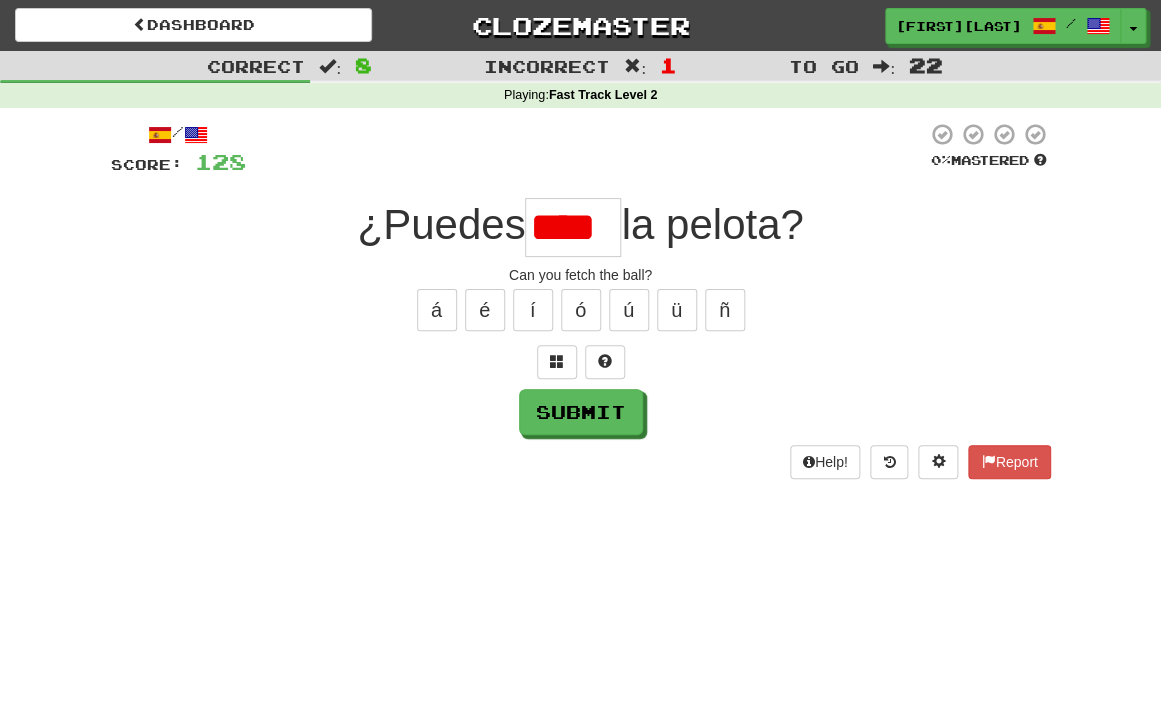 scroll, scrollTop: 0, scrollLeft: 0, axis: both 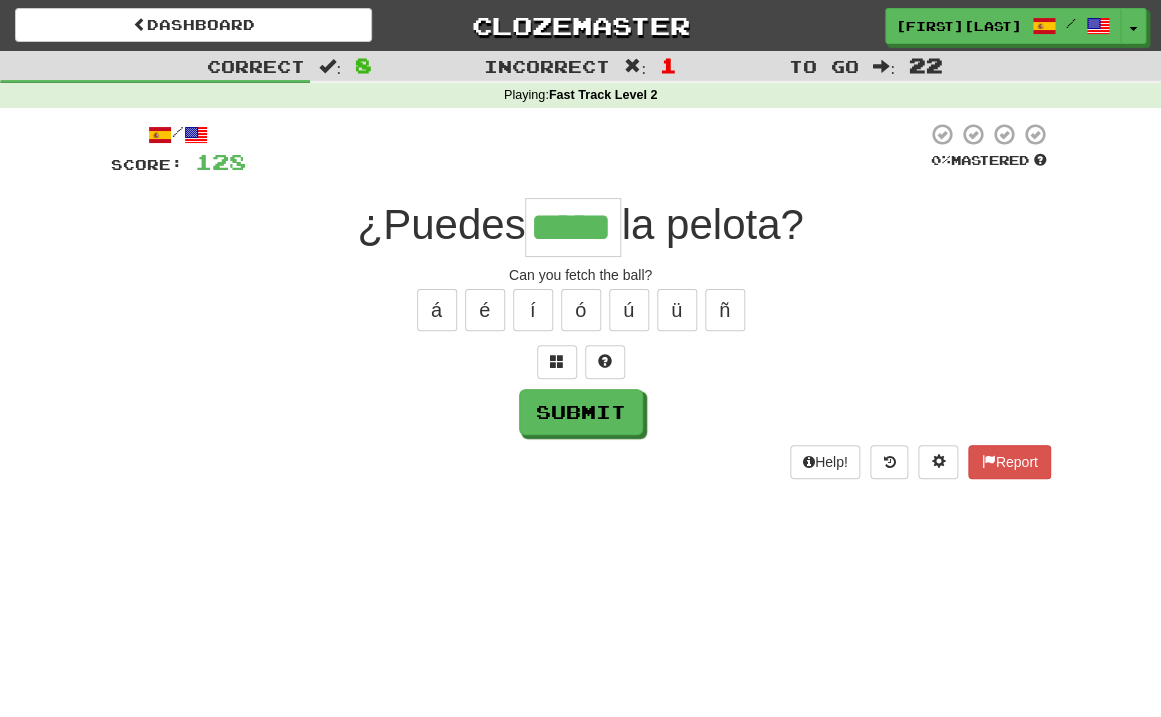 type on "*****" 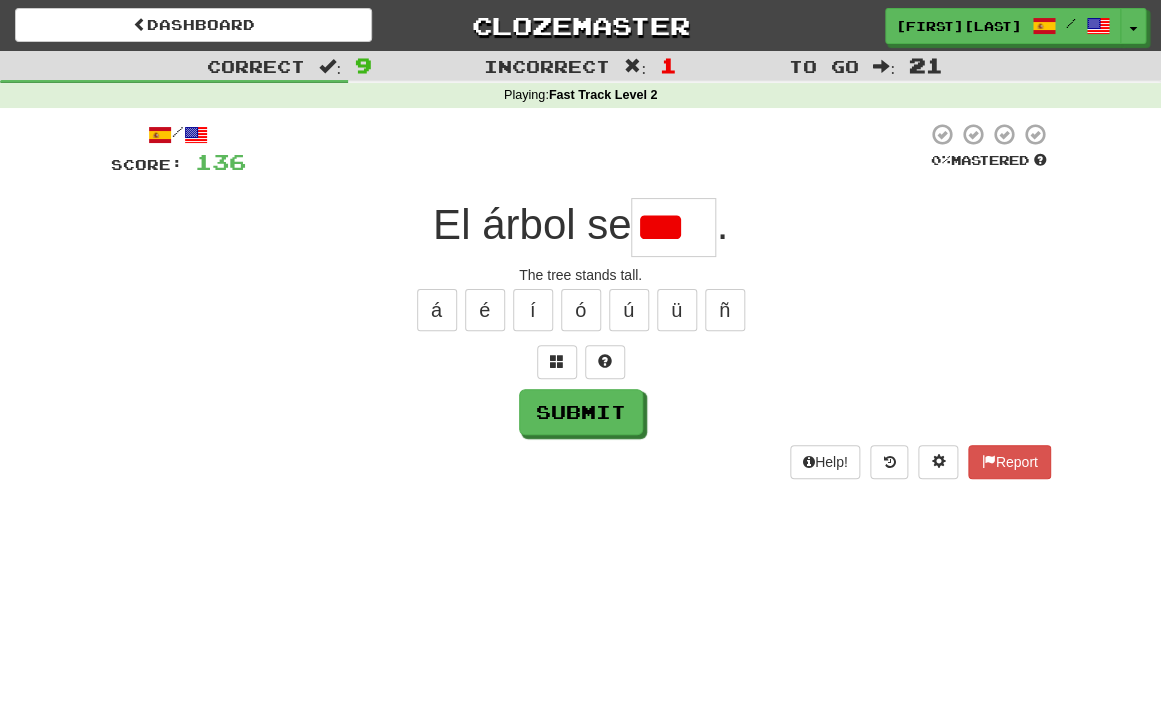 scroll, scrollTop: 0, scrollLeft: 0, axis: both 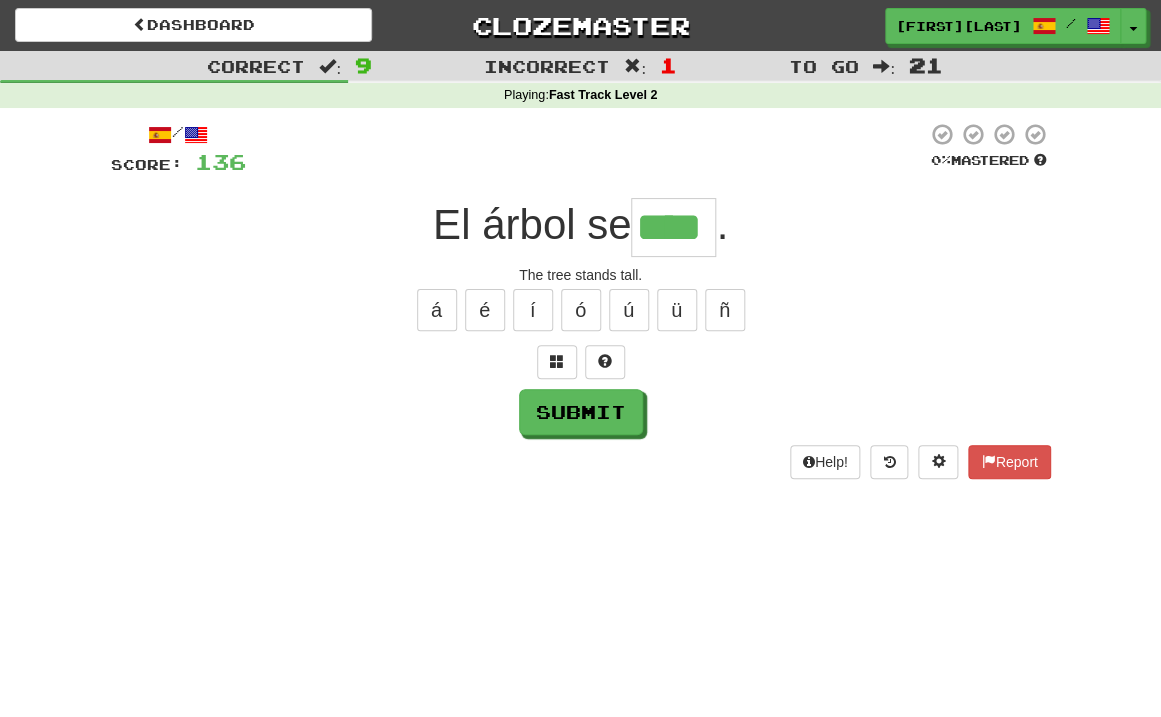 type on "****" 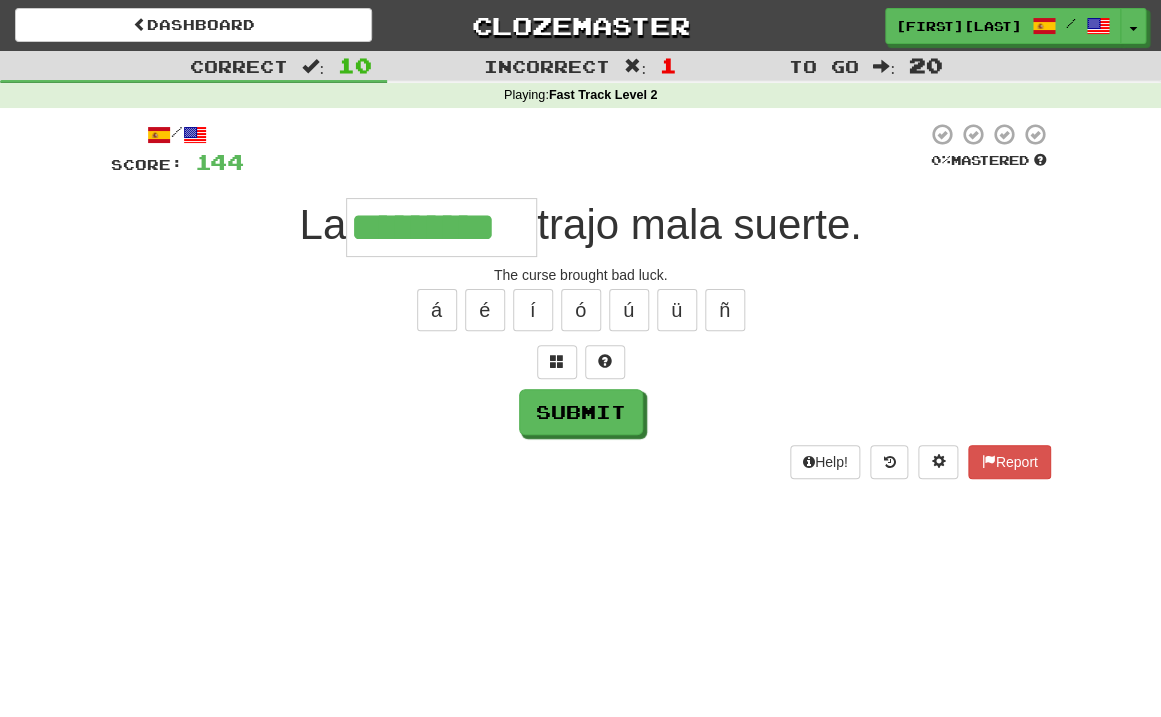 type on "*********" 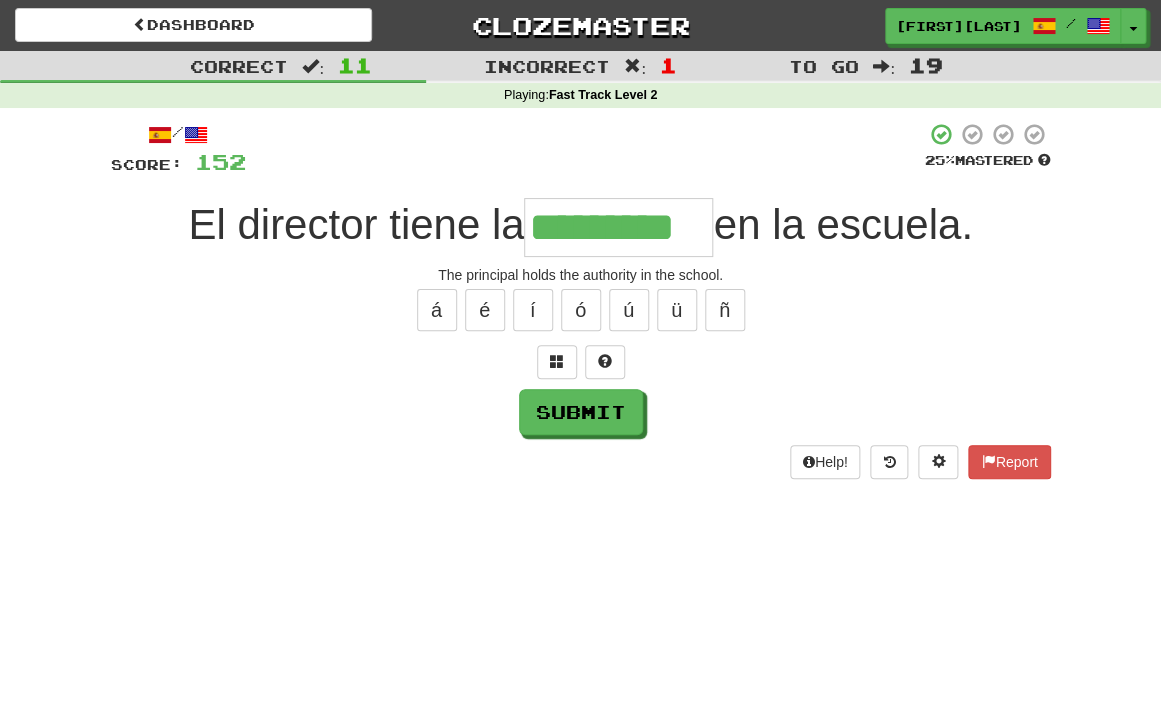 type on "*********" 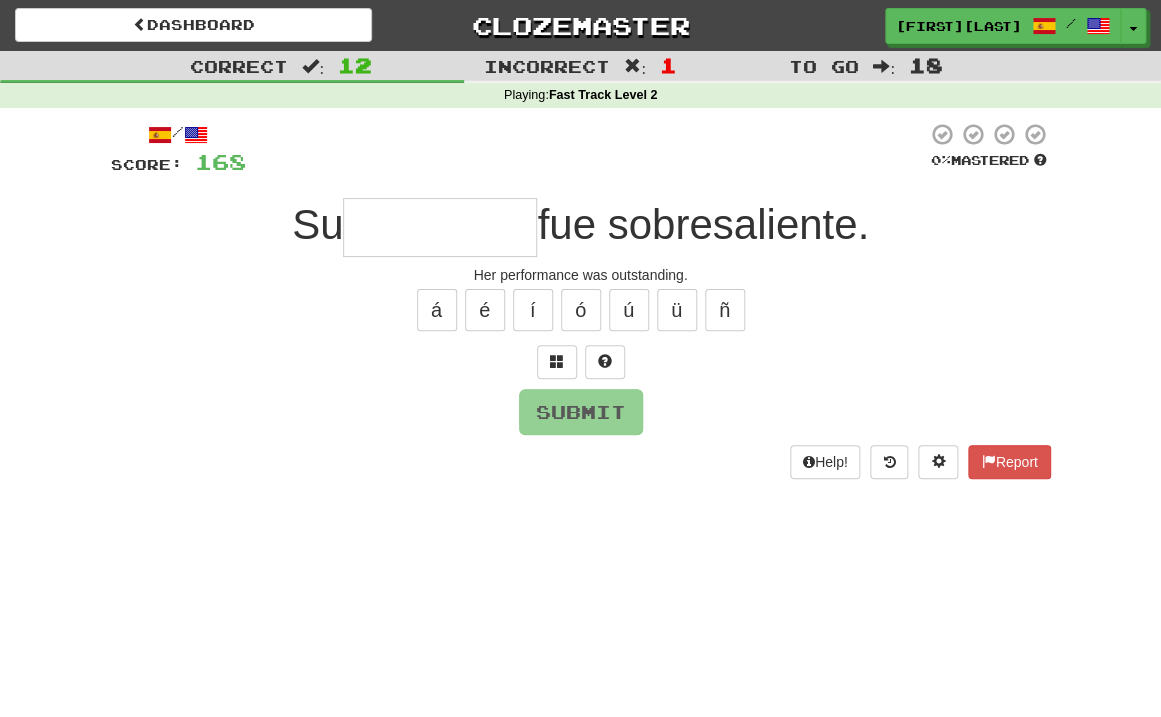type on "*" 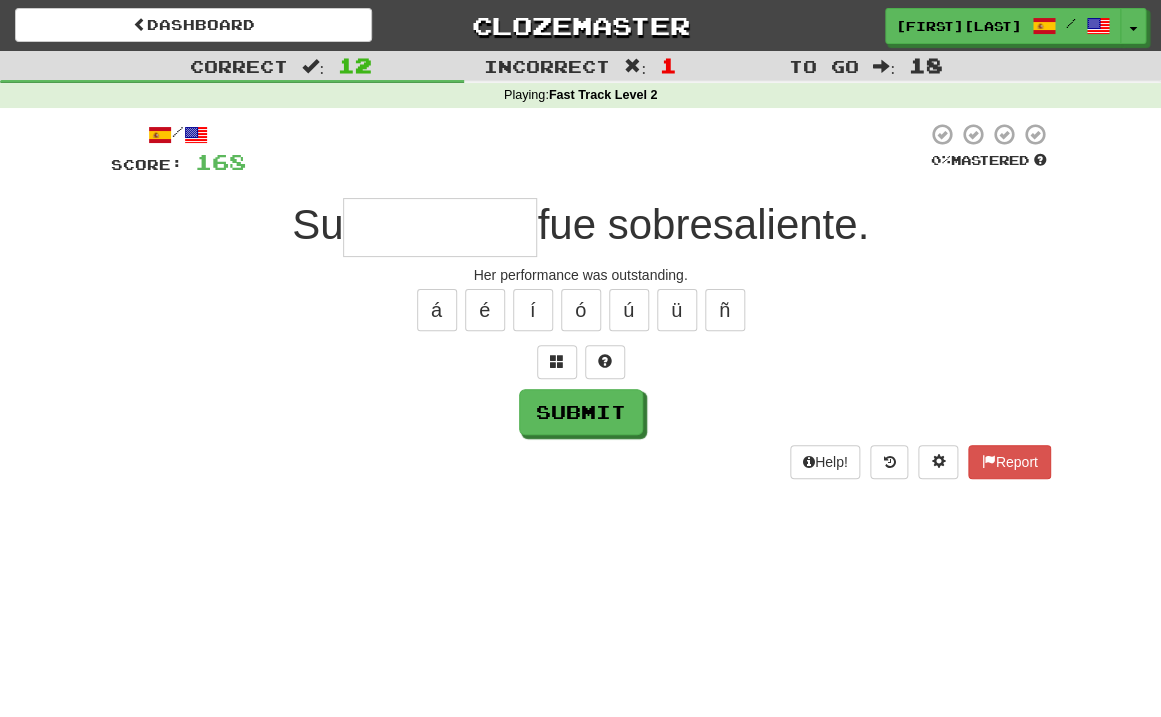 type on "*" 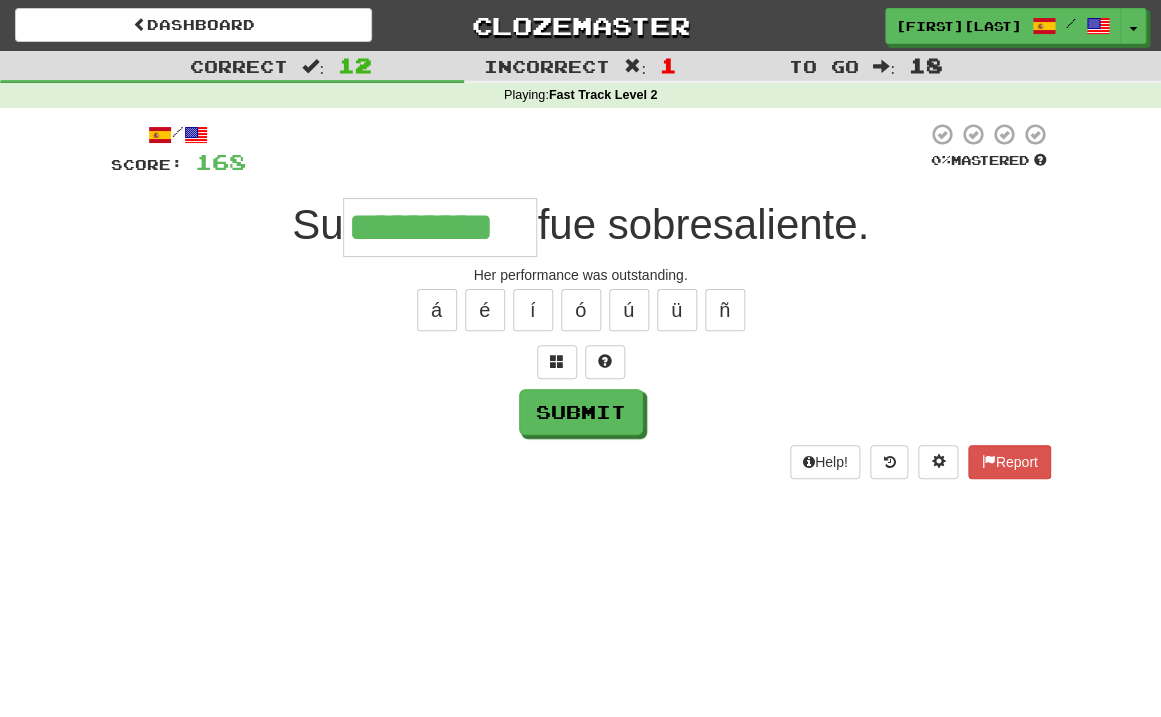 type on "*********" 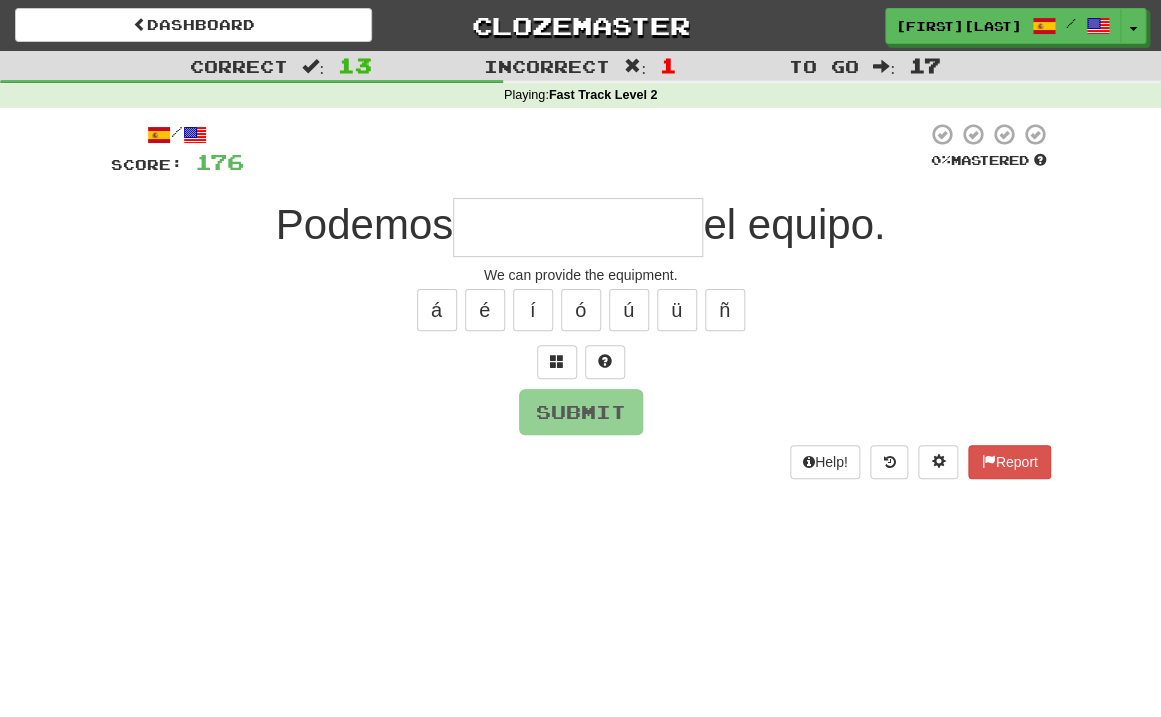 type on "*" 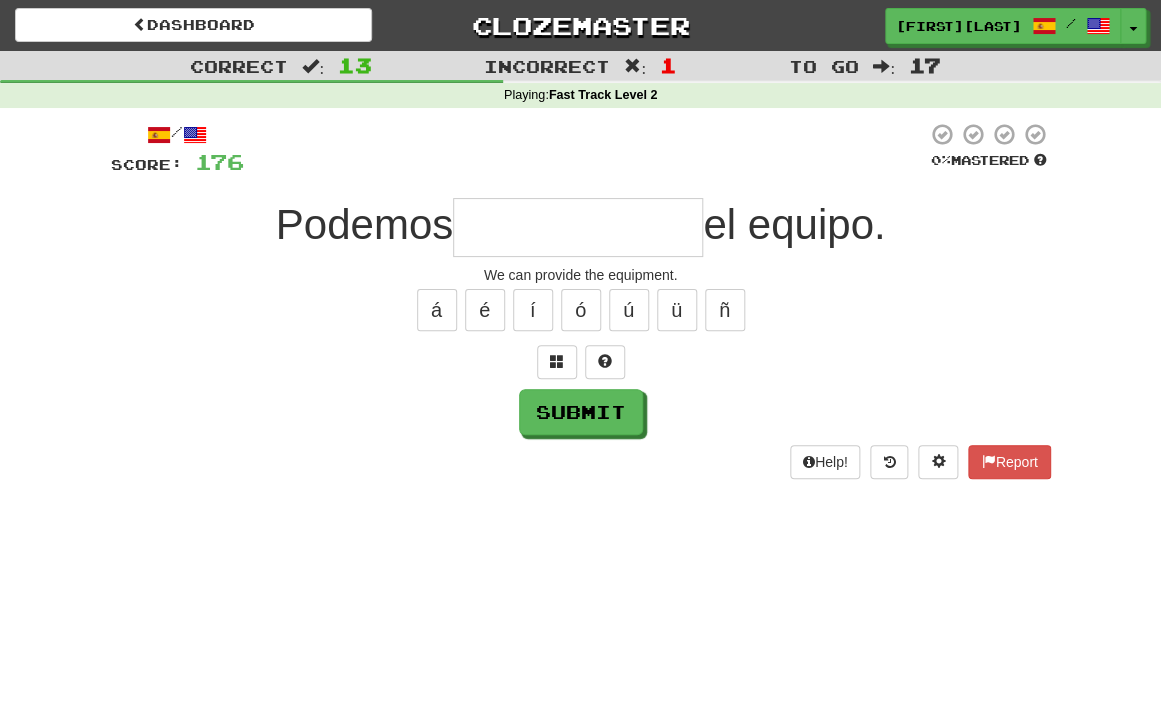 type on "*" 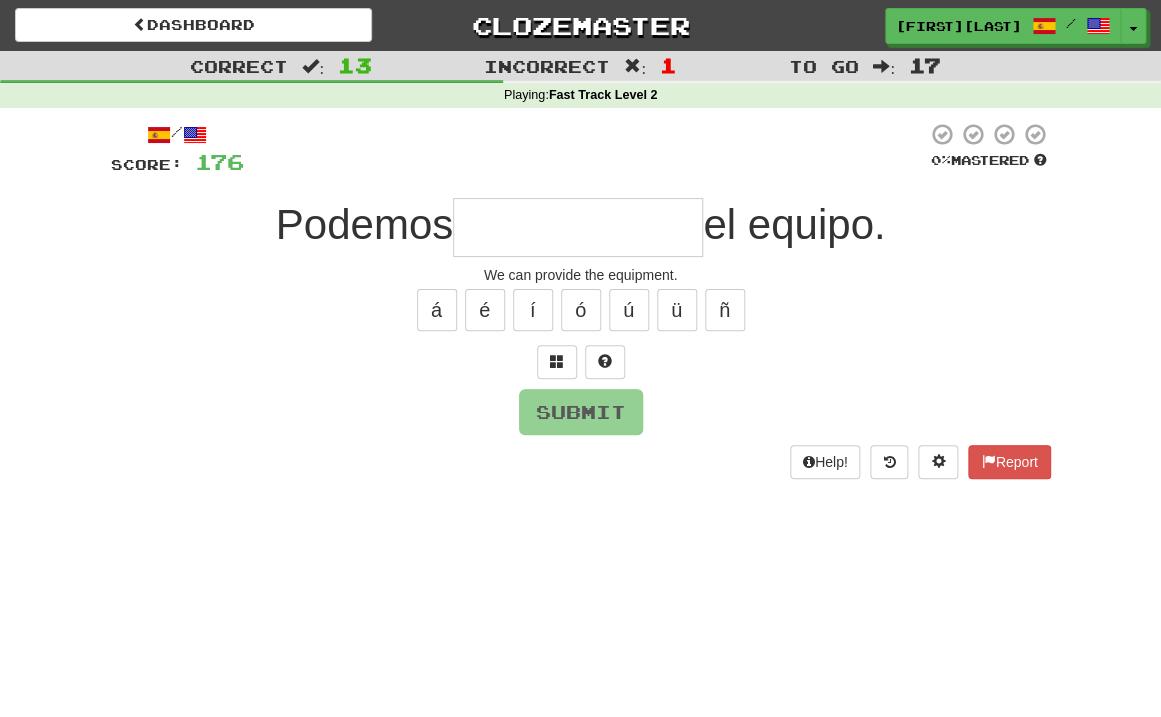 type on "*" 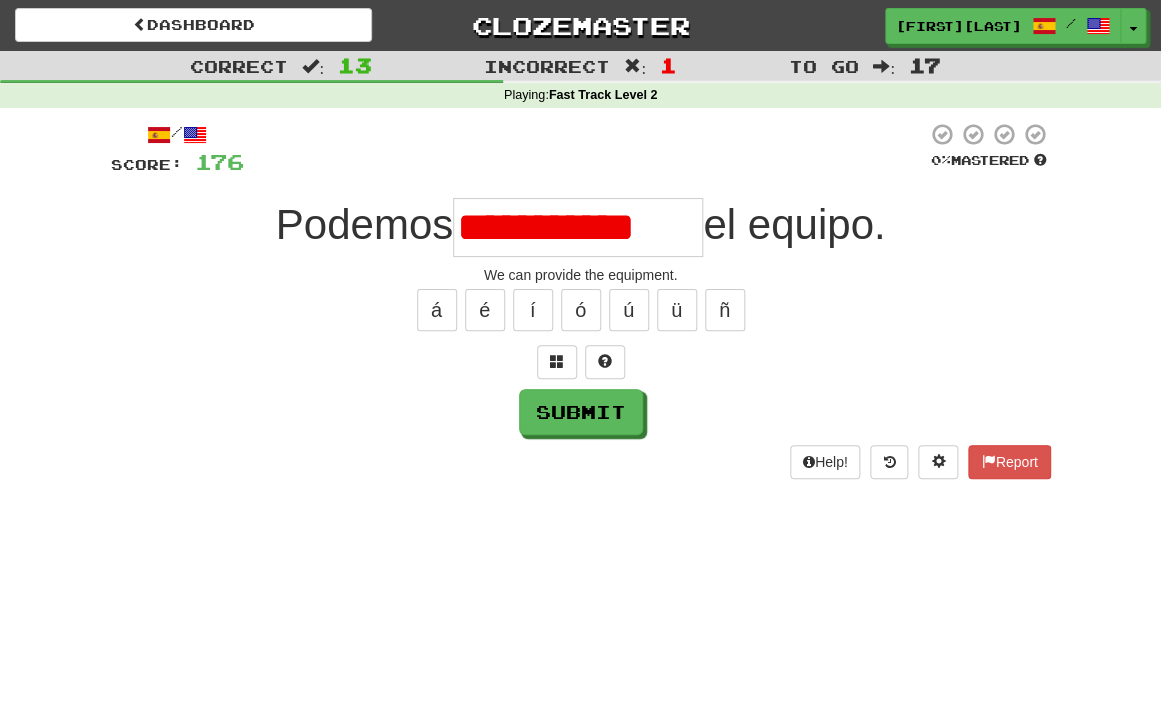 scroll, scrollTop: 0, scrollLeft: 0, axis: both 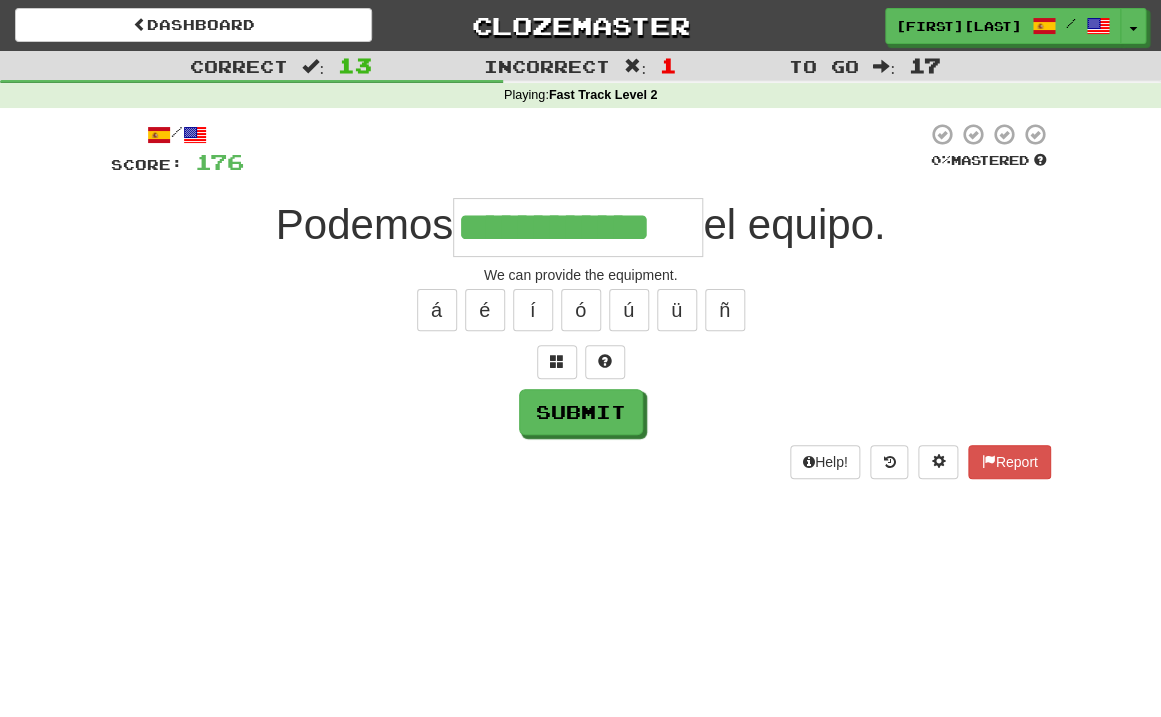 type on "**********" 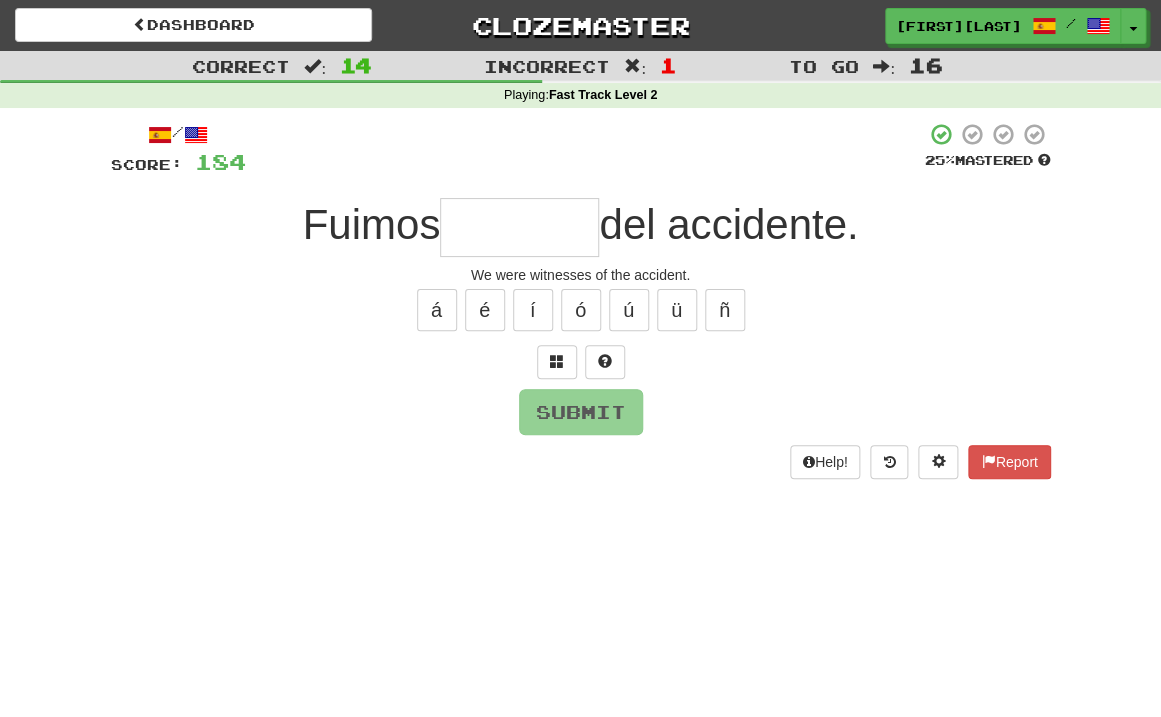 type on "*" 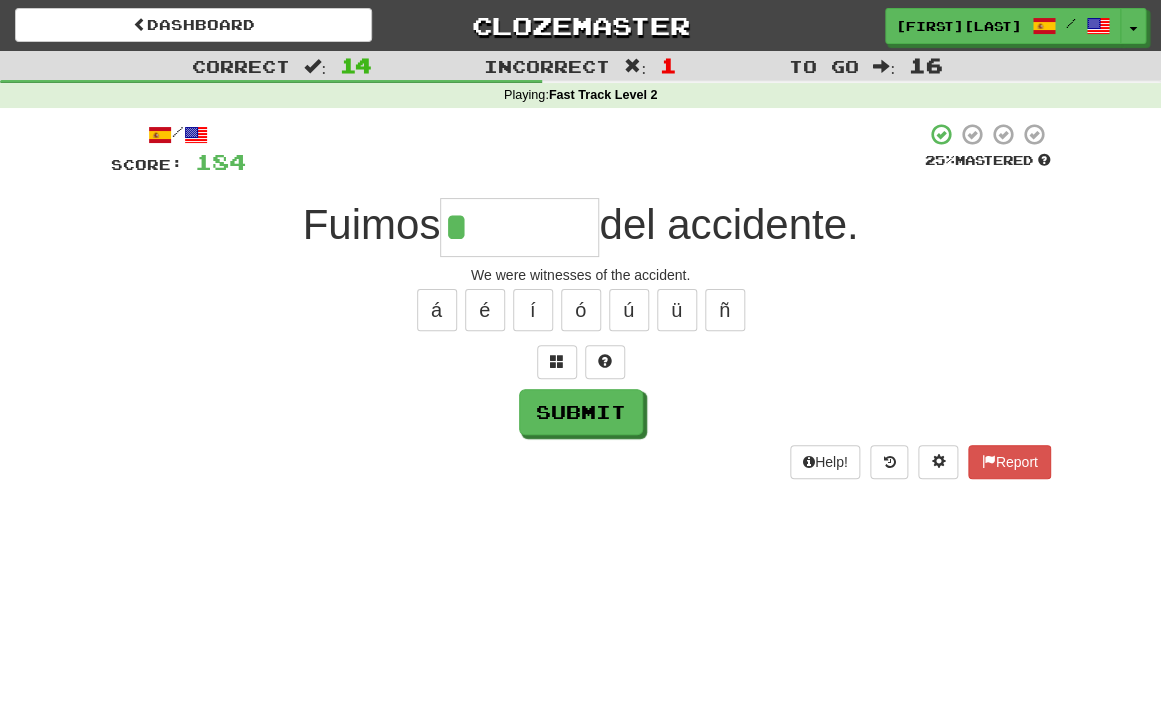 type on "********" 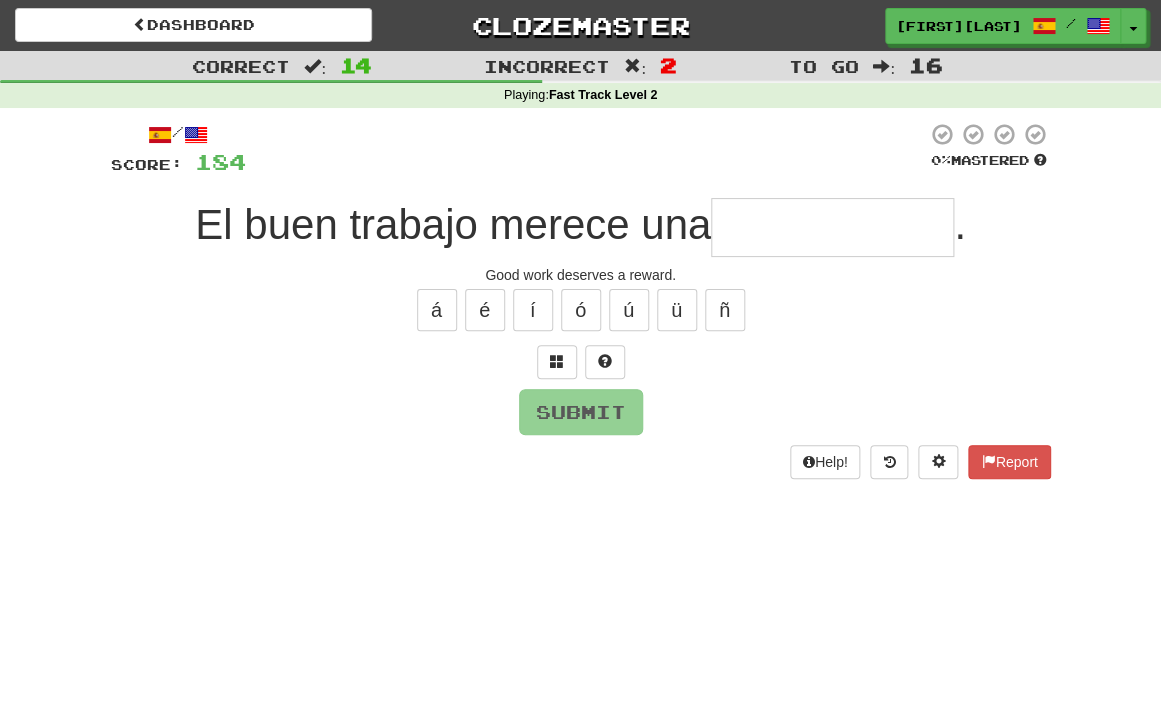 type on "*" 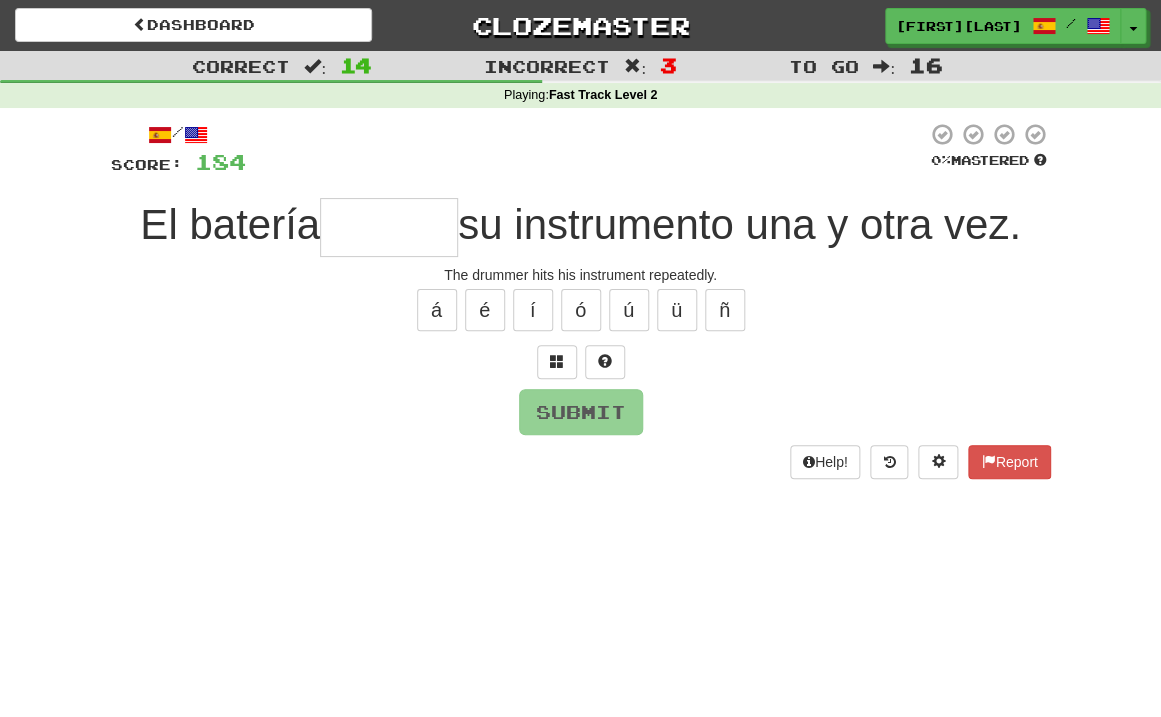 type on "*" 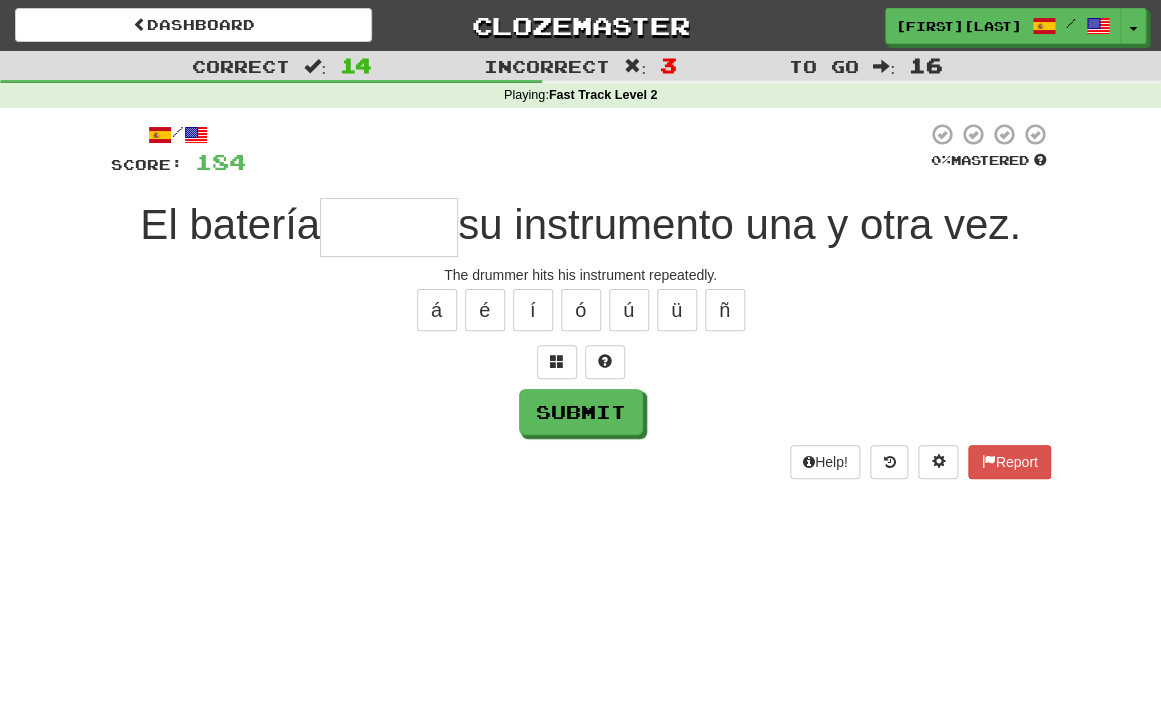 type on "*" 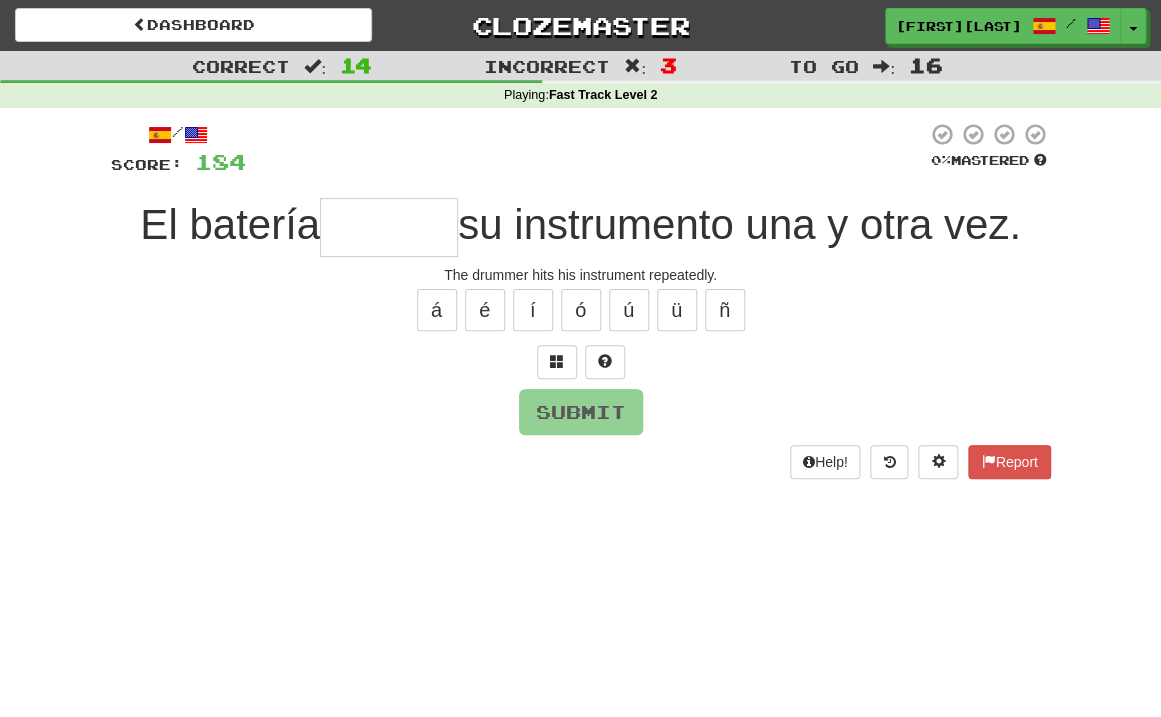 type on "*" 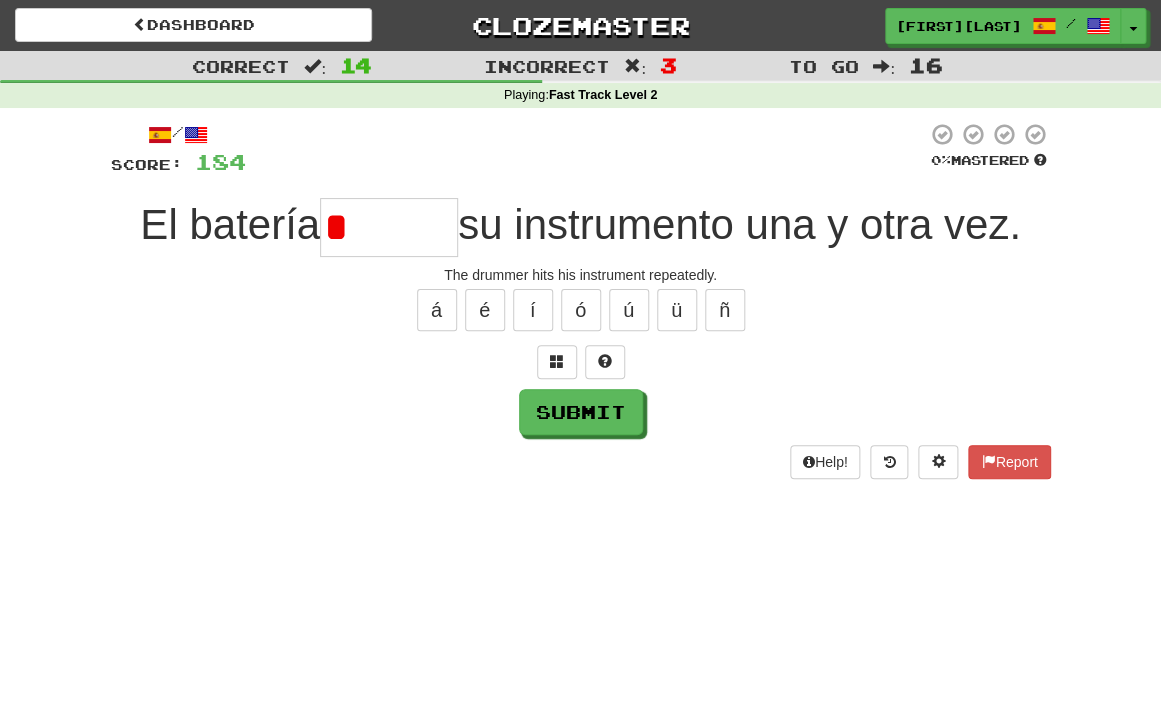 type on "******" 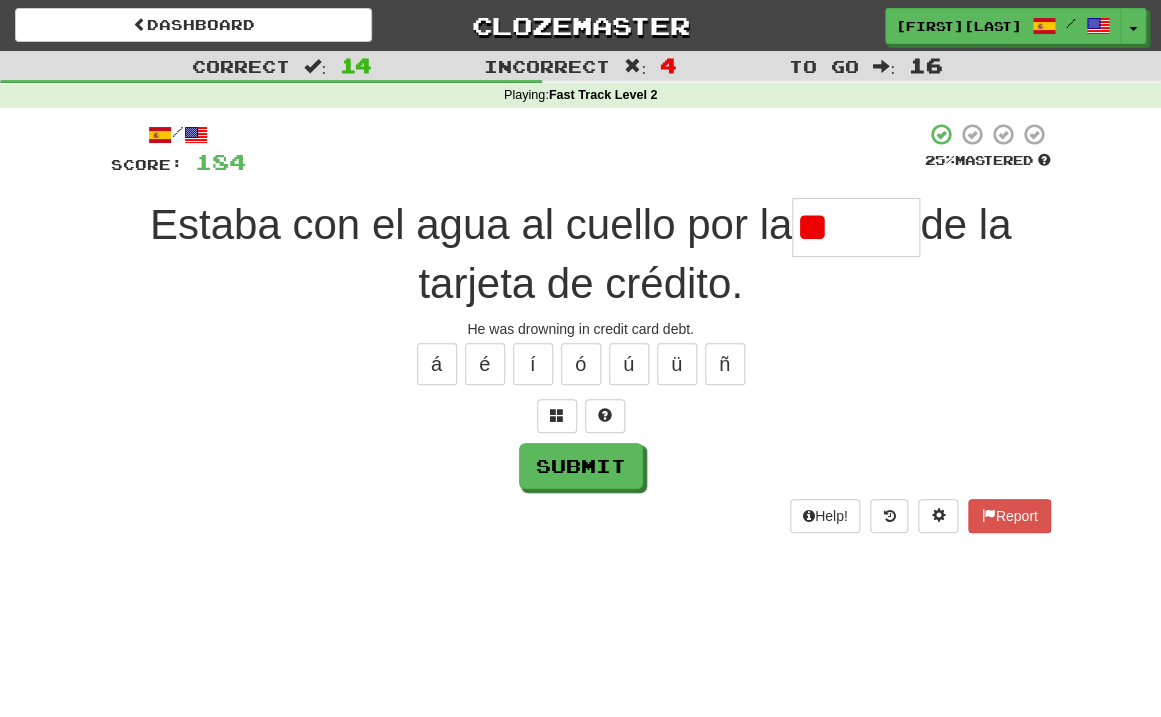 type on "*" 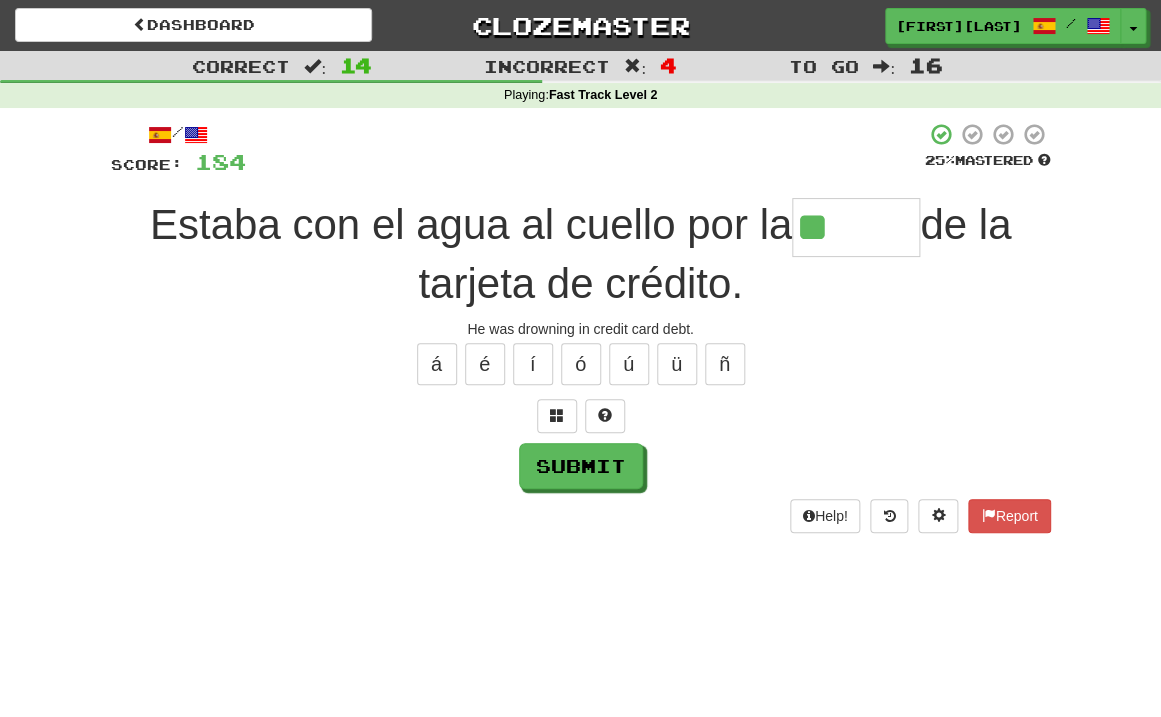 type on "*****" 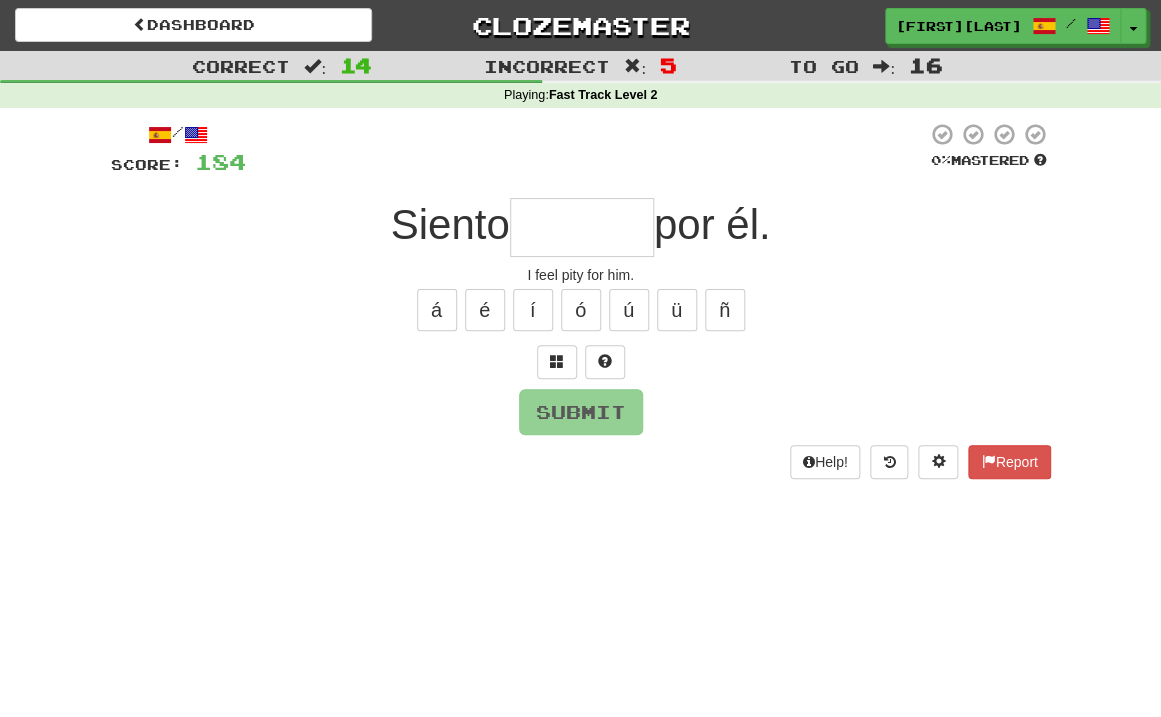 type on "*" 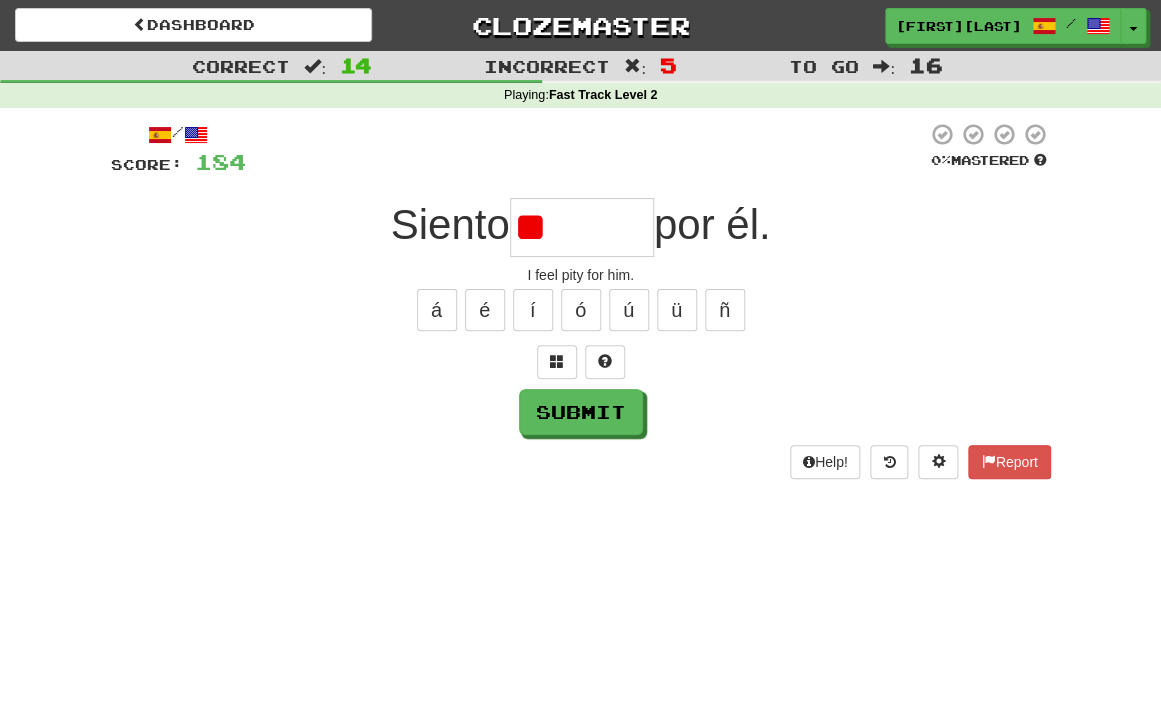 type on "*******" 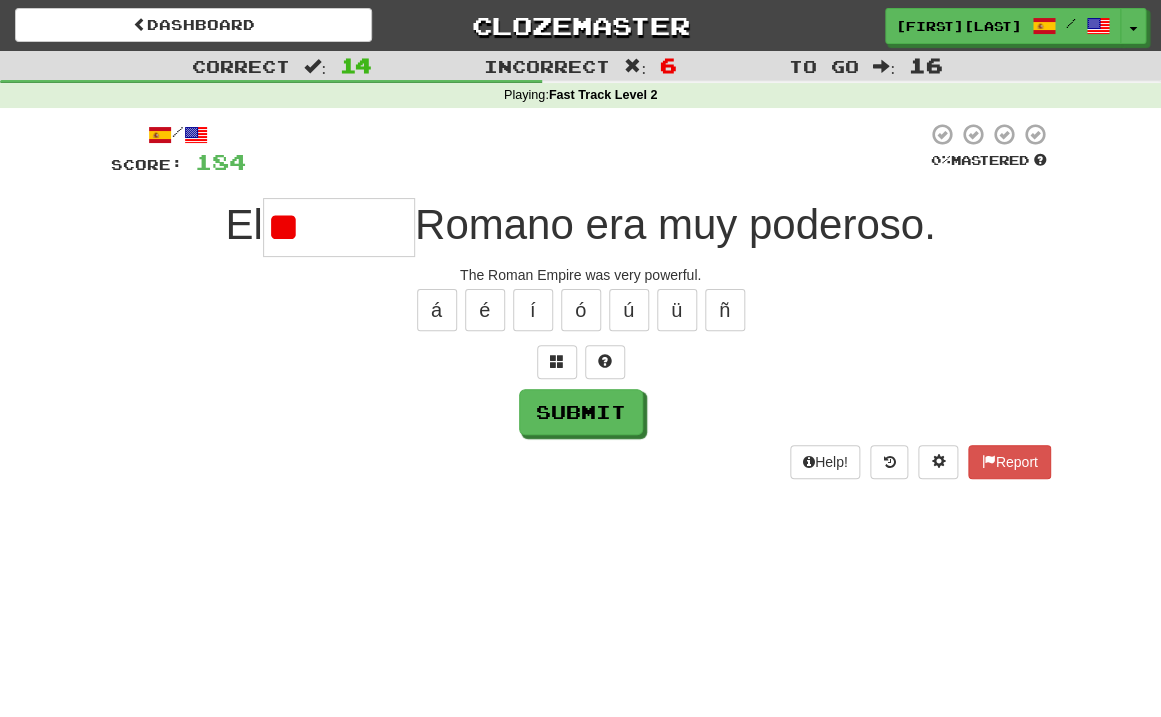 type on "*" 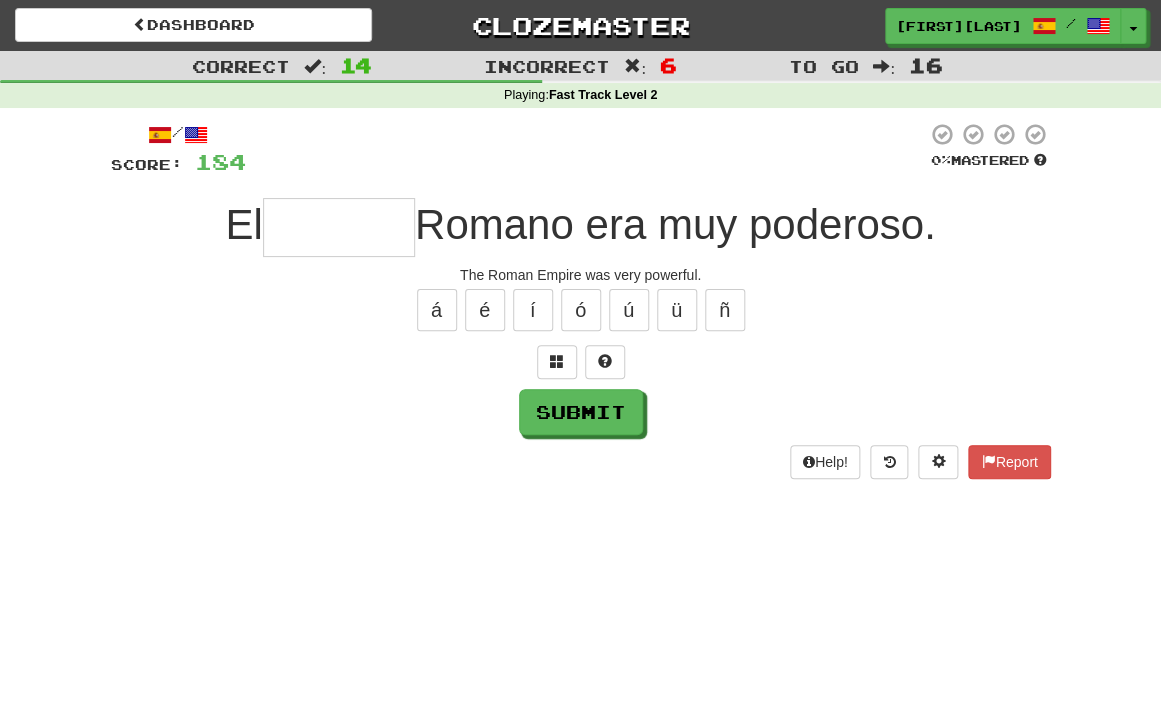 type on "*" 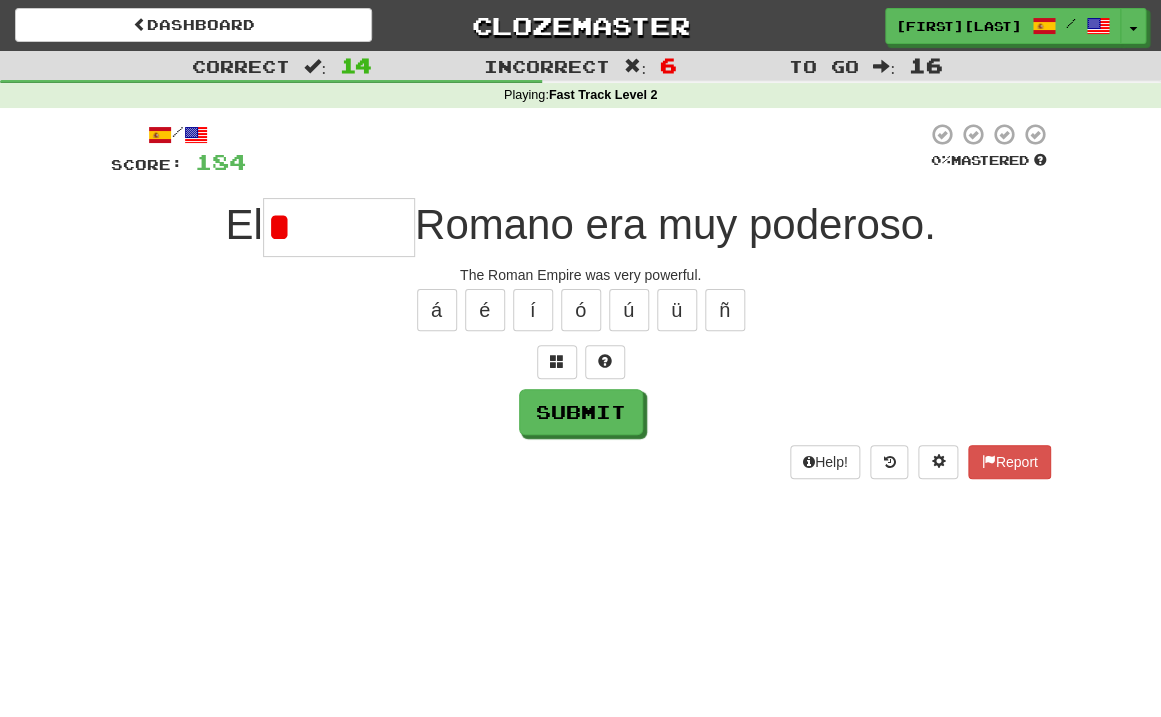 type on "*******" 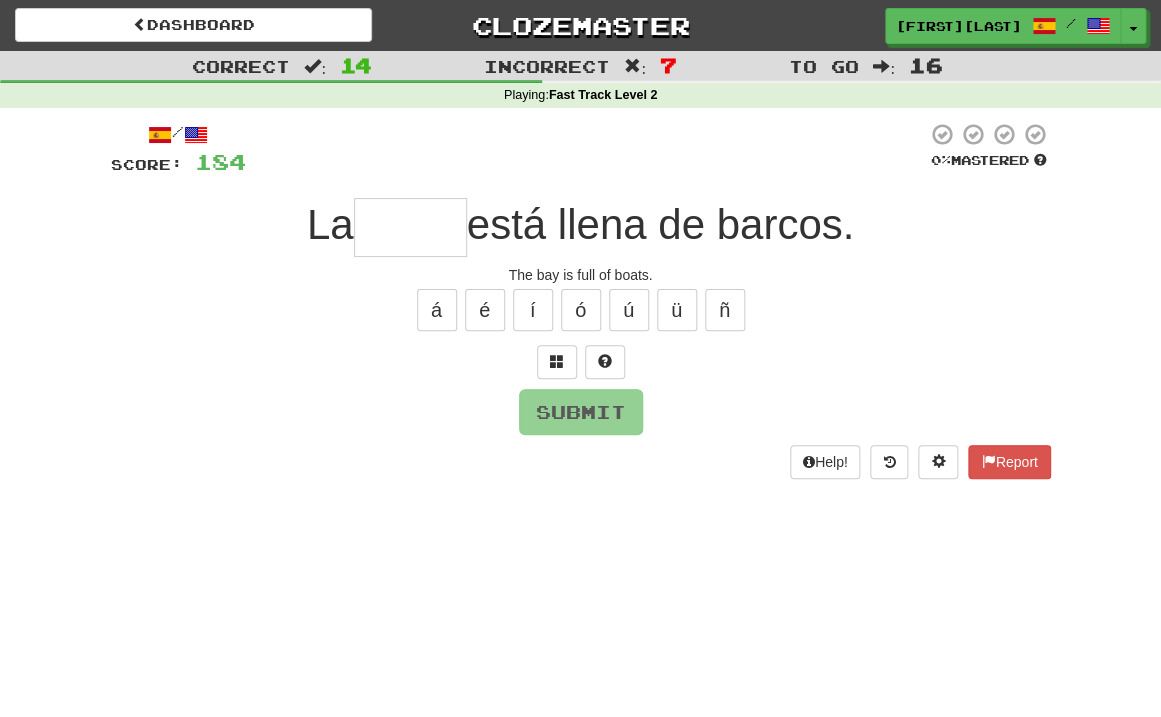 type on "*****" 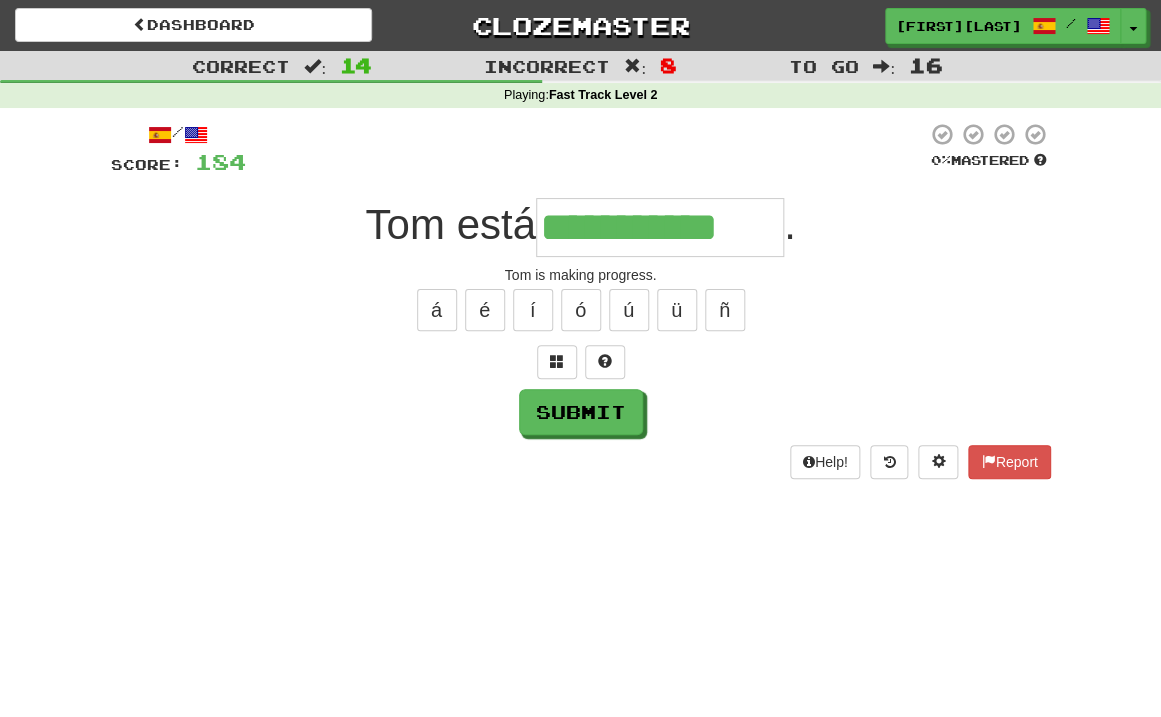 type on "**********" 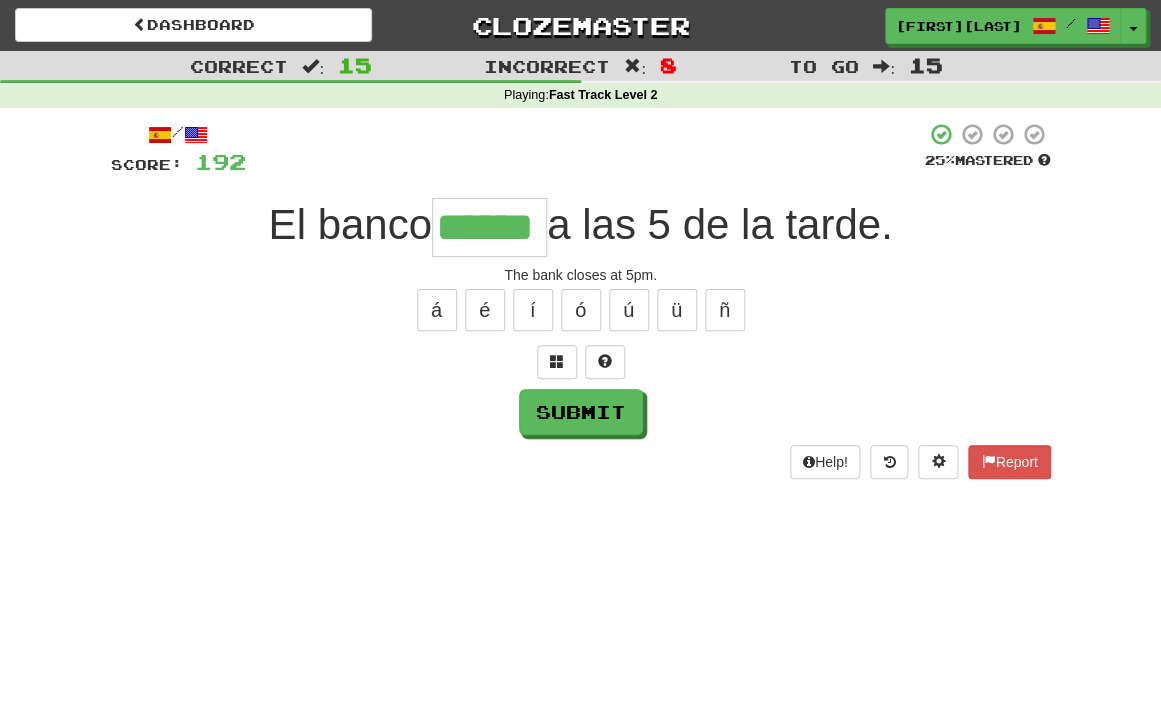 type on "******" 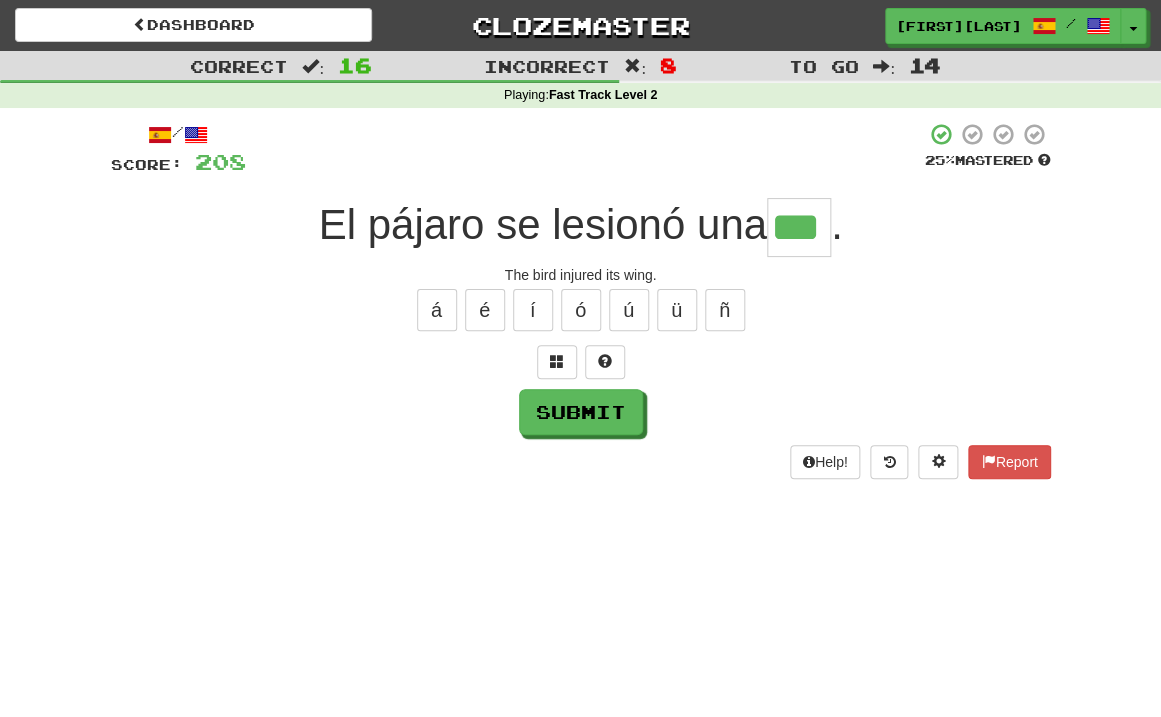 type on "***" 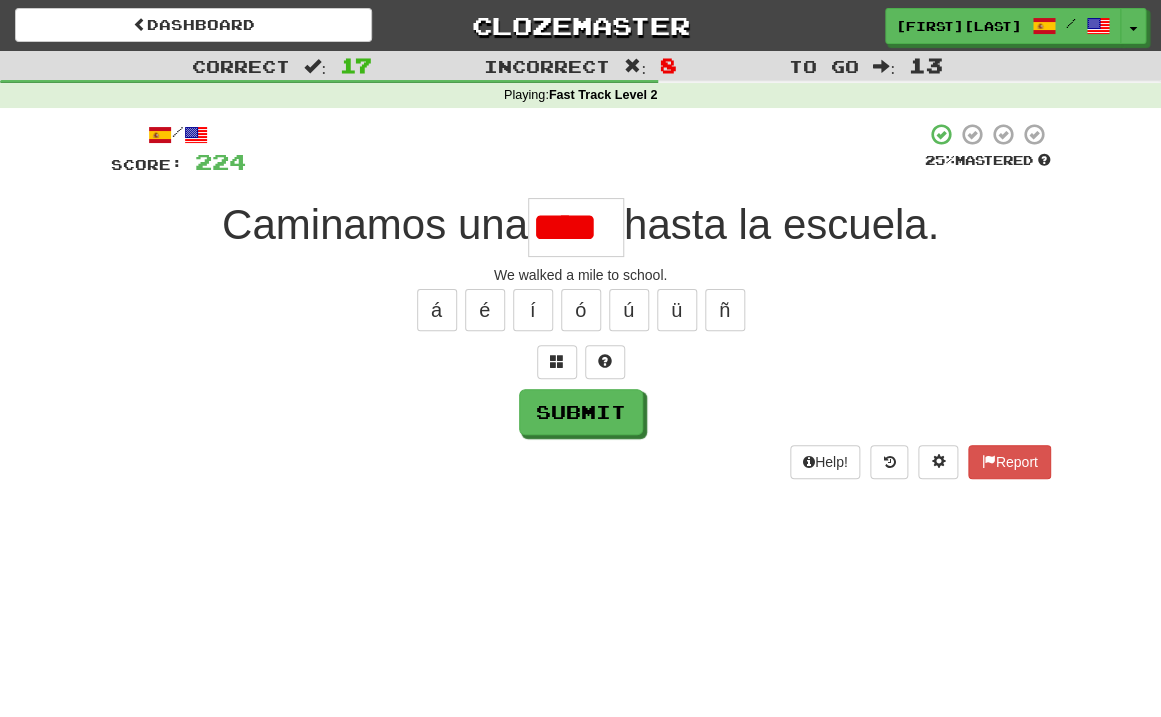 scroll, scrollTop: 0, scrollLeft: 0, axis: both 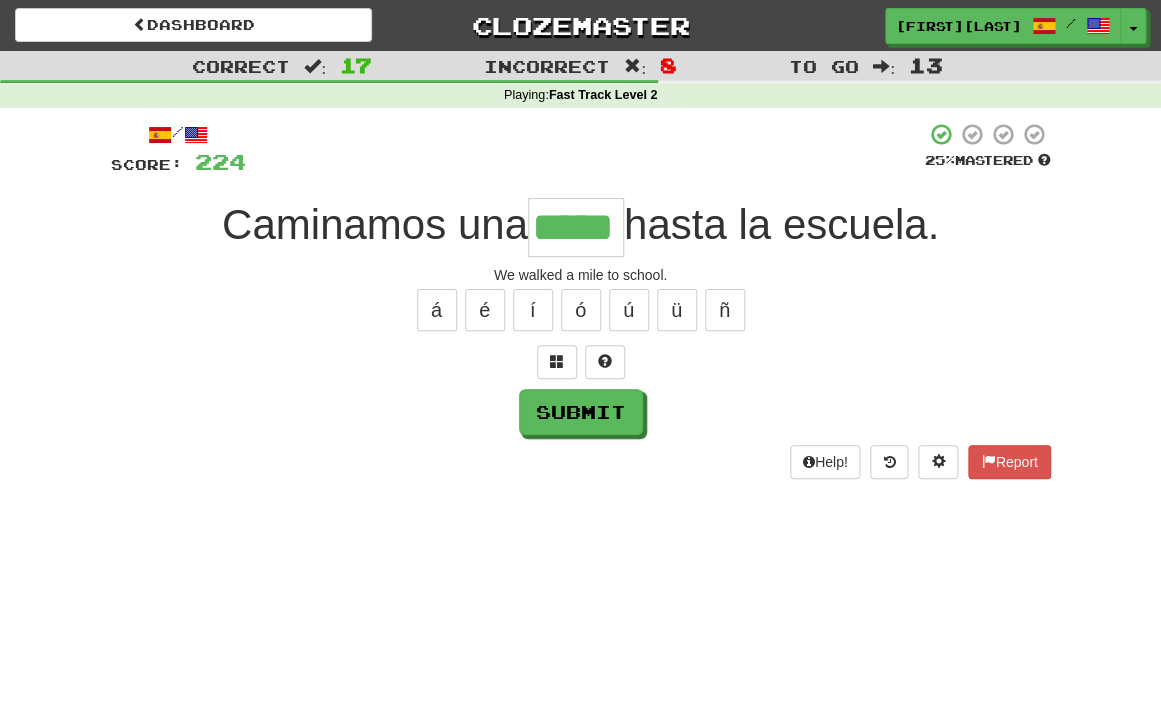 type on "*****" 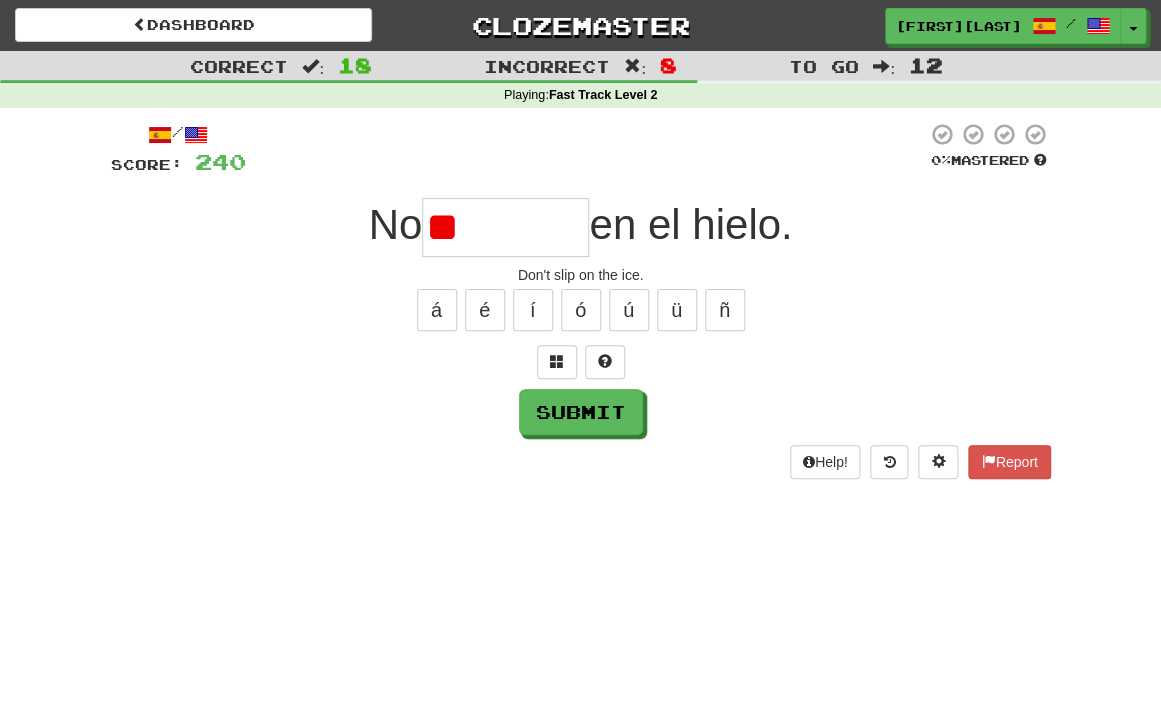 type on "*" 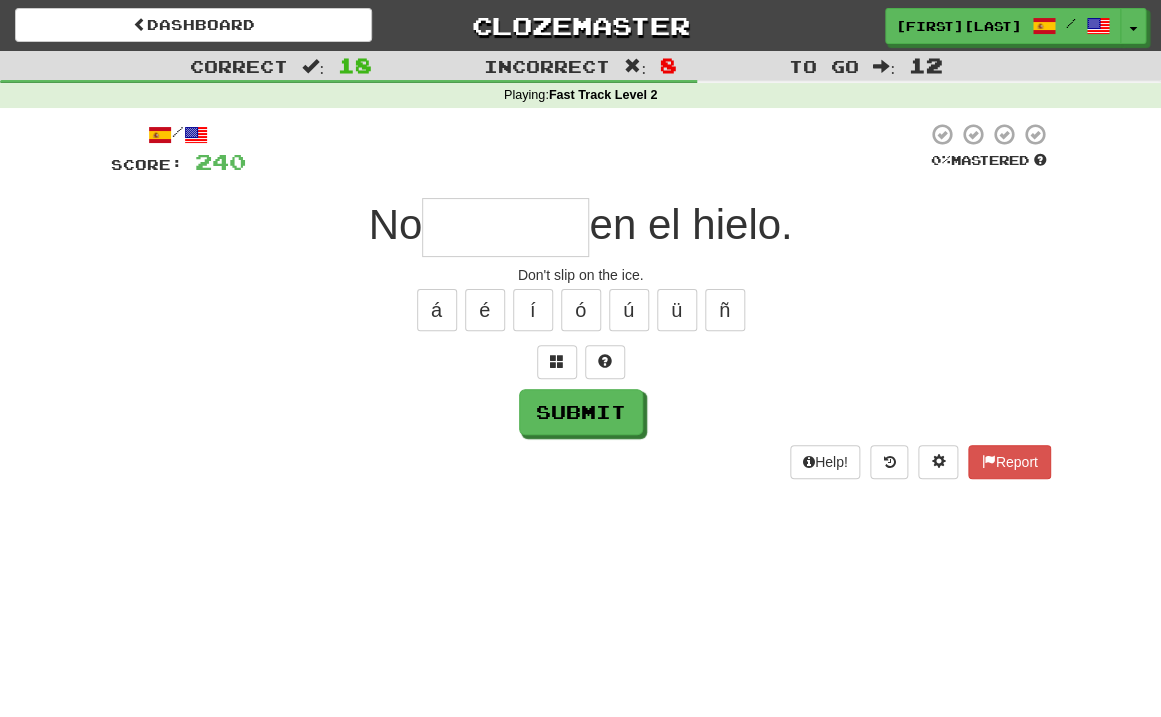 type on "********" 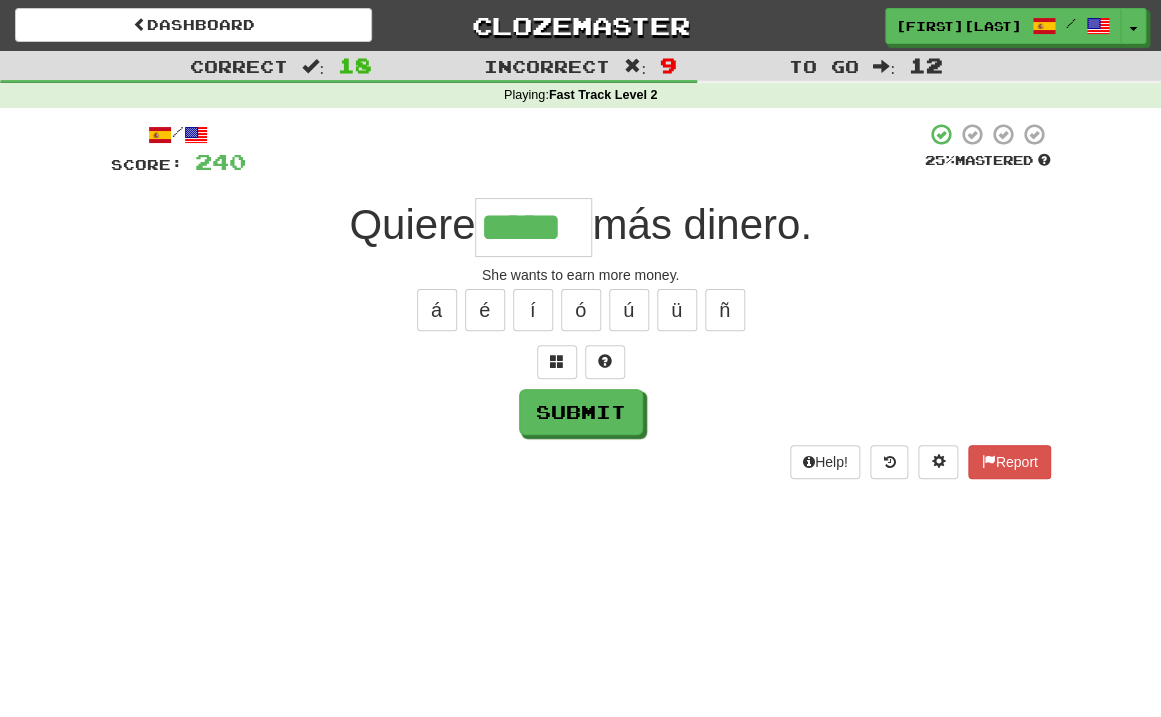 type on "*****" 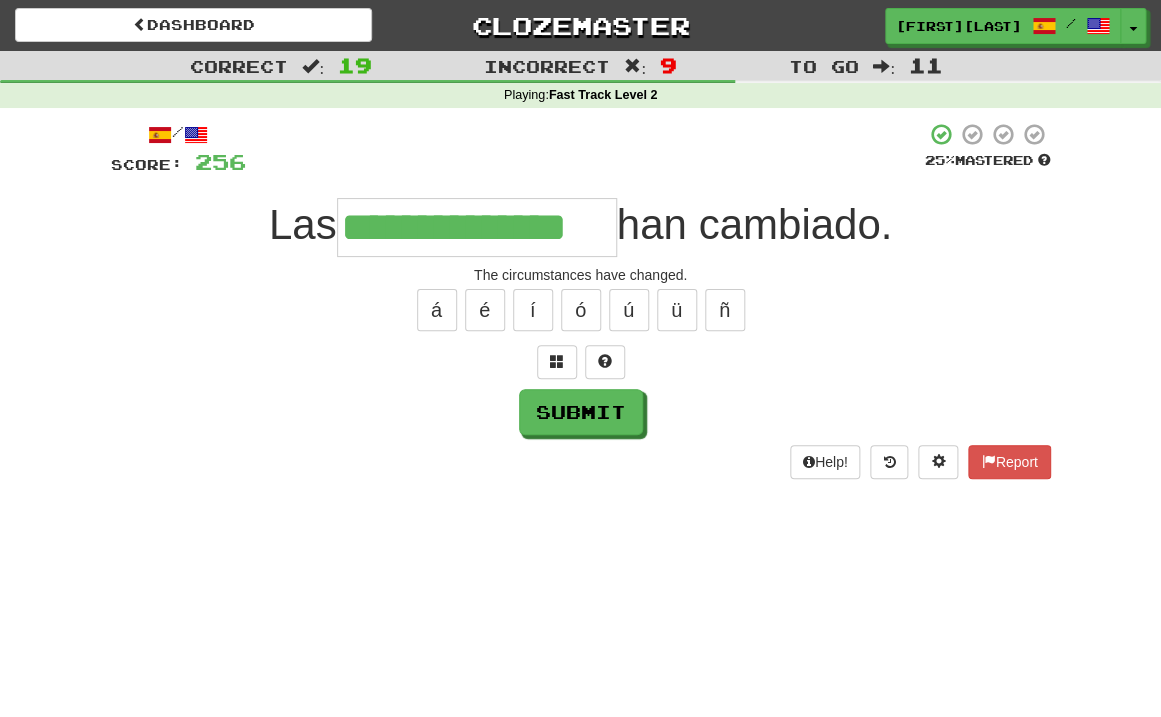 type on "**********" 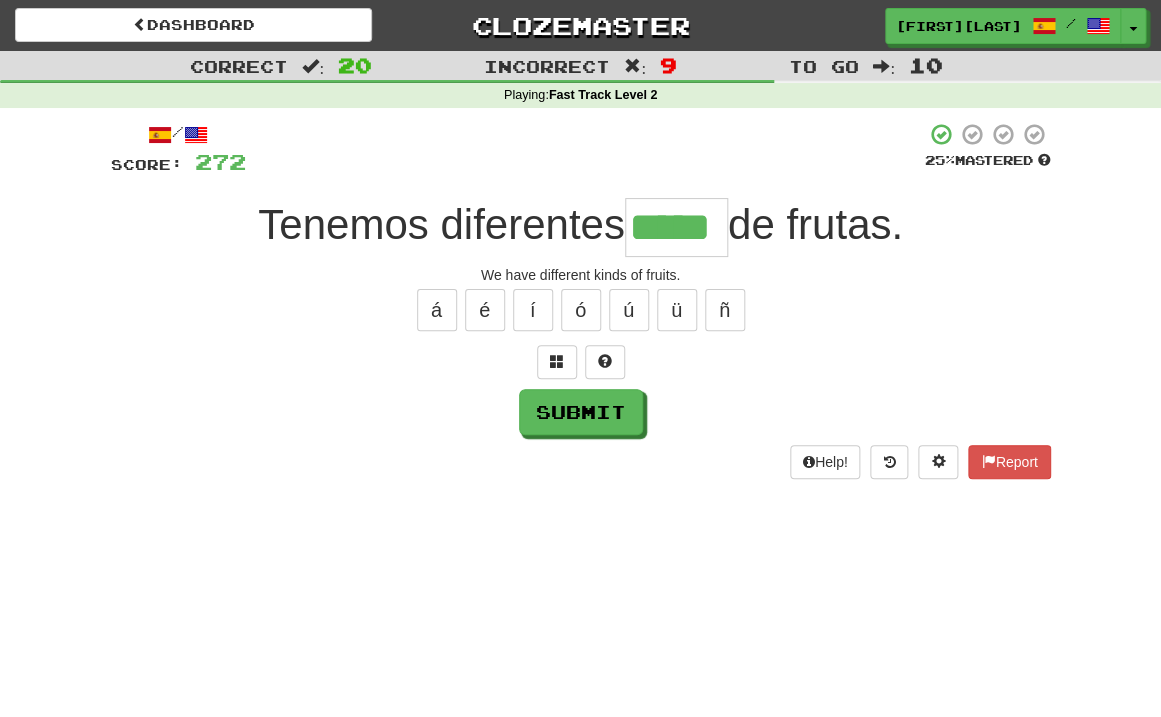 type on "*****" 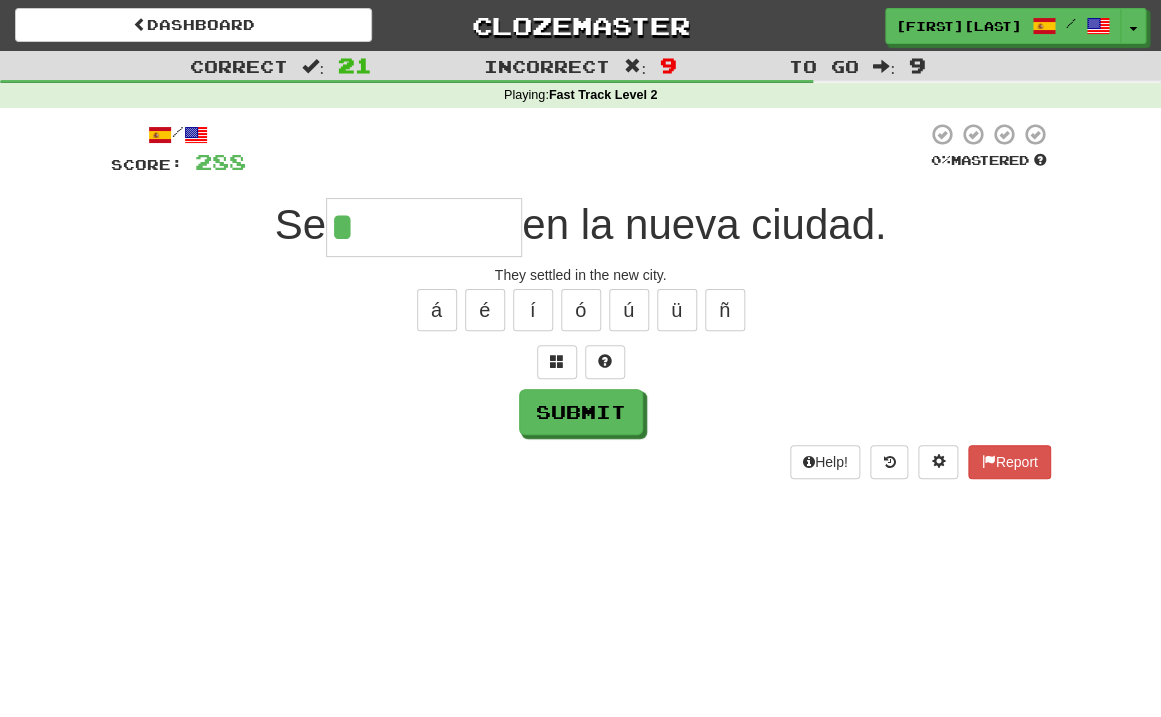 type on "*********" 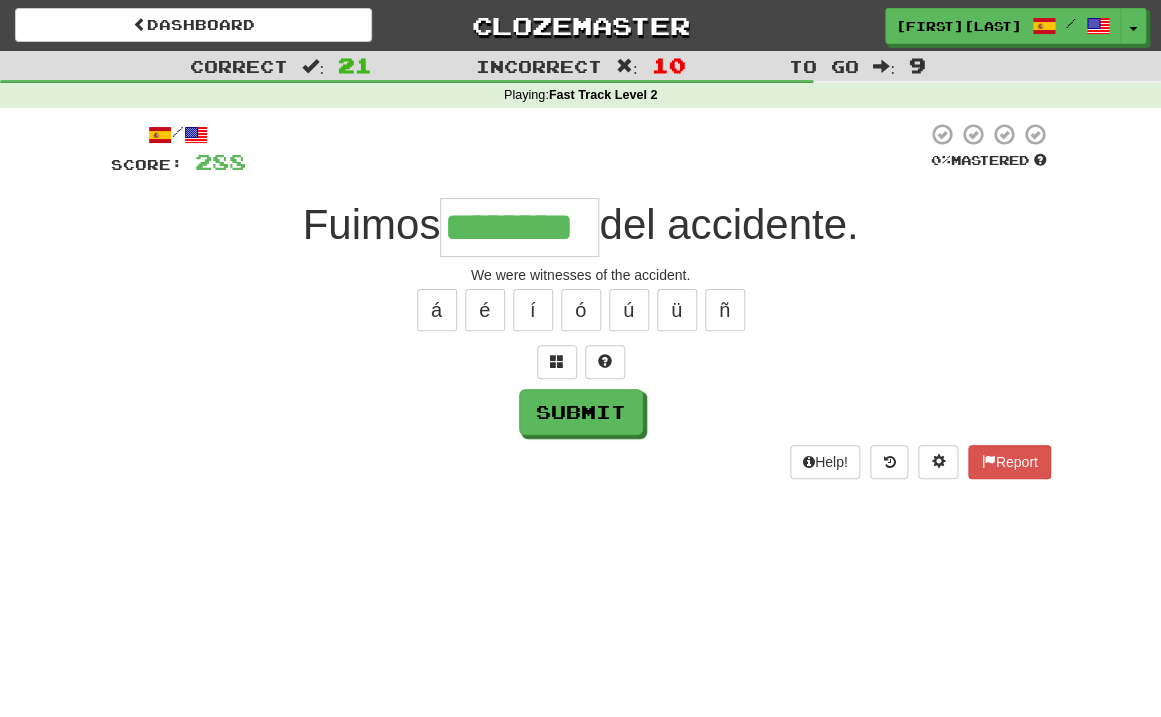 type on "********" 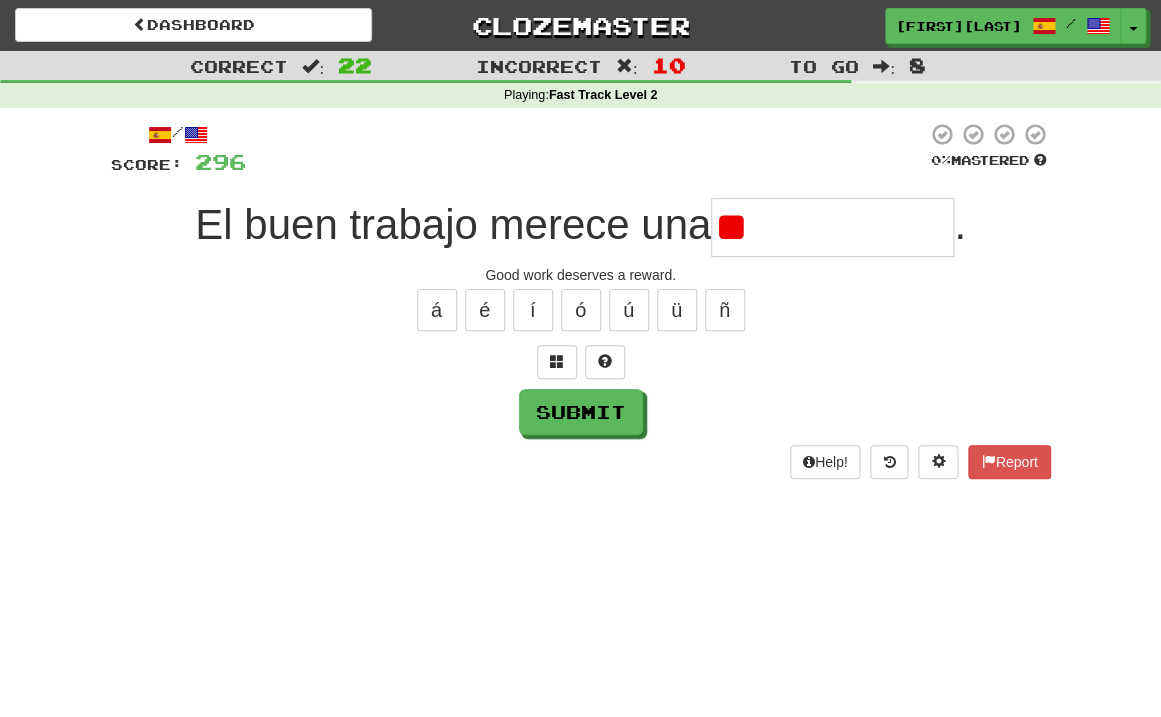 type on "*" 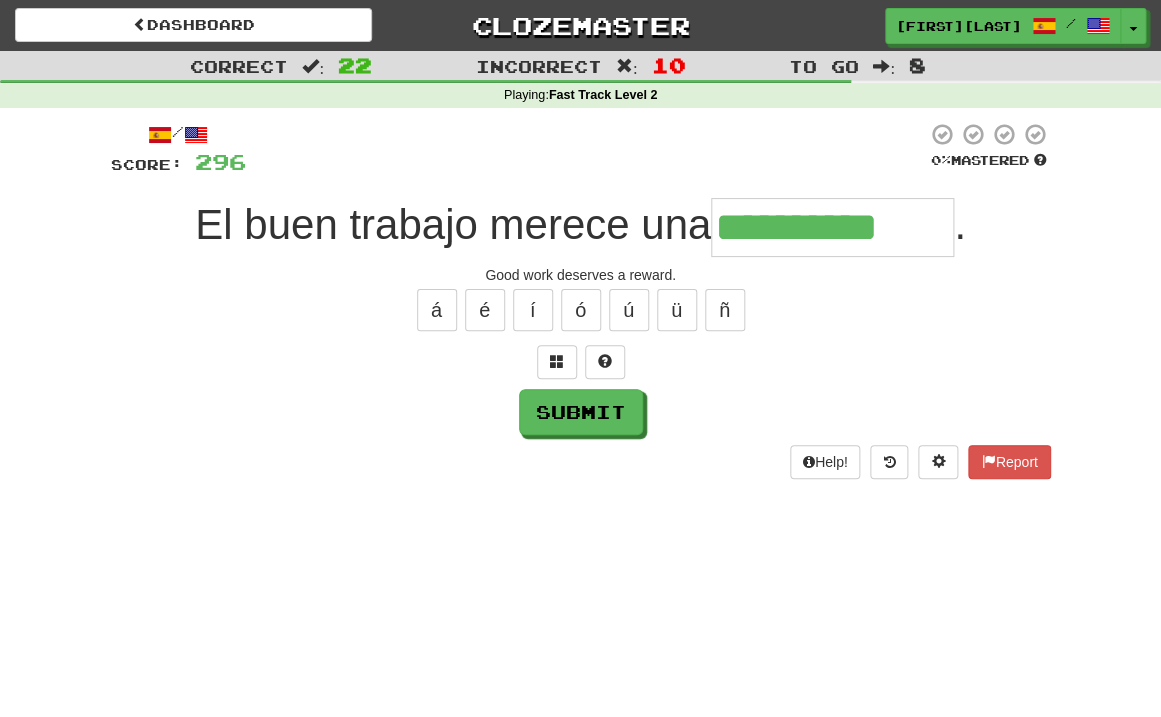 type on "**********" 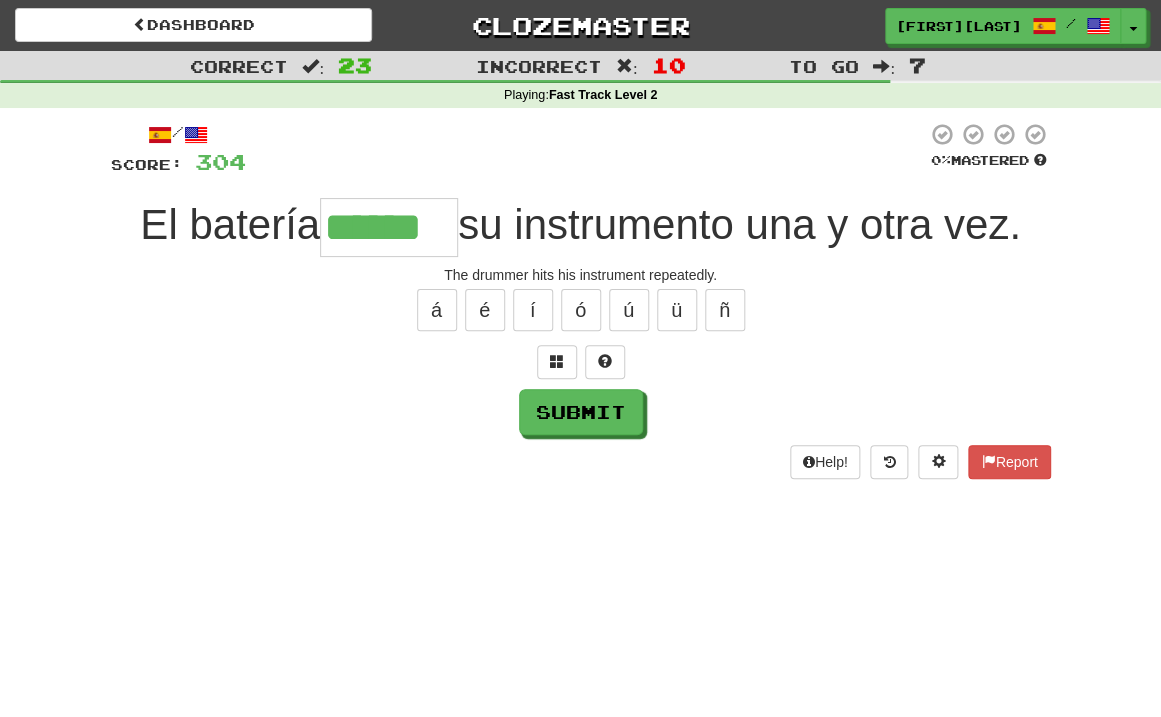 type on "******" 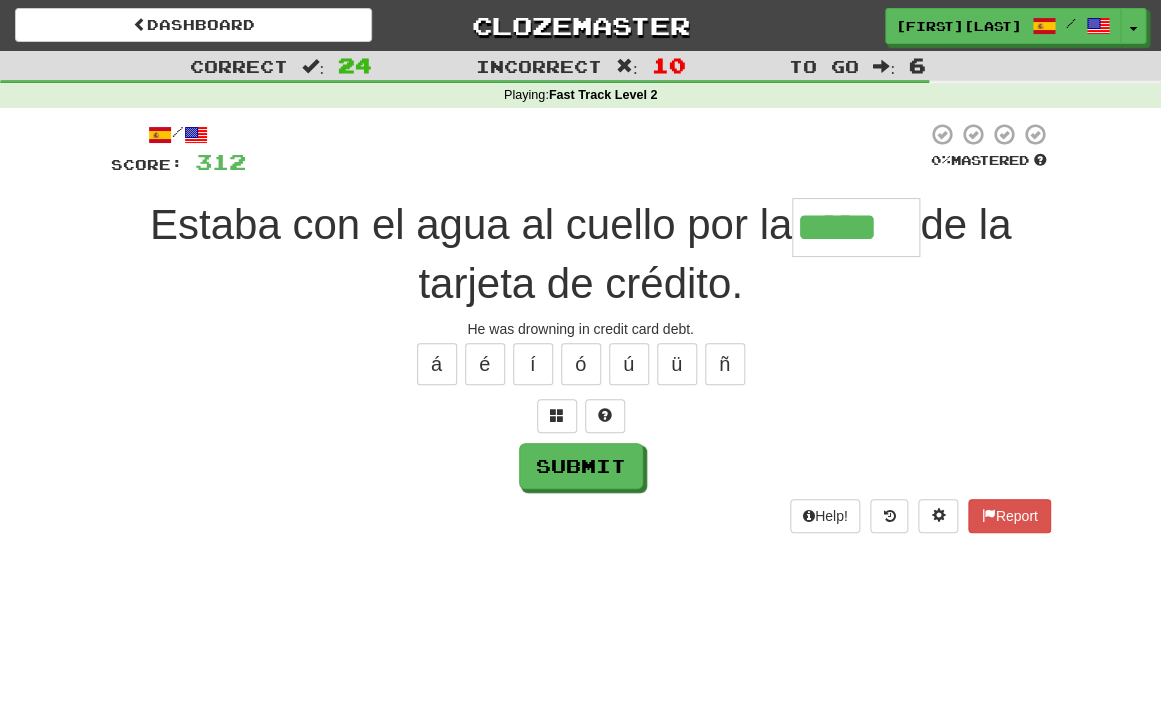 type on "*****" 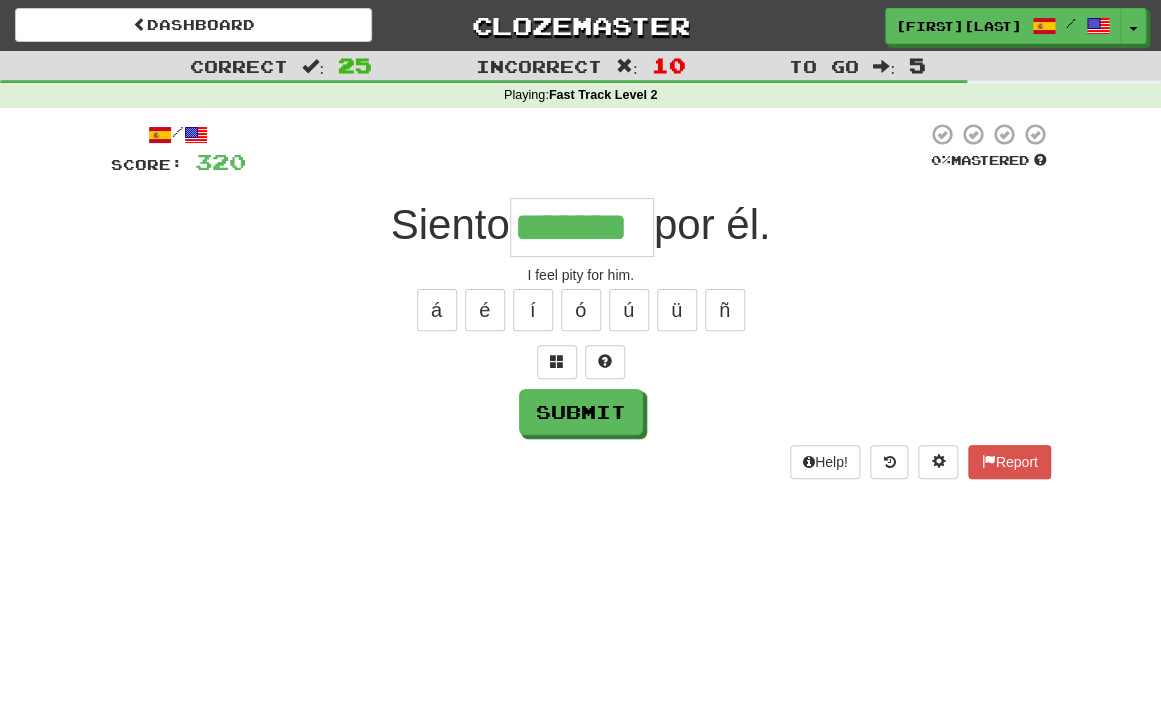 type on "*******" 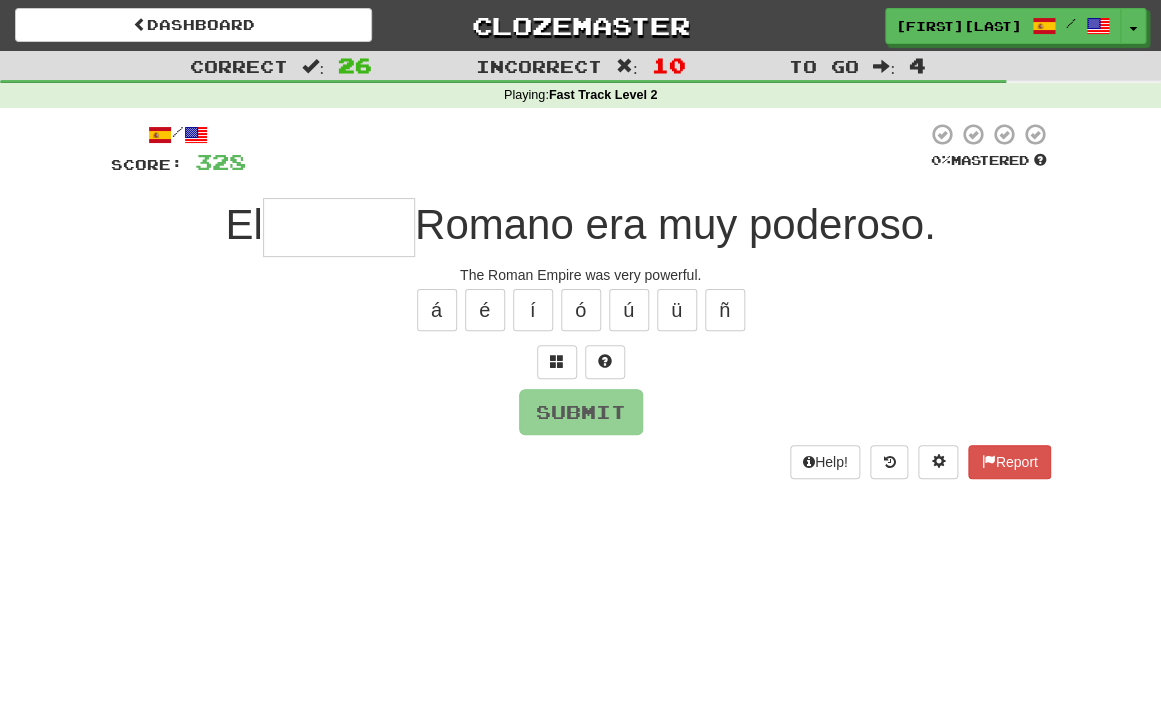 type on "*" 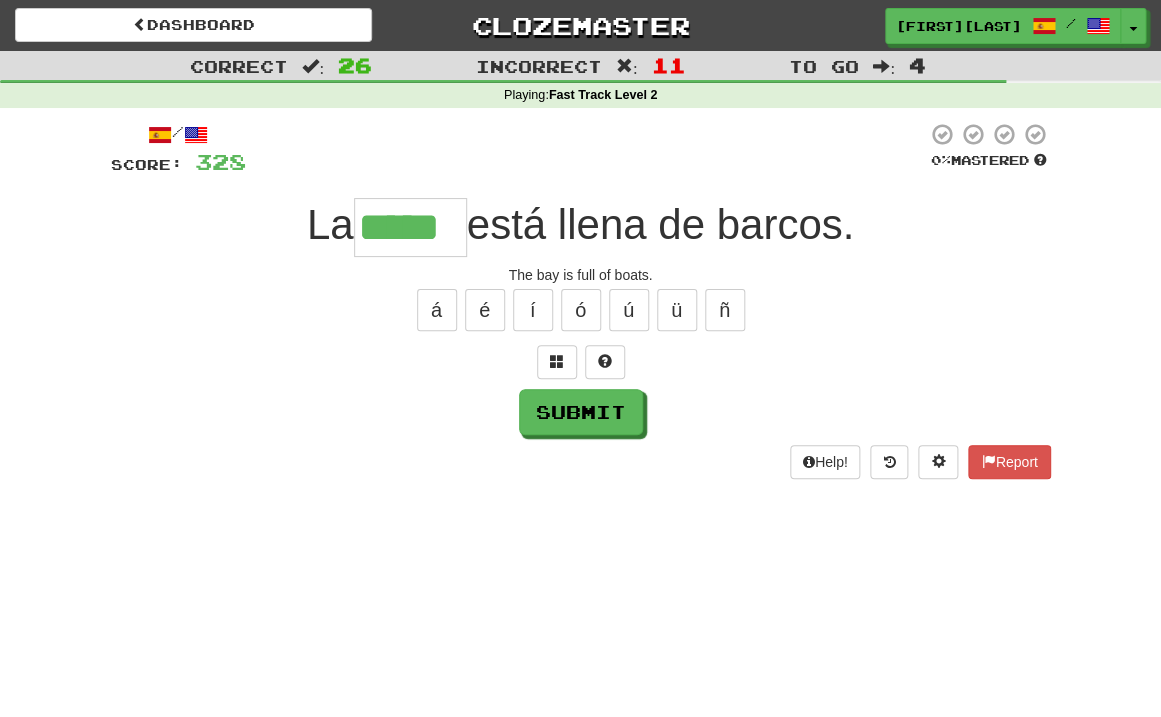 type on "*****" 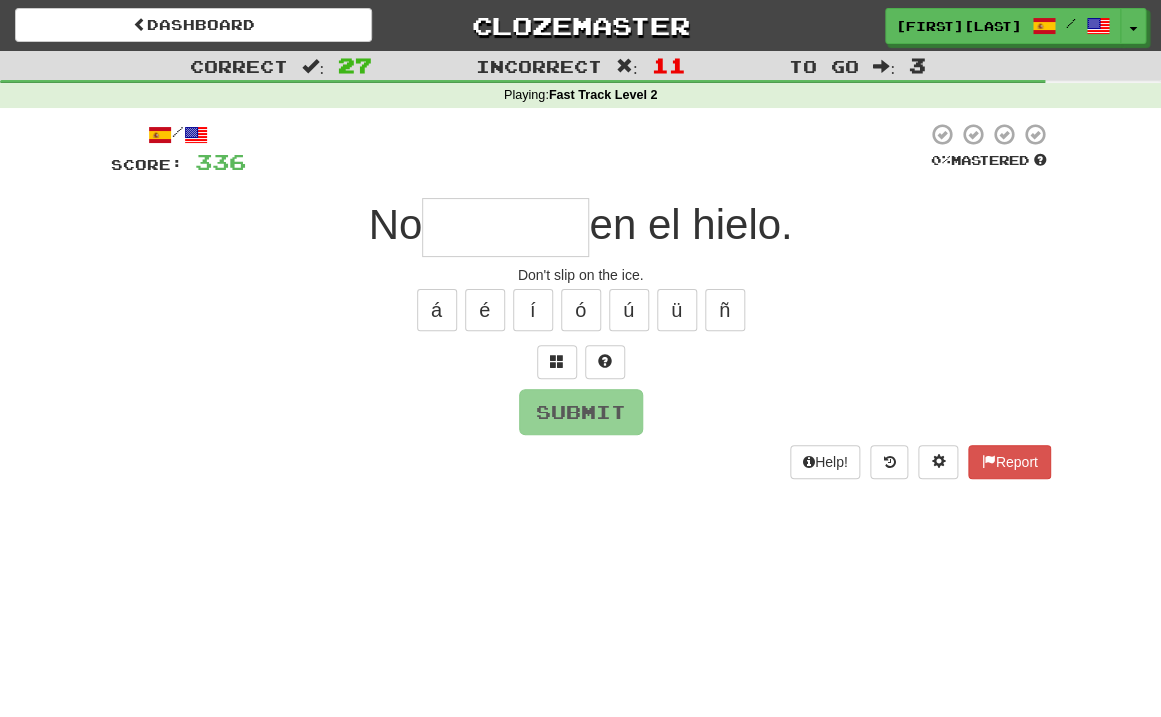 type on "********" 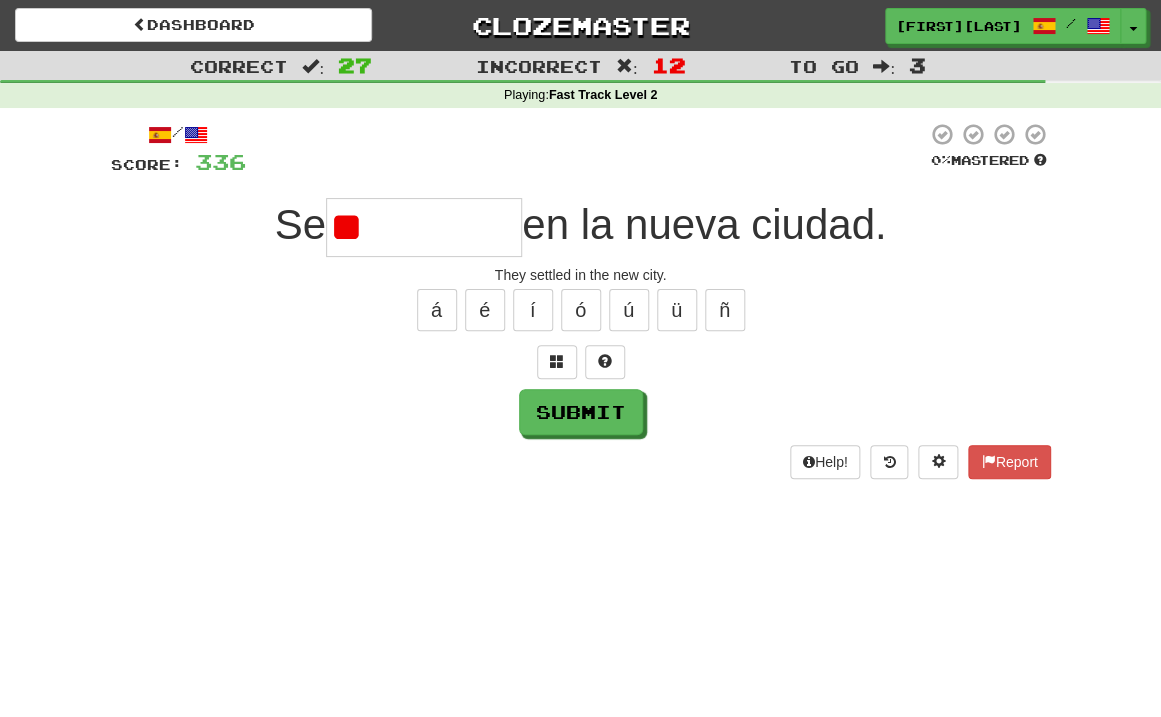 type on "*********" 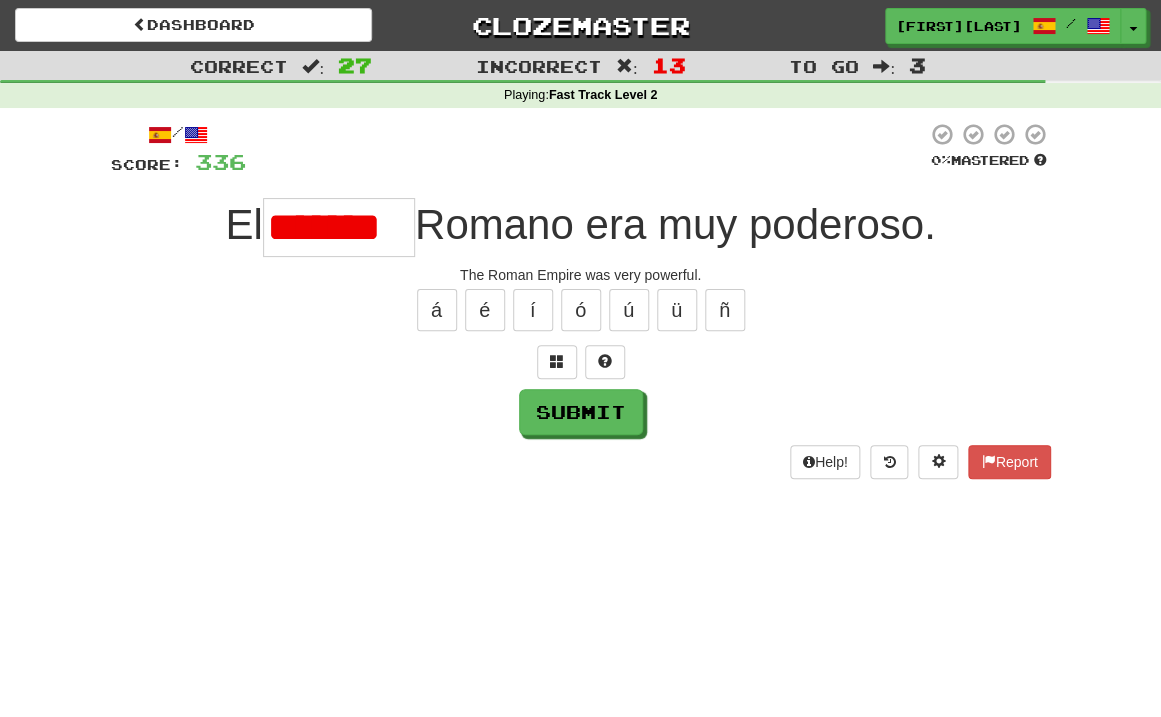 scroll, scrollTop: 0, scrollLeft: 0, axis: both 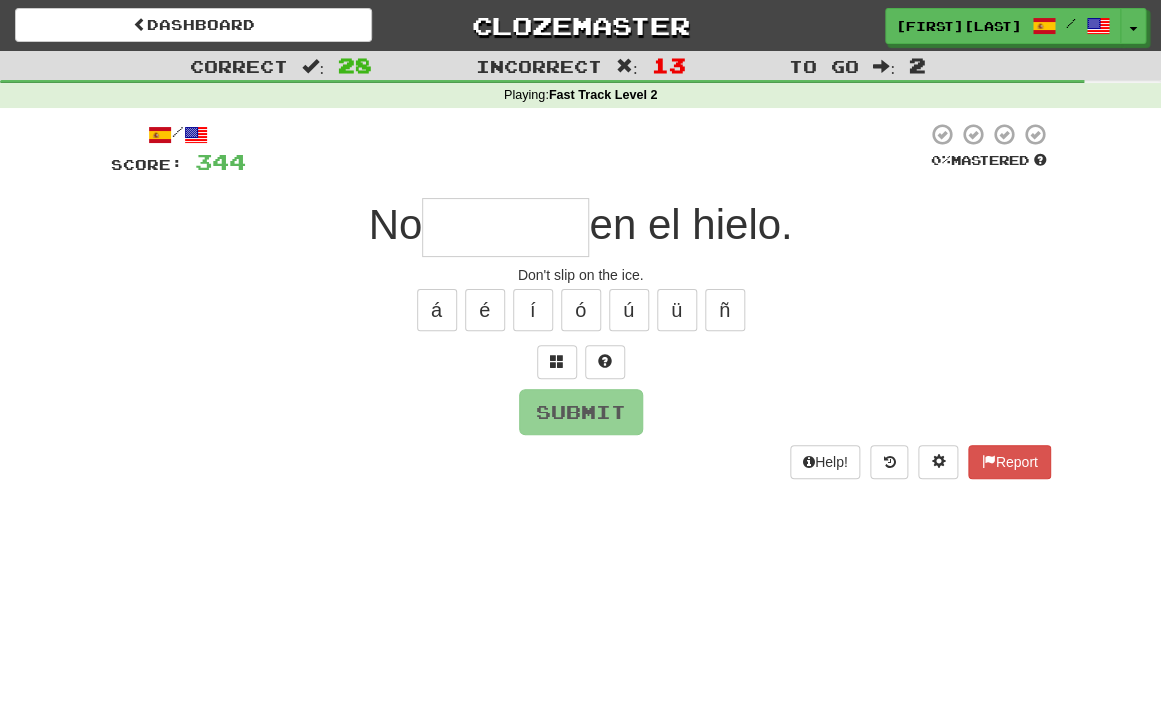 type on "*" 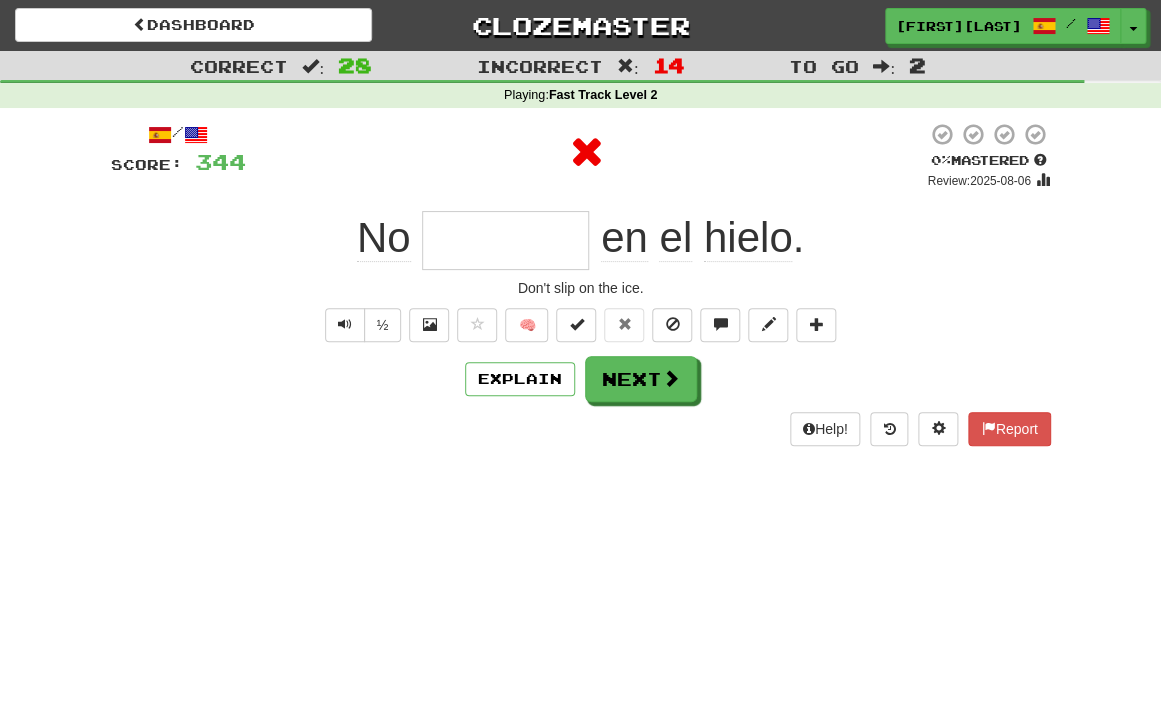 type on "********" 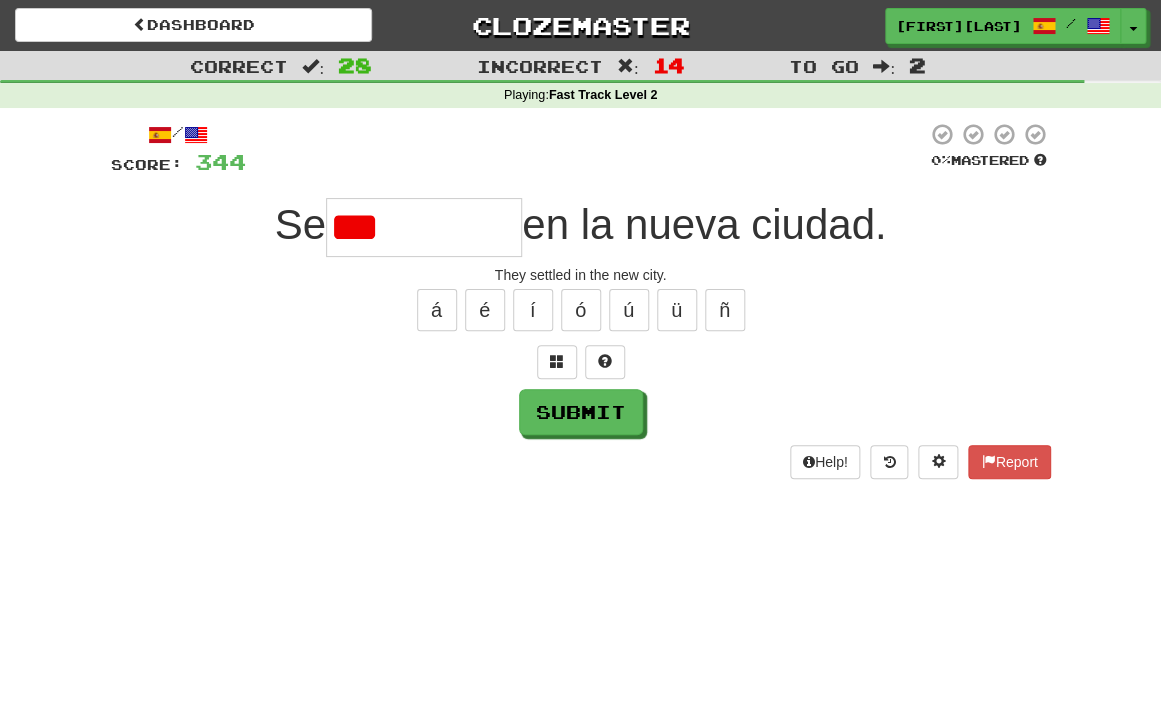 type on "*********" 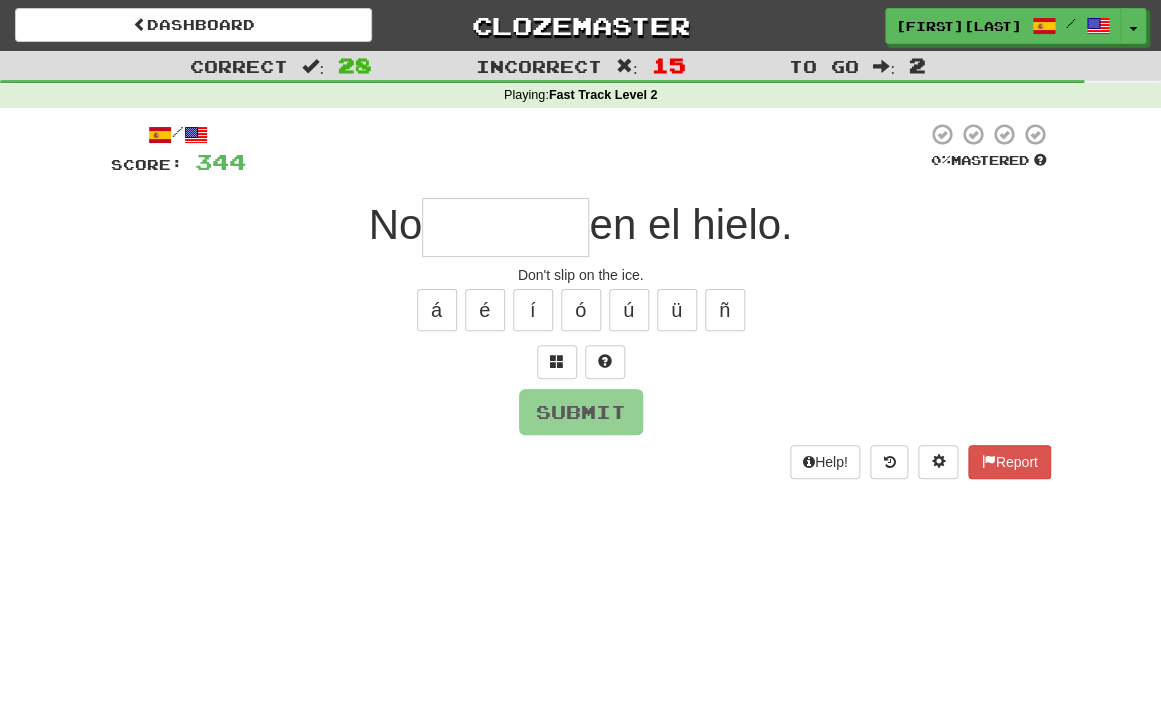 type on "********" 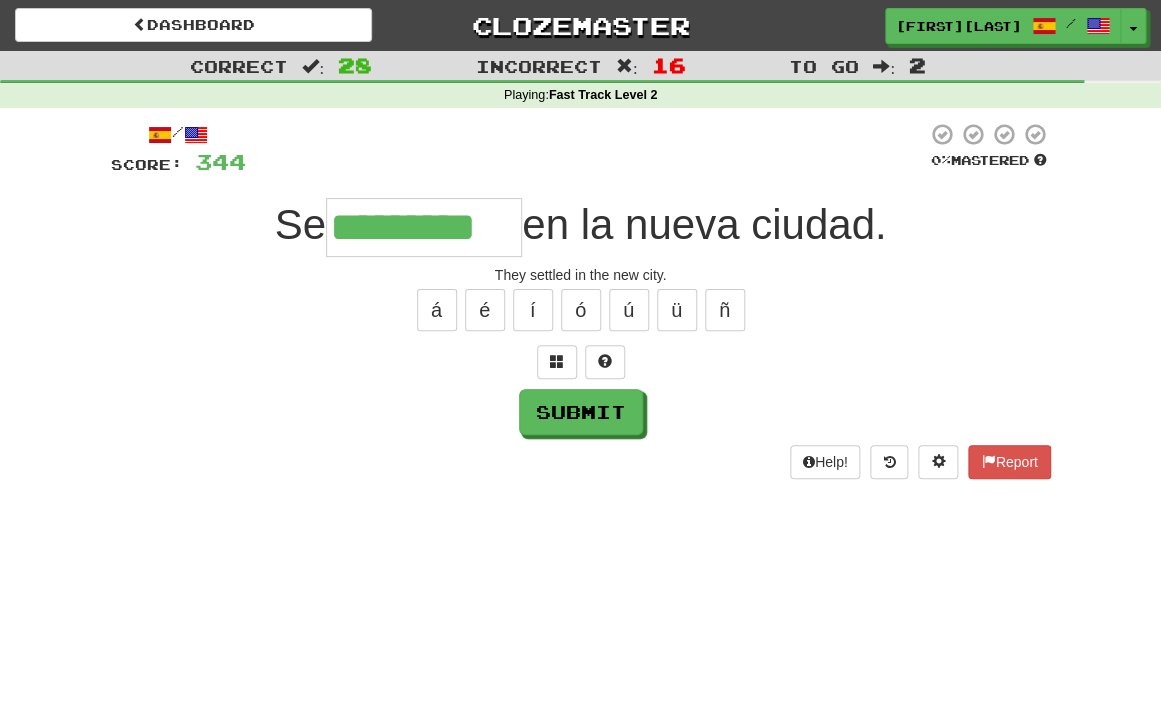 type on "*********" 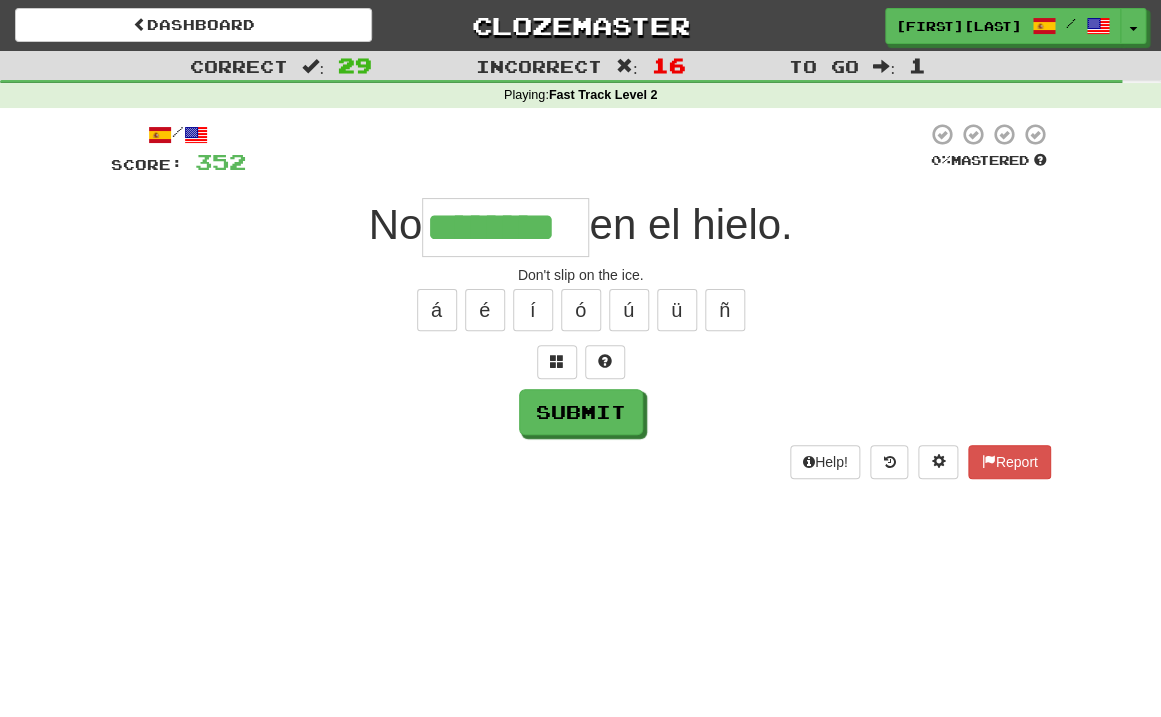 type on "********" 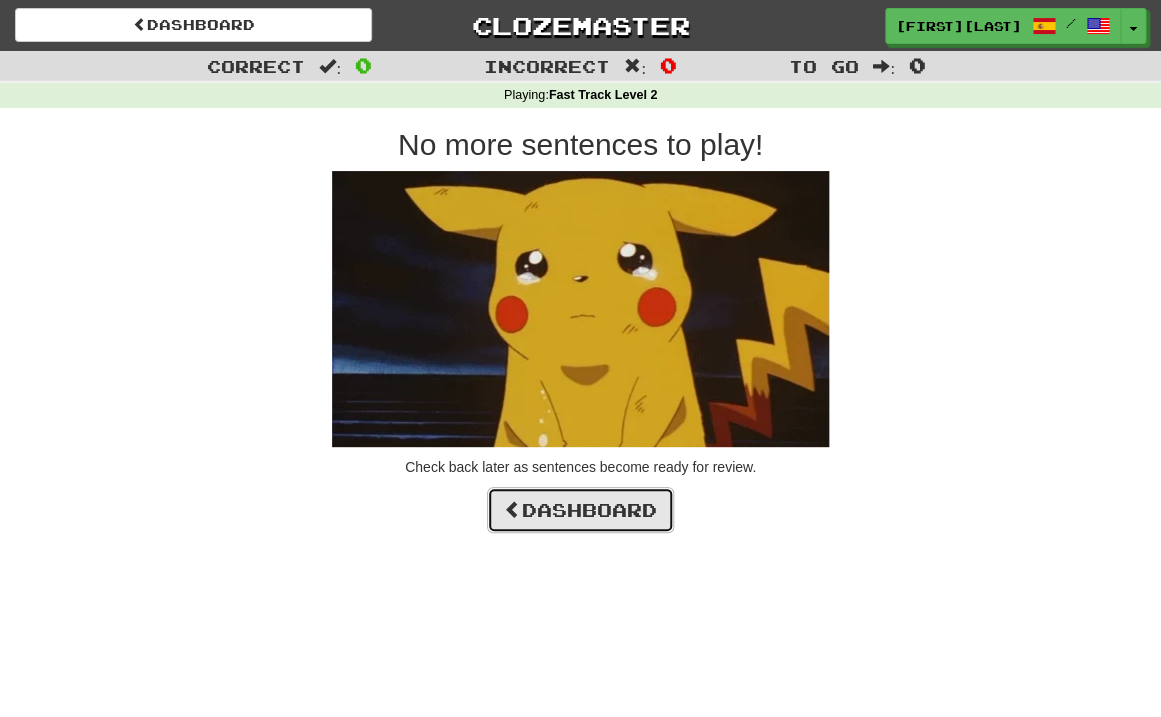 click on "Dashboard" at bounding box center (580, 510) 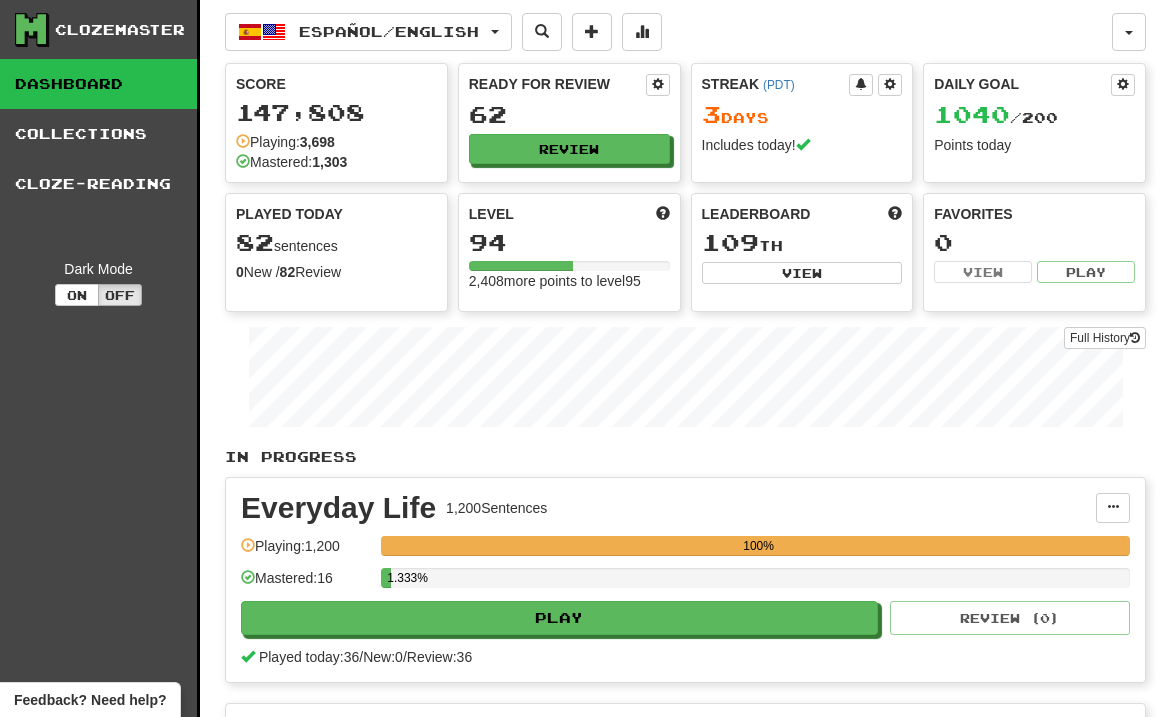 scroll, scrollTop: 0, scrollLeft: 0, axis: both 